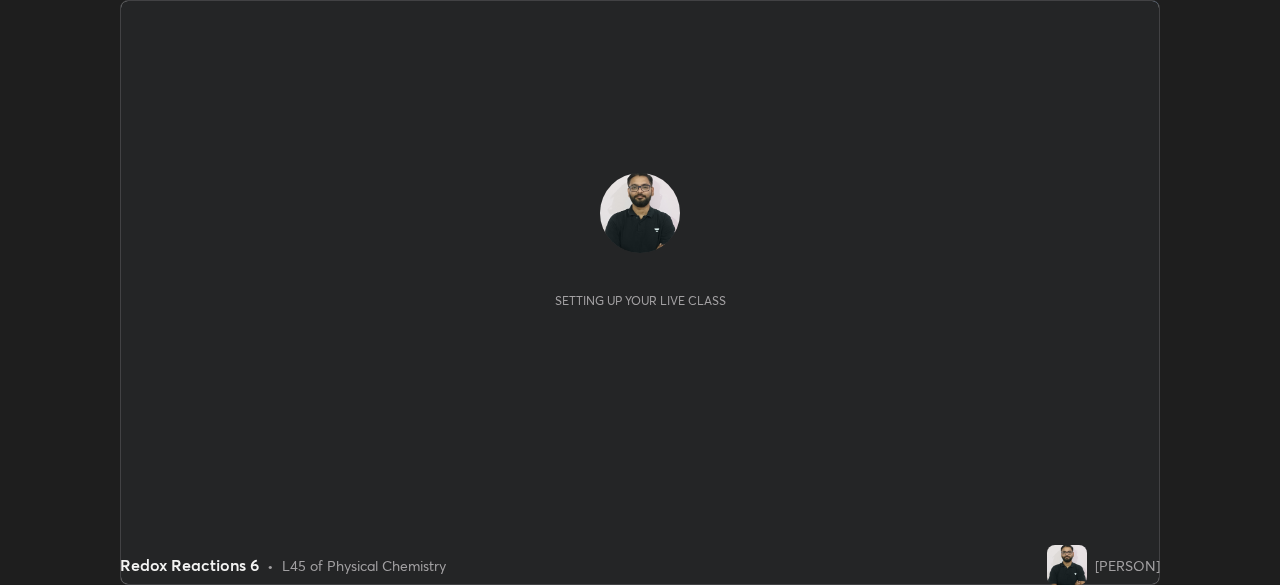 scroll, scrollTop: 0, scrollLeft: 0, axis: both 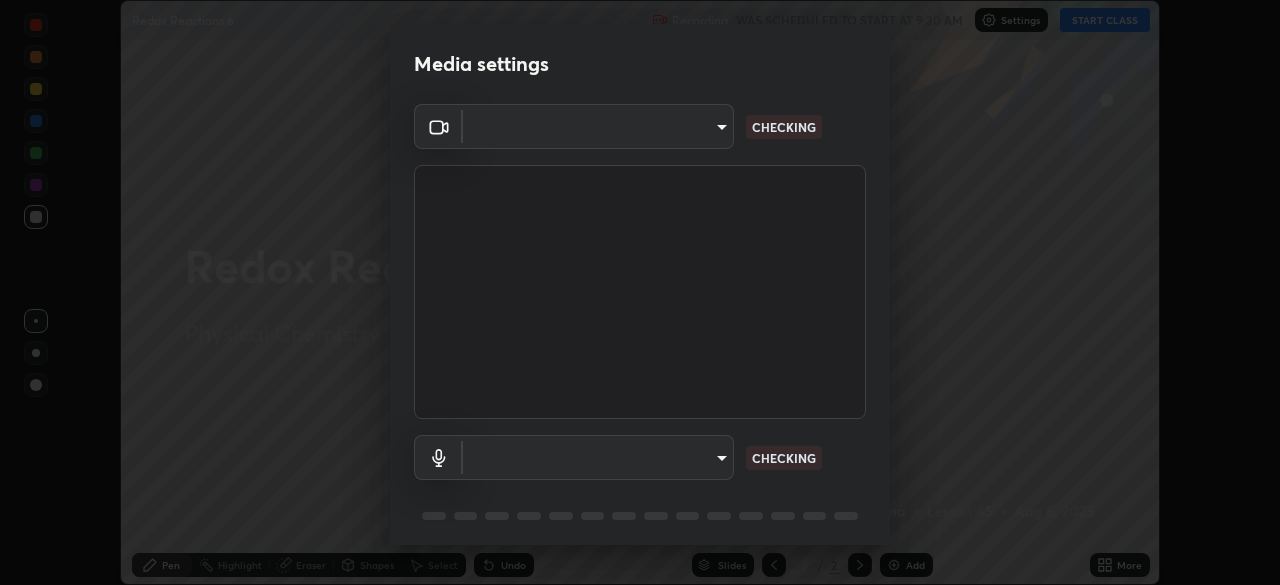 type on "7ef61d7b4029af2a314570a586ad0167344bc64fe44767049e7c7b7169f989c5" 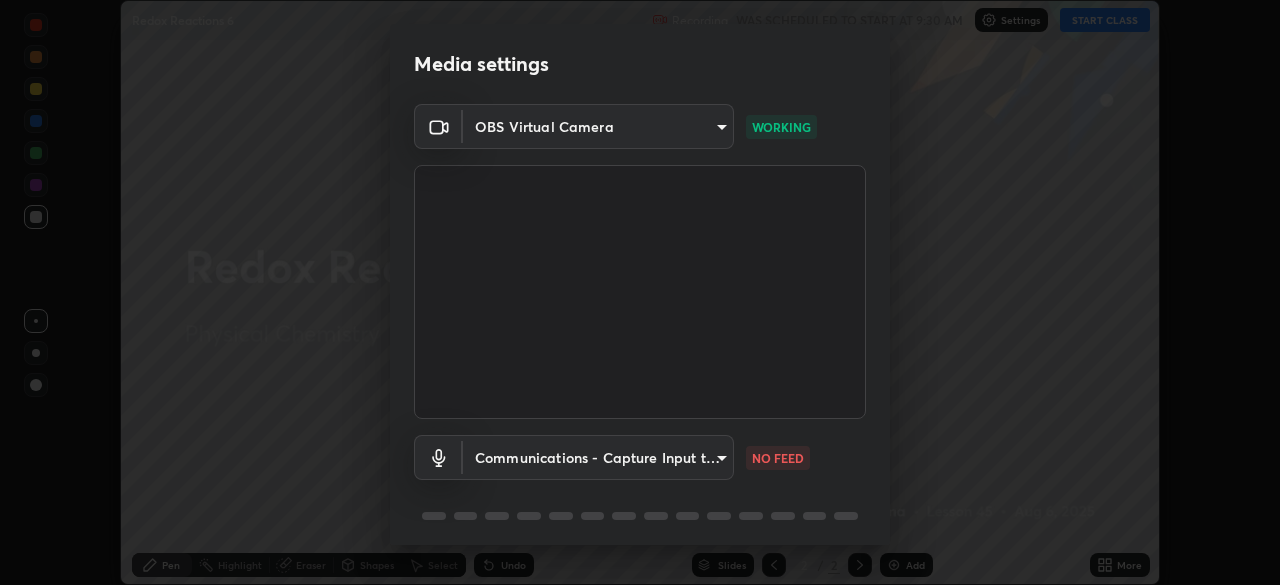 scroll, scrollTop: 71, scrollLeft: 0, axis: vertical 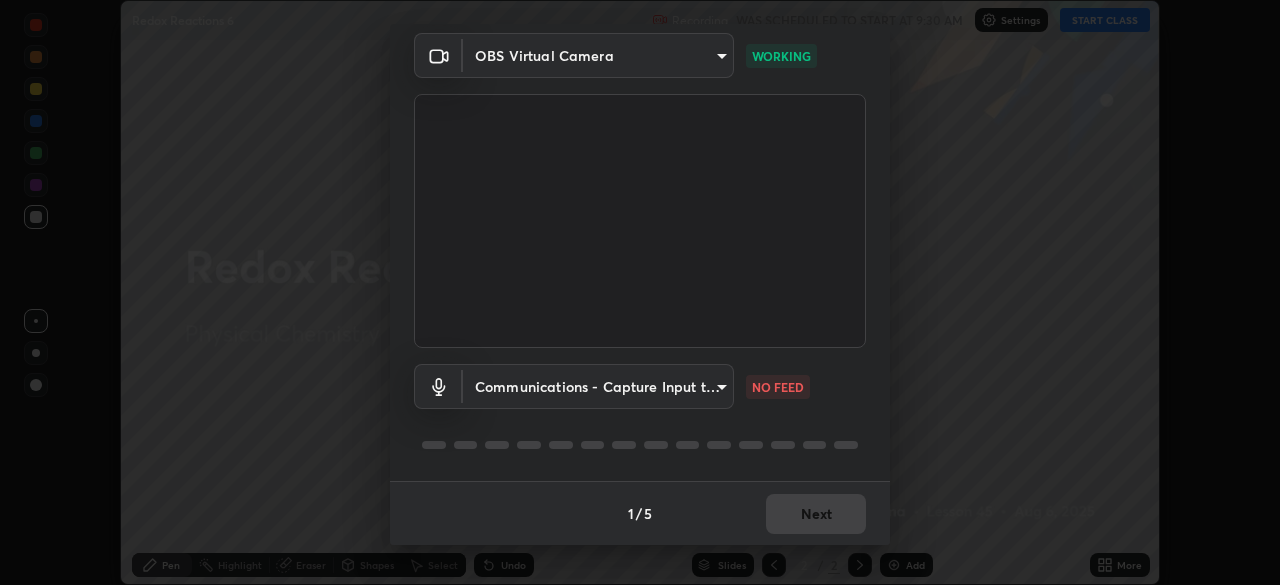click on "Erase all Redox Reactions 6 Recording WAS SCHEDULED TO START AT  9:30 AM Settings START CLASS Setting up your live class Redox Reactions 6 • L45 of Physical Chemistry [PERSON] Pen Highlight Eraser Shapes Select Undo Slides 2 / 2 Add More No doubts shared Encourage your learners to ask a doubt for better clarity Report an issue Reason for reporting Buffering Chat not working Audio - Video sync issue Educator video quality low ​ Attach an image Report Media settings OBS Virtual Camera [HASH] WORKING Communications - Capture Input terminal (Digital Array MIC) (2207:0019) communications NO FEED 1 / 5 Next" at bounding box center [640, 292] 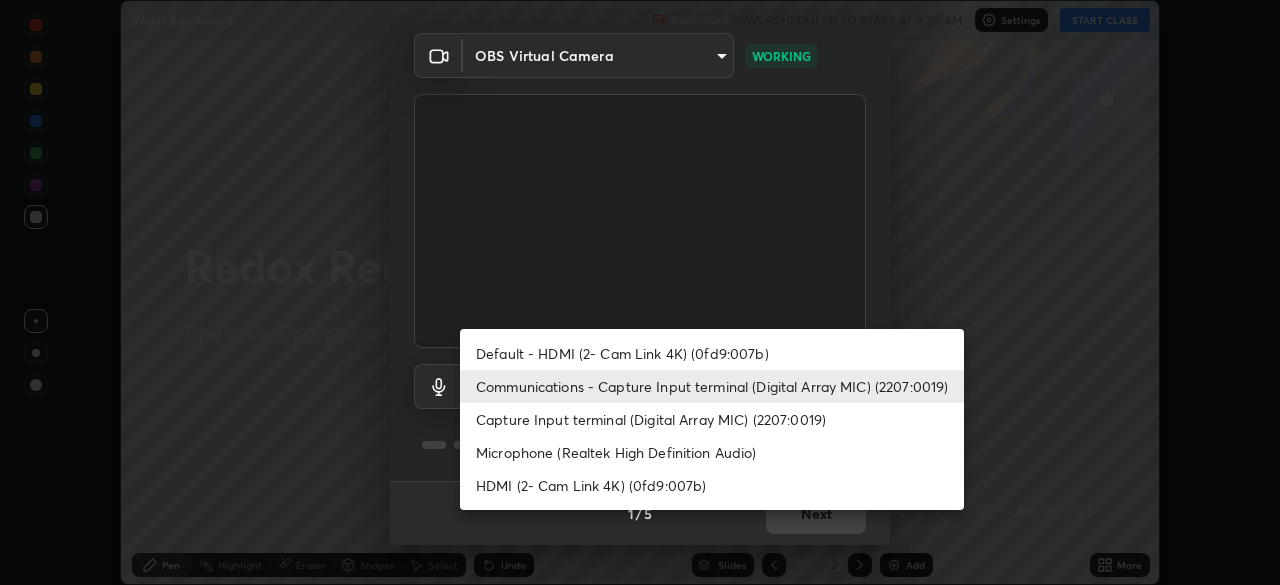 click on "Default - HDMI (2- Cam Link 4K) (0fd9:007b)" at bounding box center (712, 353) 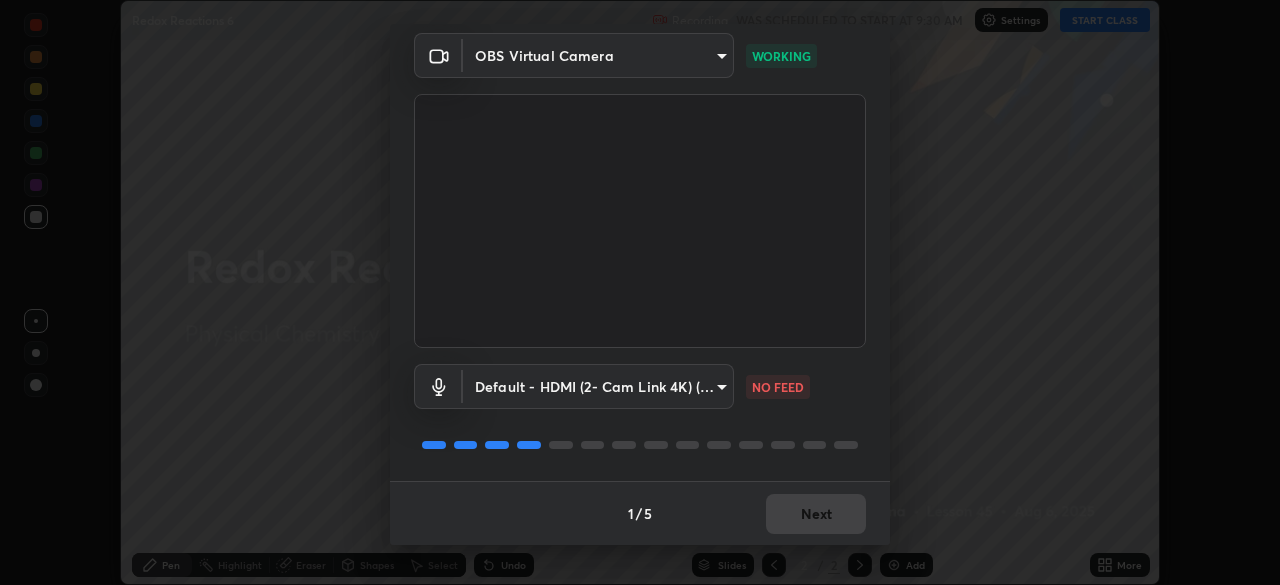 click on "Erase all Redox Reactions 6 Recording WAS SCHEDULED TO START AT  9:30 AM Settings START CLASS Setting up your live class Redox Reactions 6 • L45 of Physical Chemistry [PERSON] Pen Highlight Eraser Shapes Select Undo Slides 2 / 2 Add More No doubts shared Encourage your learners to ask a doubt for better clarity Report an issue Reason for reporting Buffering Chat not working Audio - Video sync issue Educator video quality low ​ Attach an image Report Media settings OBS Virtual Camera [HASH] WORKING Default - HDMI (2- Cam Link 4K) (0fd9:007b) default NO FEED 1 / 5 Next" at bounding box center (640, 292) 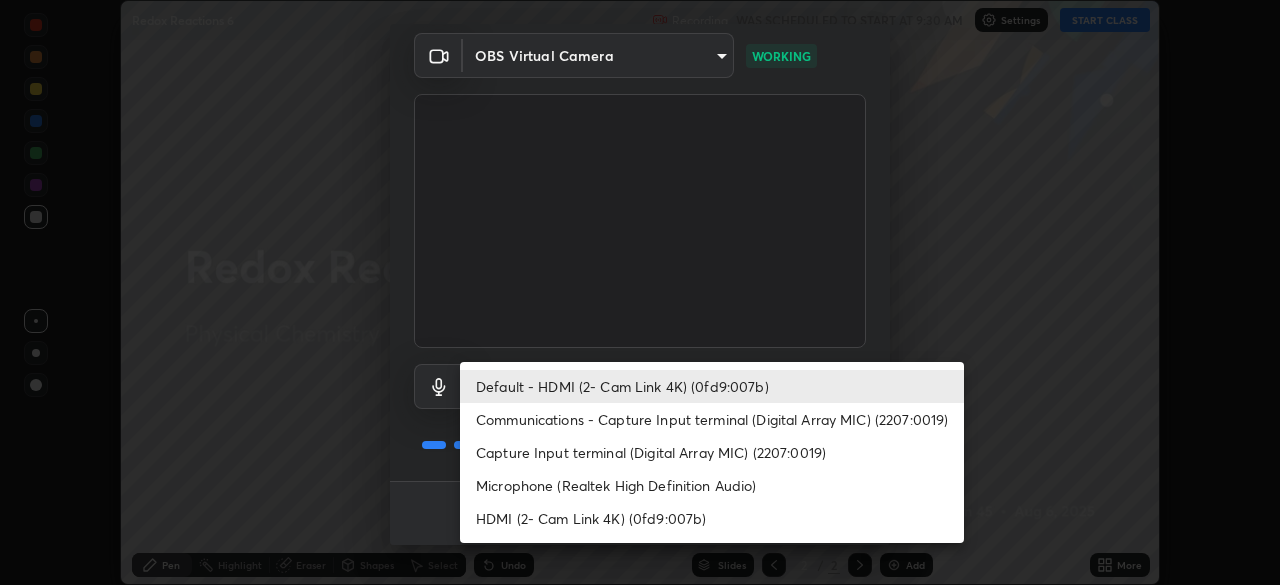 click on "Communications - Capture Input terminal (Digital Array MIC) (2207:0019)" at bounding box center [712, 419] 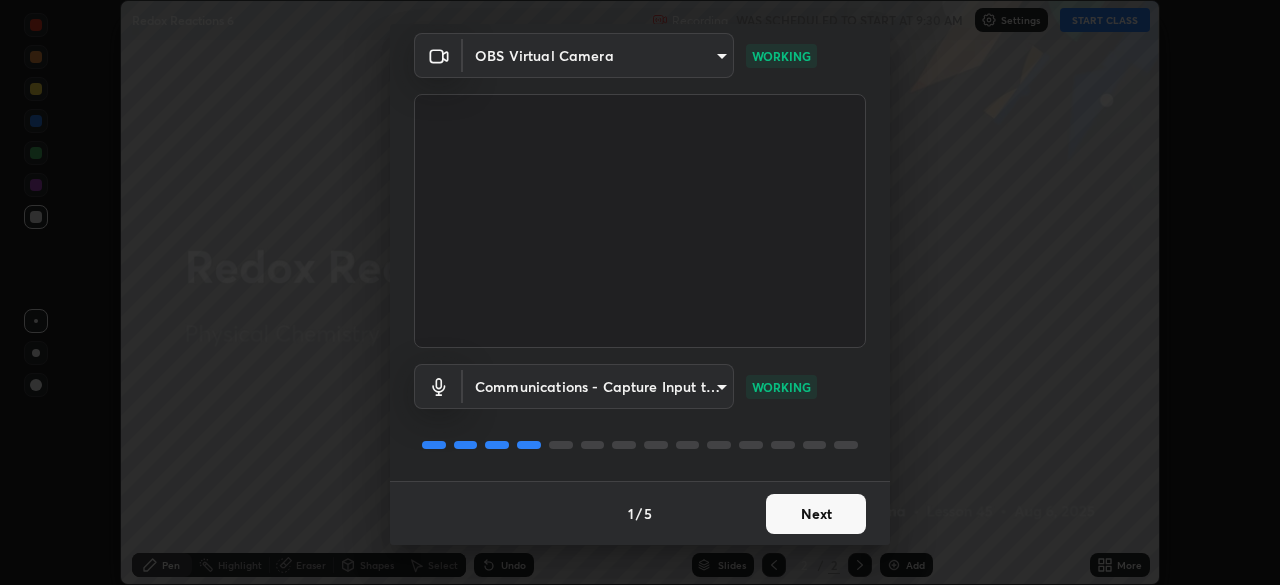 click on "Next" at bounding box center [816, 514] 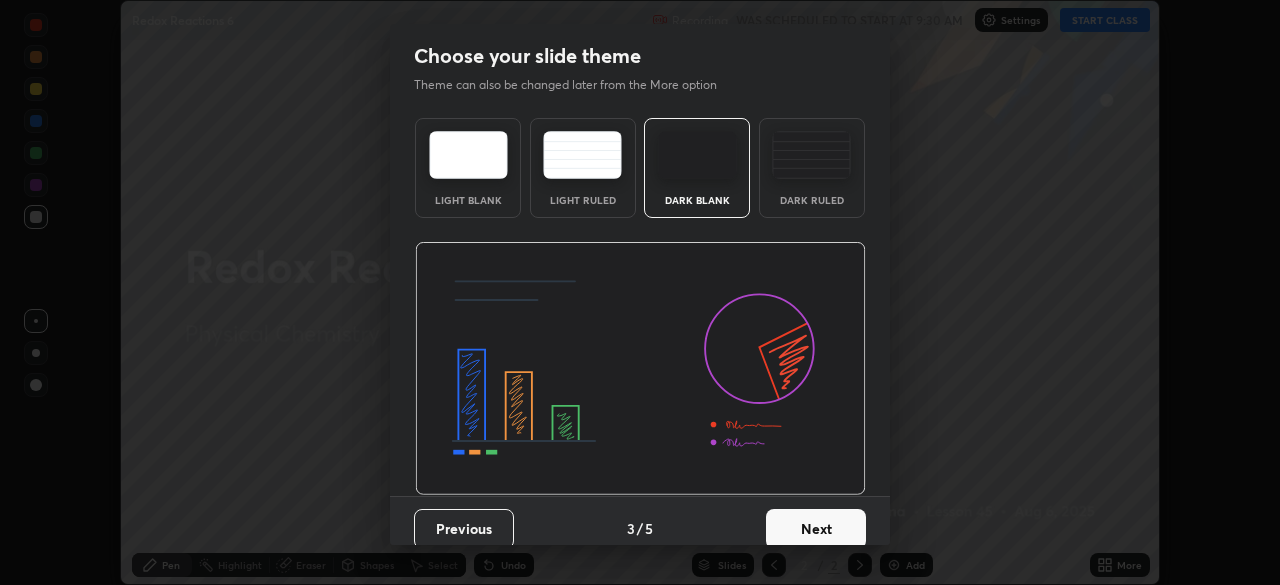 click on "Next" at bounding box center [816, 529] 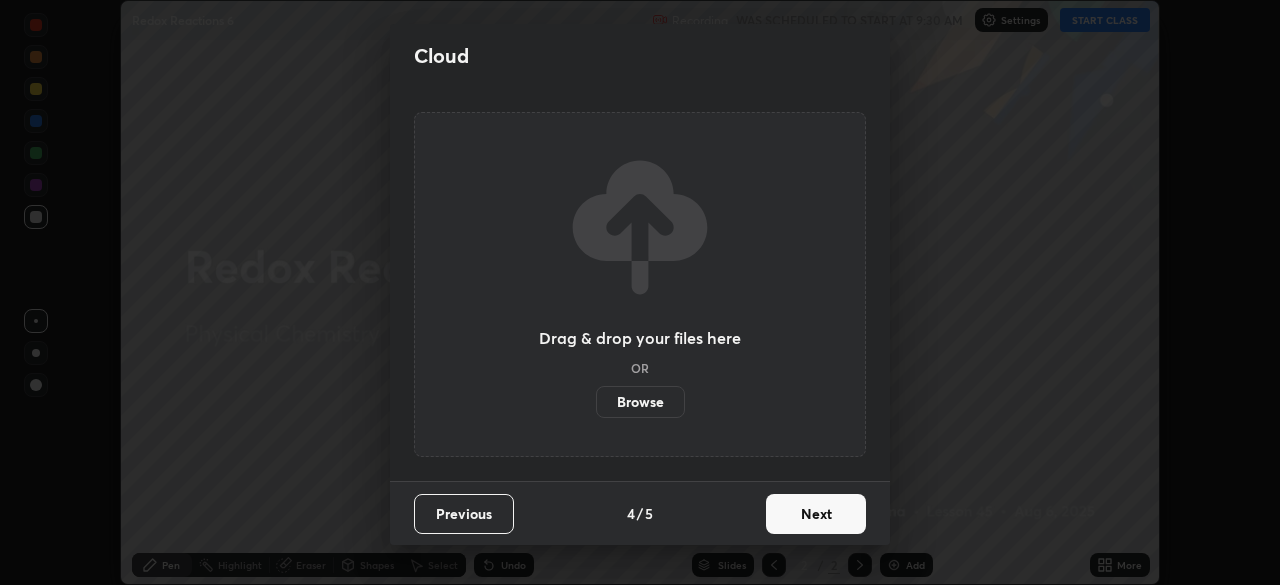 click on "Next" at bounding box center (816, 514) 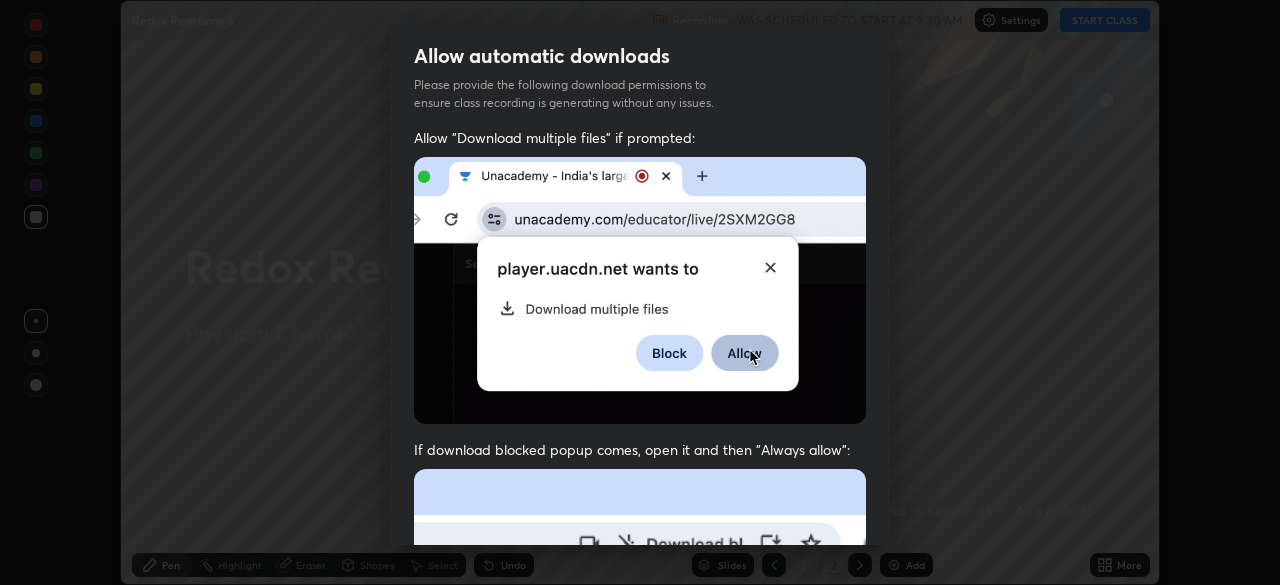 click at bounding box center [640, 687] 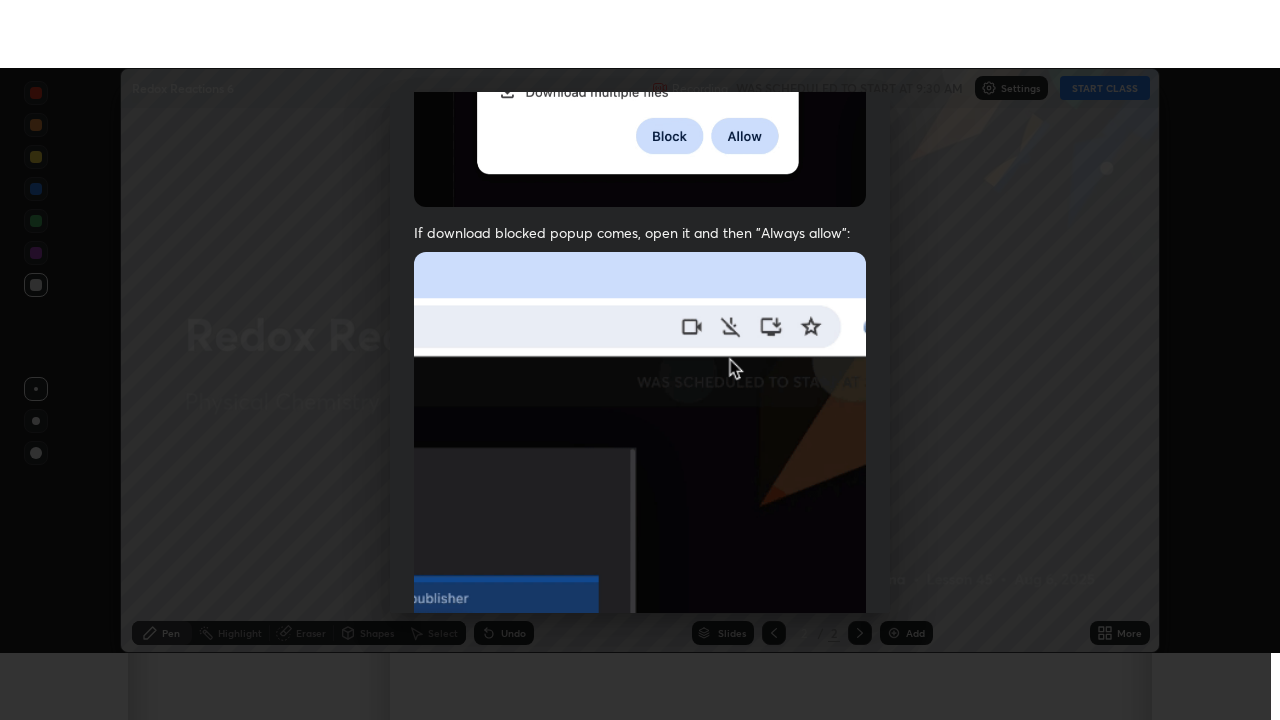 scroll, scrollTop: 479, scrollLeft: 0, axis: vertical 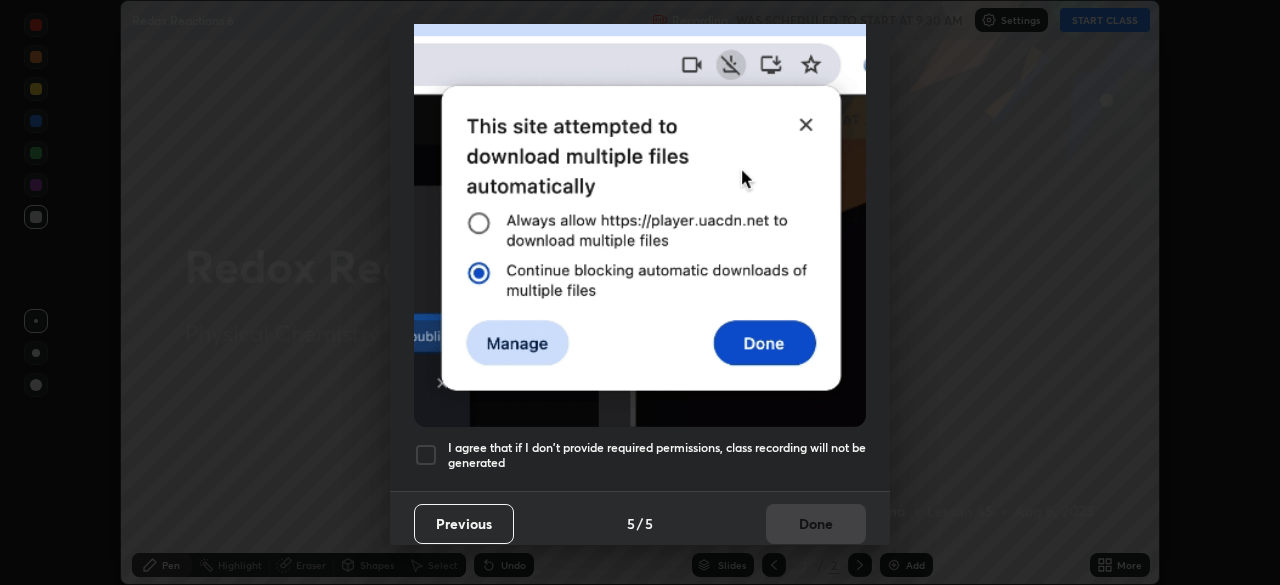 click on "I agree that if I don't provide required permissions, class recording will not be generated" at bounding box center (657, 455) 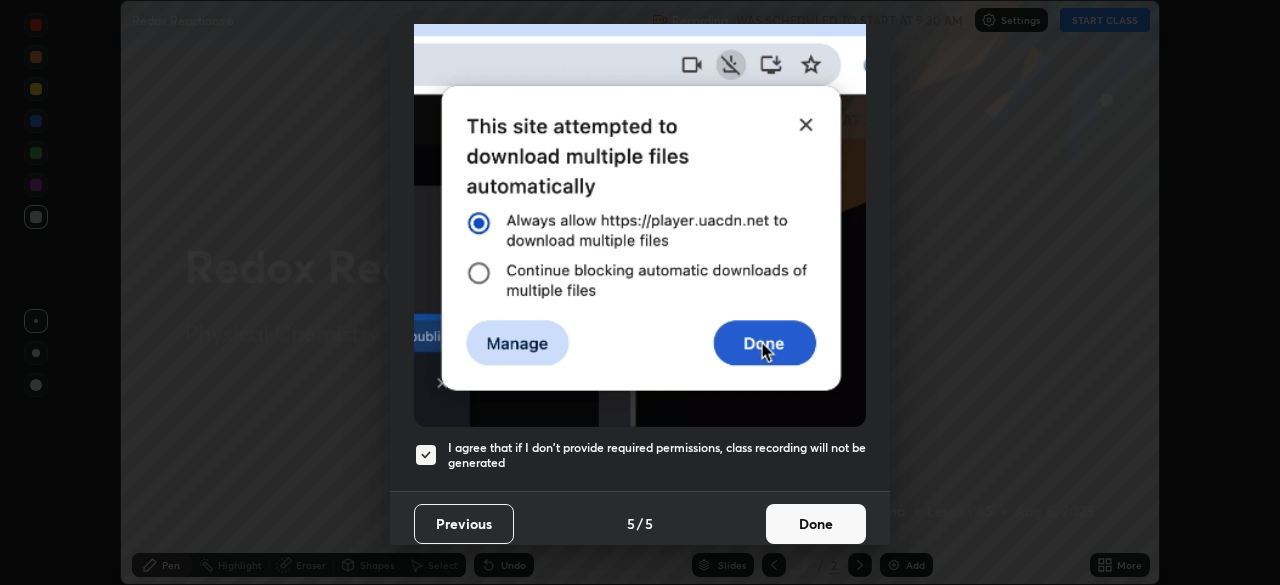 click on "Done" at bounding box center [816, 524] 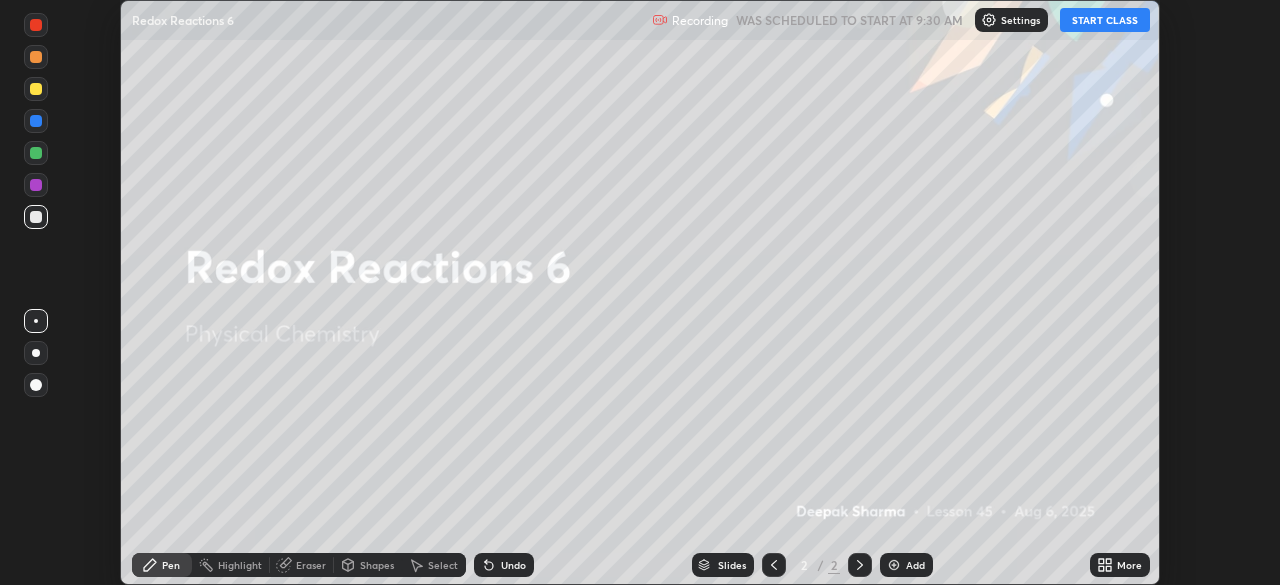 click on "START CLASS" at bounding box center [1105, 20] 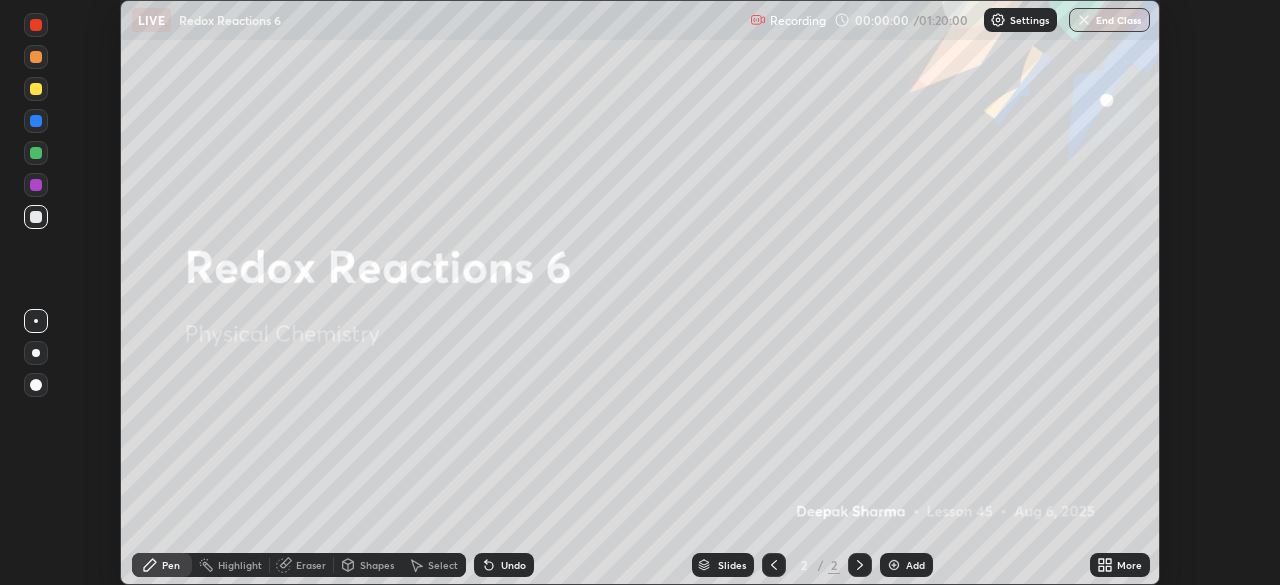 click 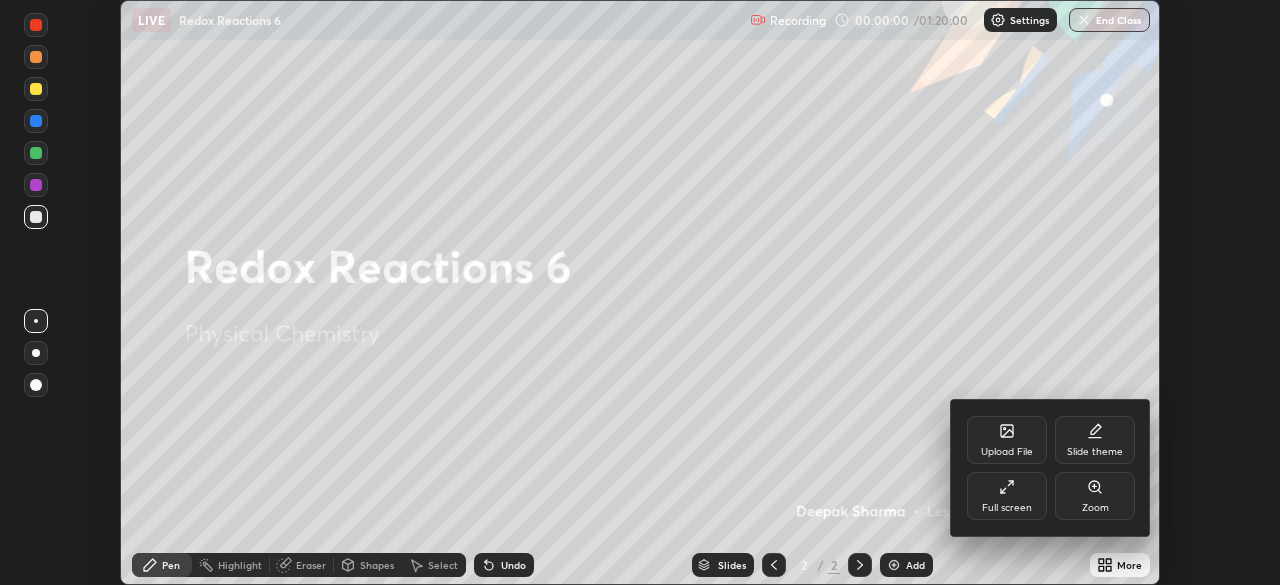 click on "Full screen" at bounding box center [1007, 508] 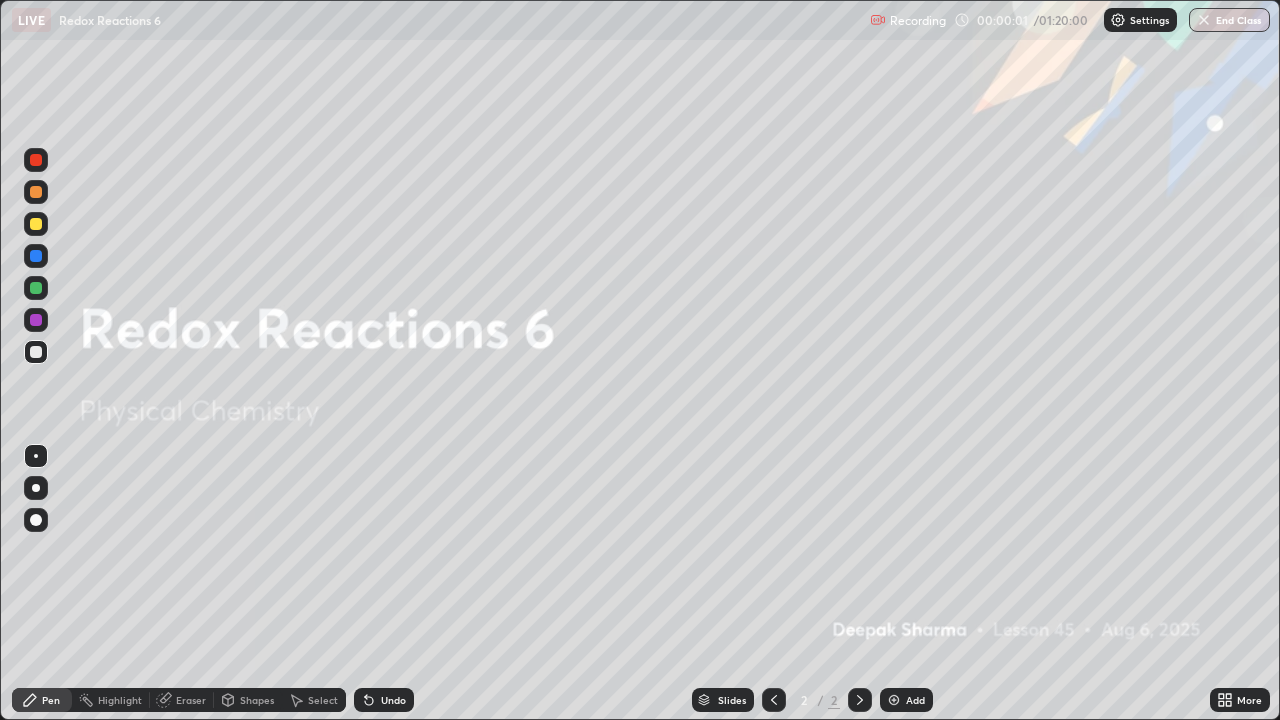 scroll, scrollTop: 99280, scrollLeft: 98720, axis: both 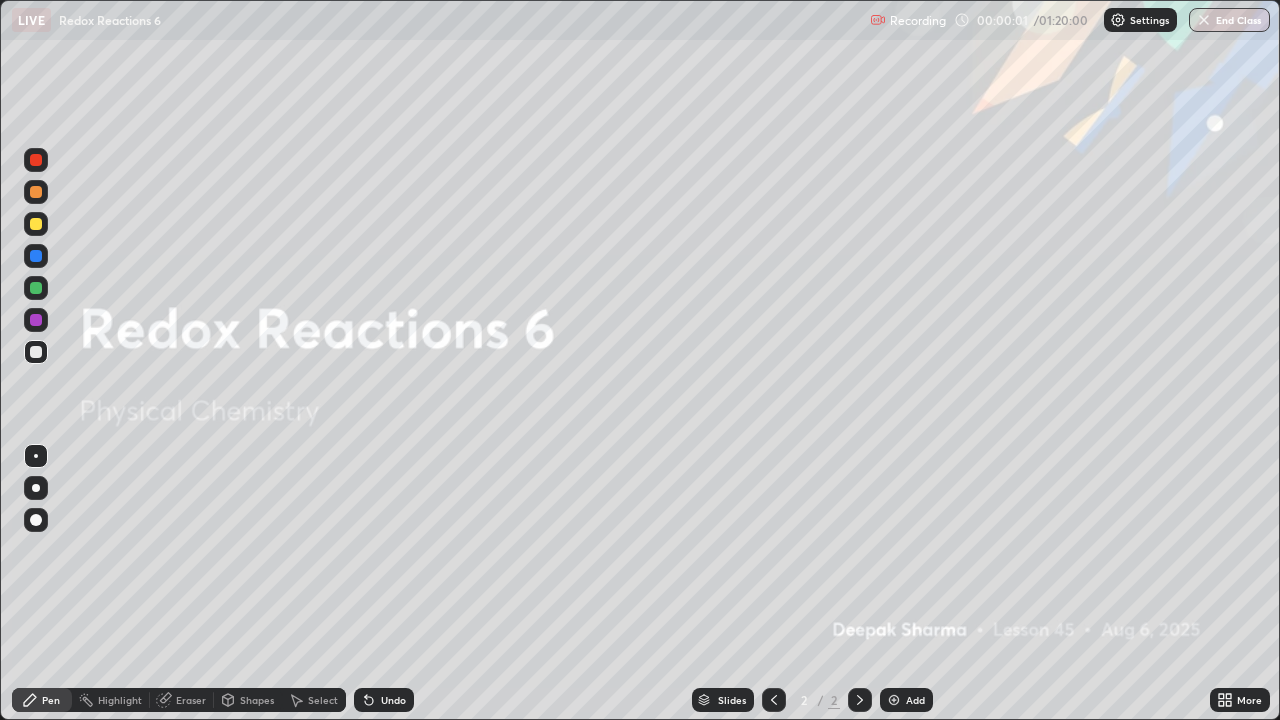 click at bounding box center [894, 700] 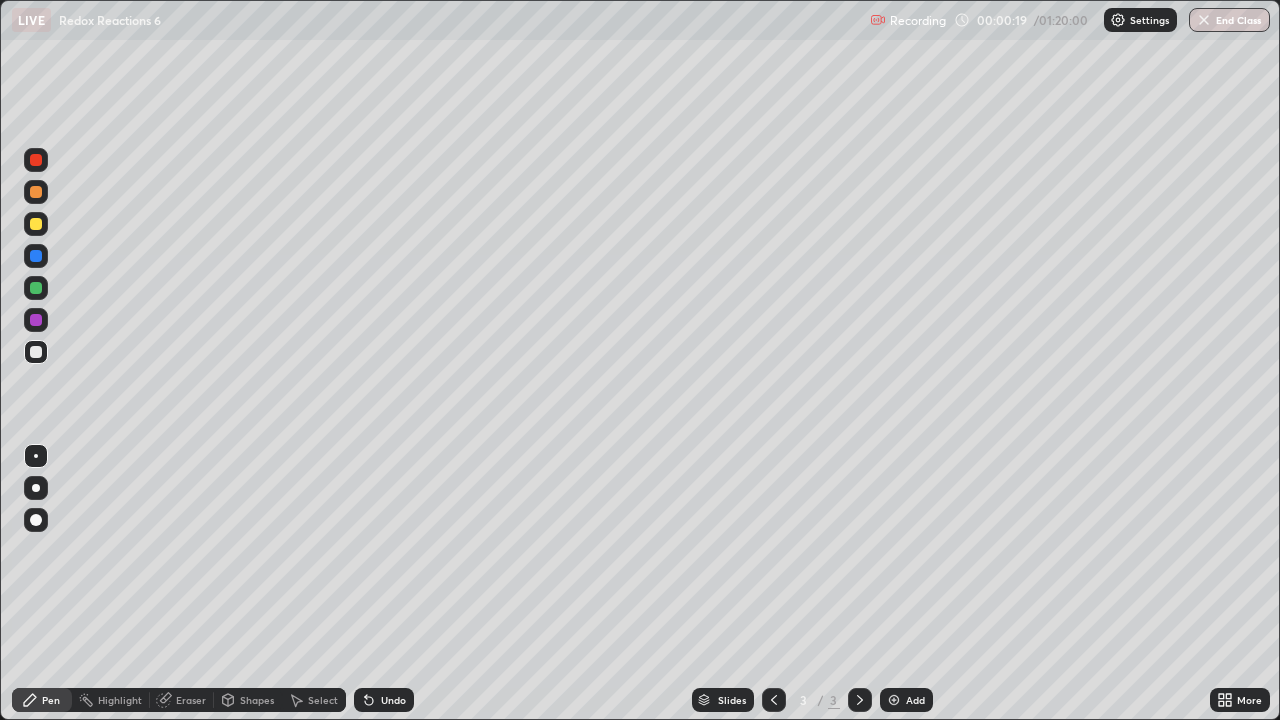 click on "Undo" at bounding box center [384, 700] 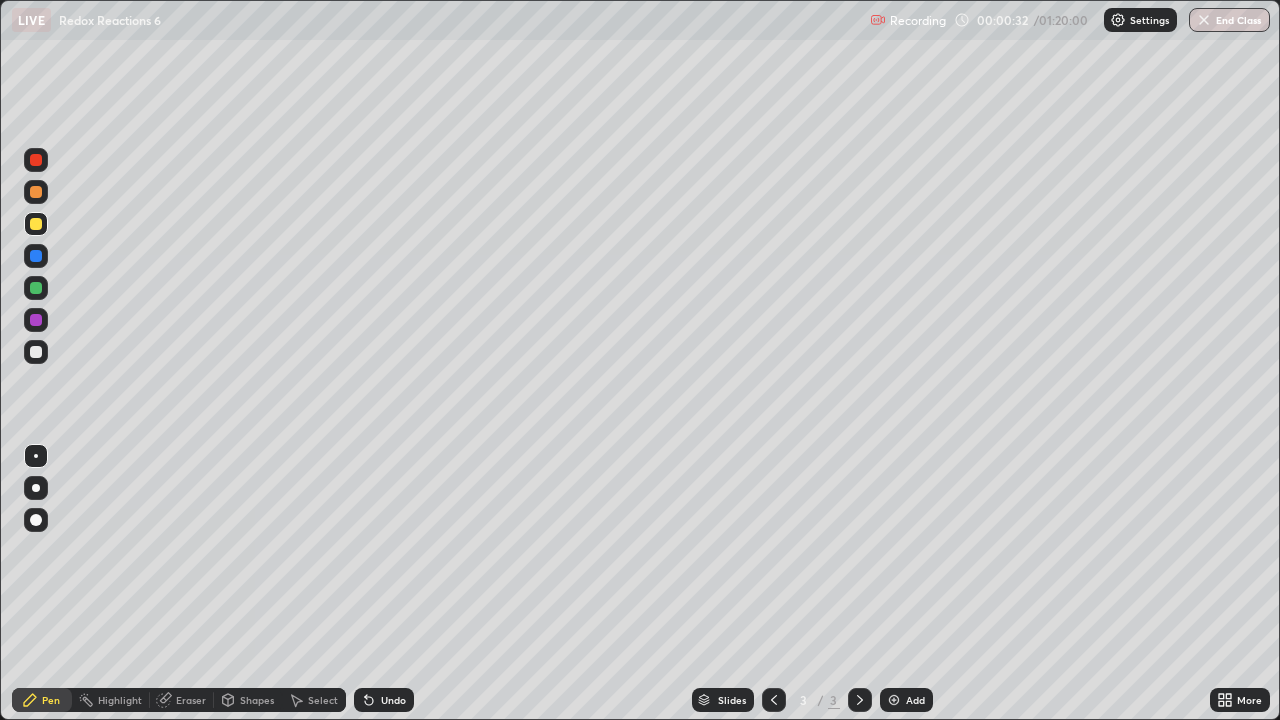click on "Eraser" at bounding box center (191, 700) 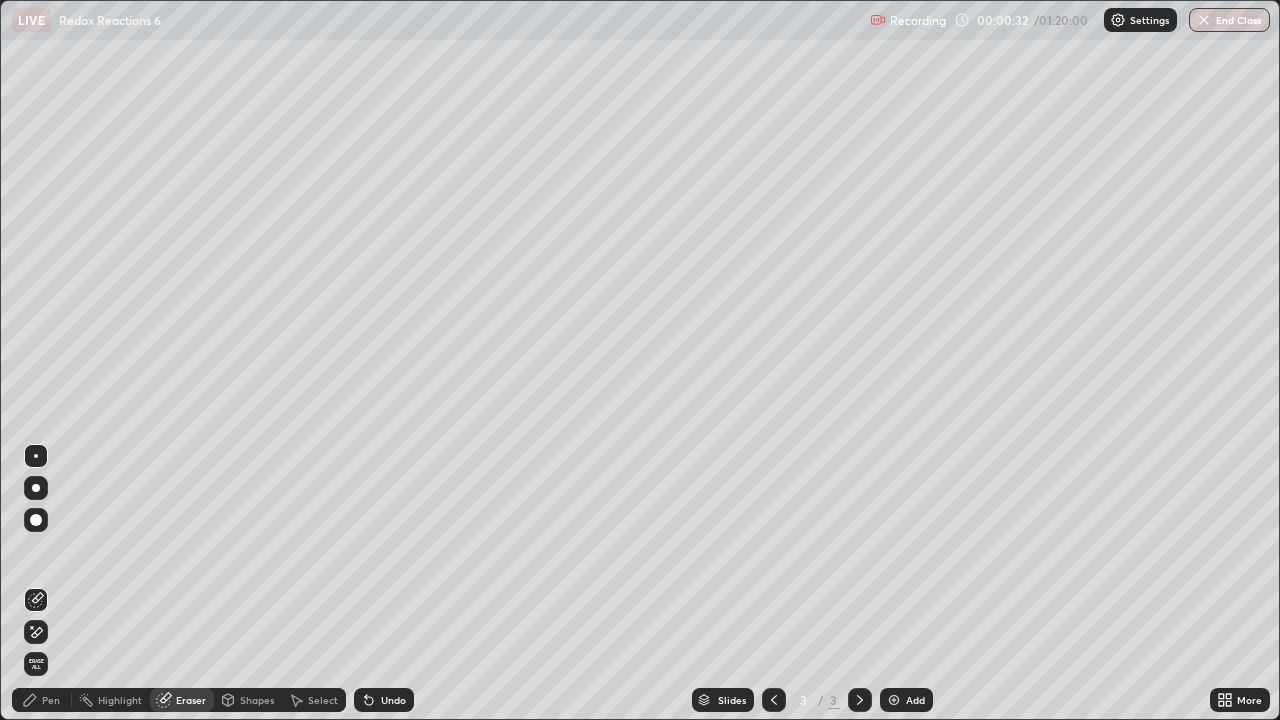 click at bounding box center (36, 520) 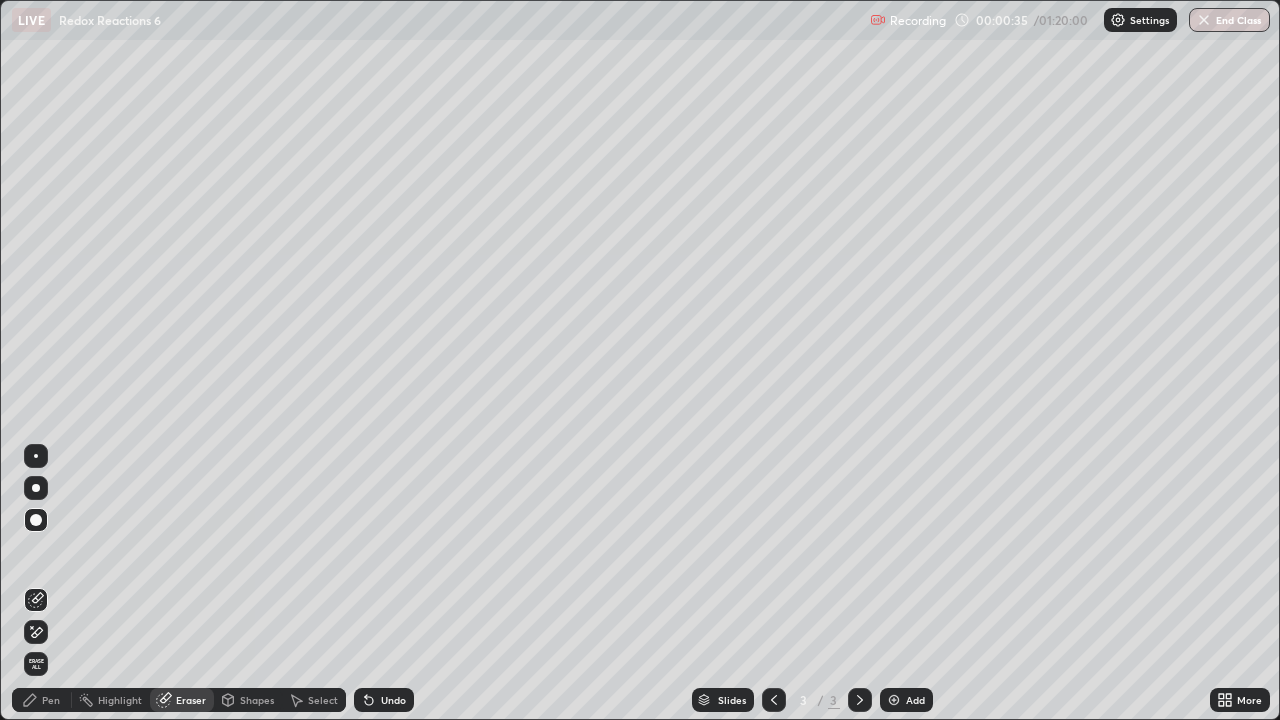 click on "Pen" at bounding box center (51, 700) 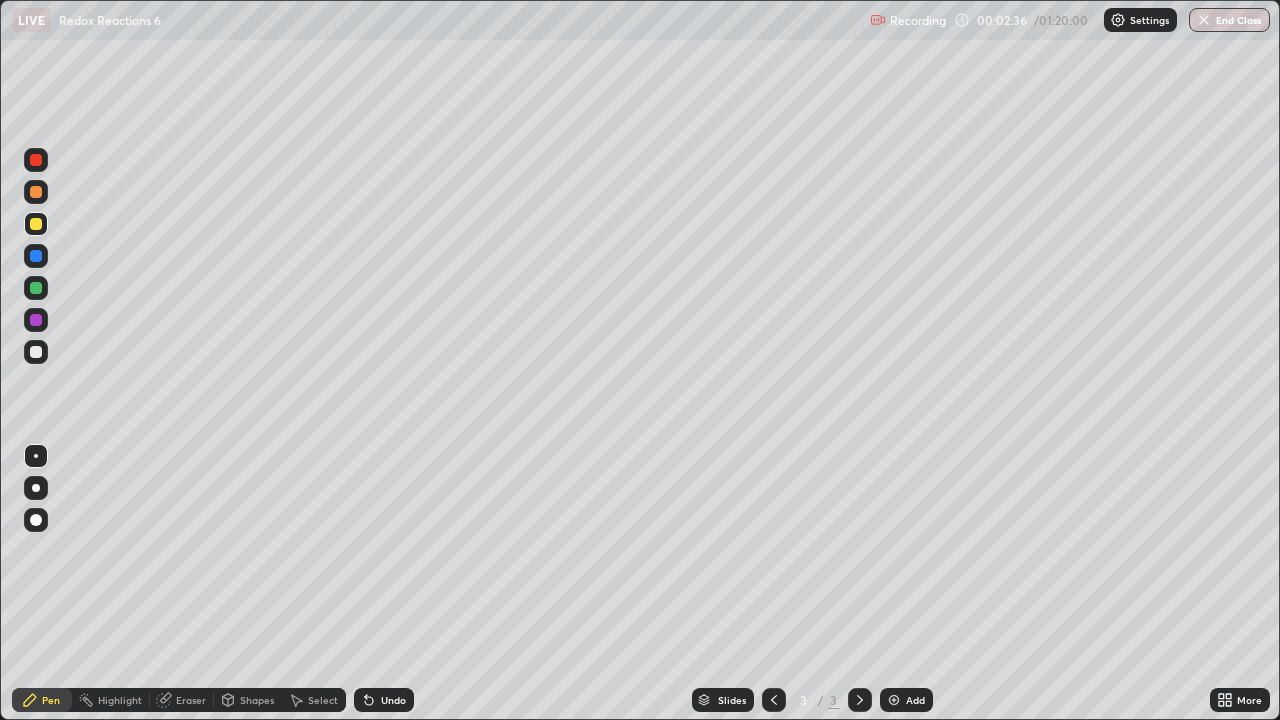 click at bounding box center [36, 352] 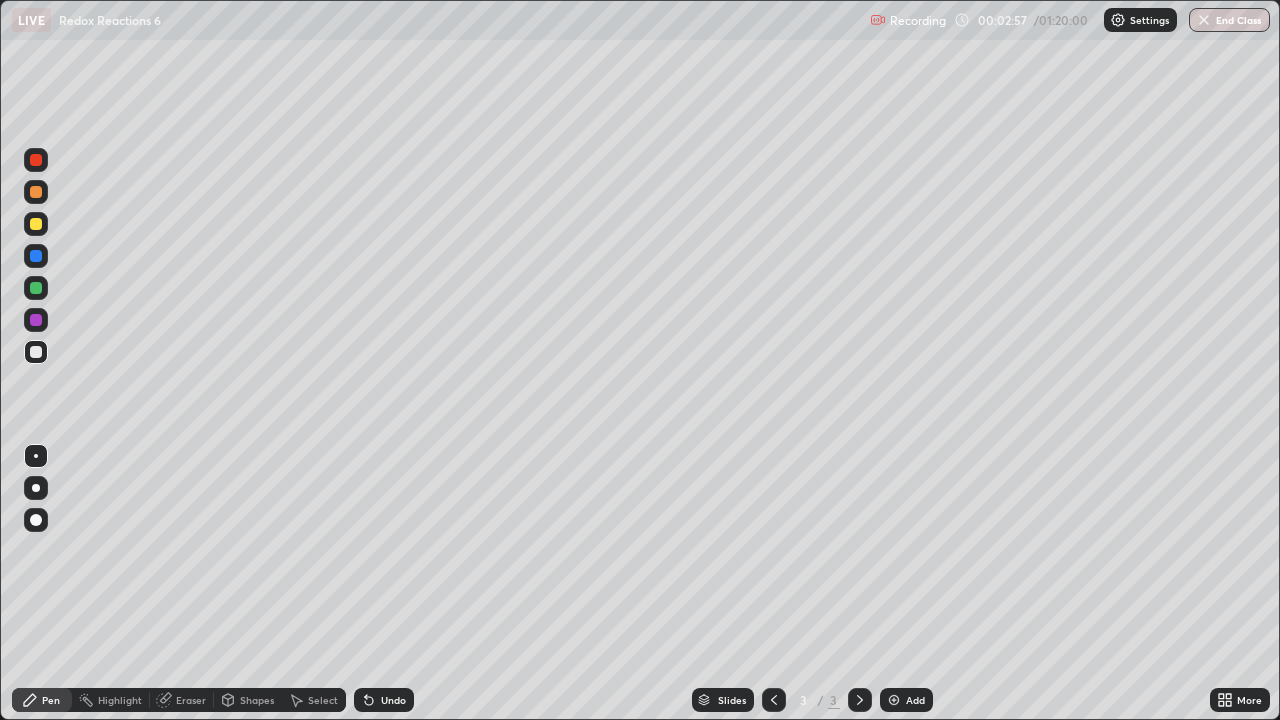 click at bounding box center [36, 288] 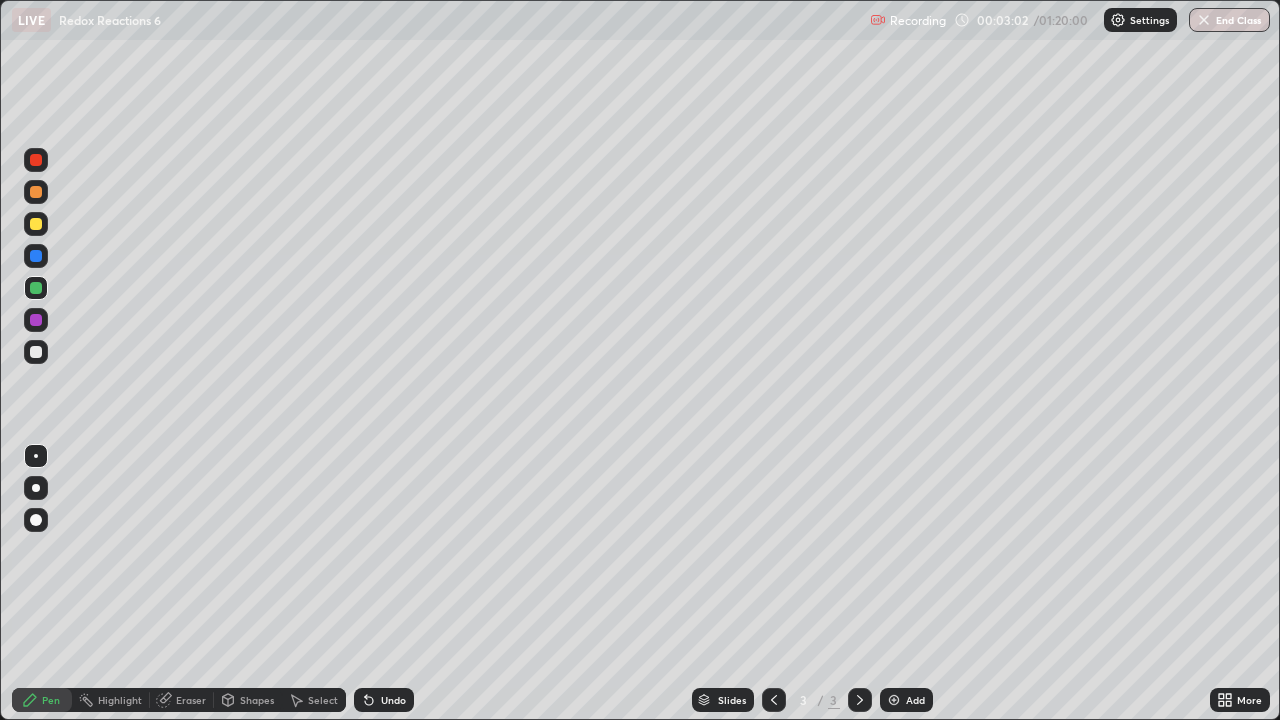 click at bounding box center [36, 352] 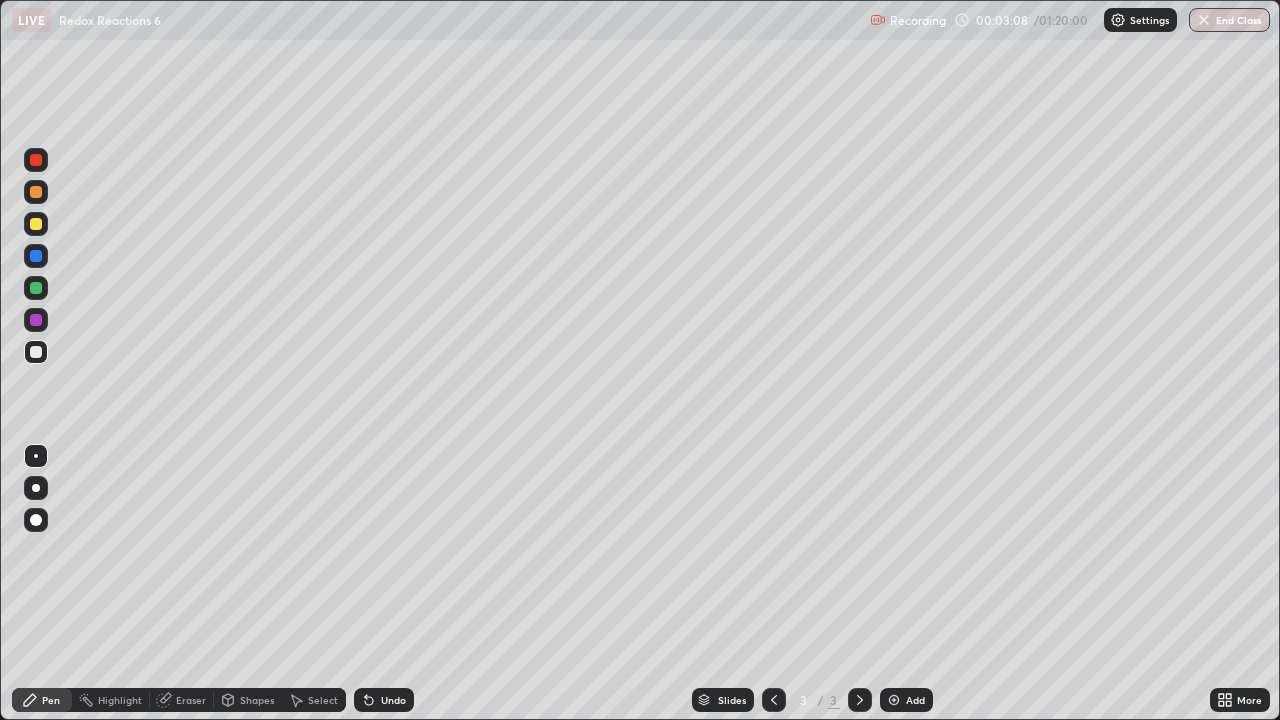 click at bounding box center [36, 288] 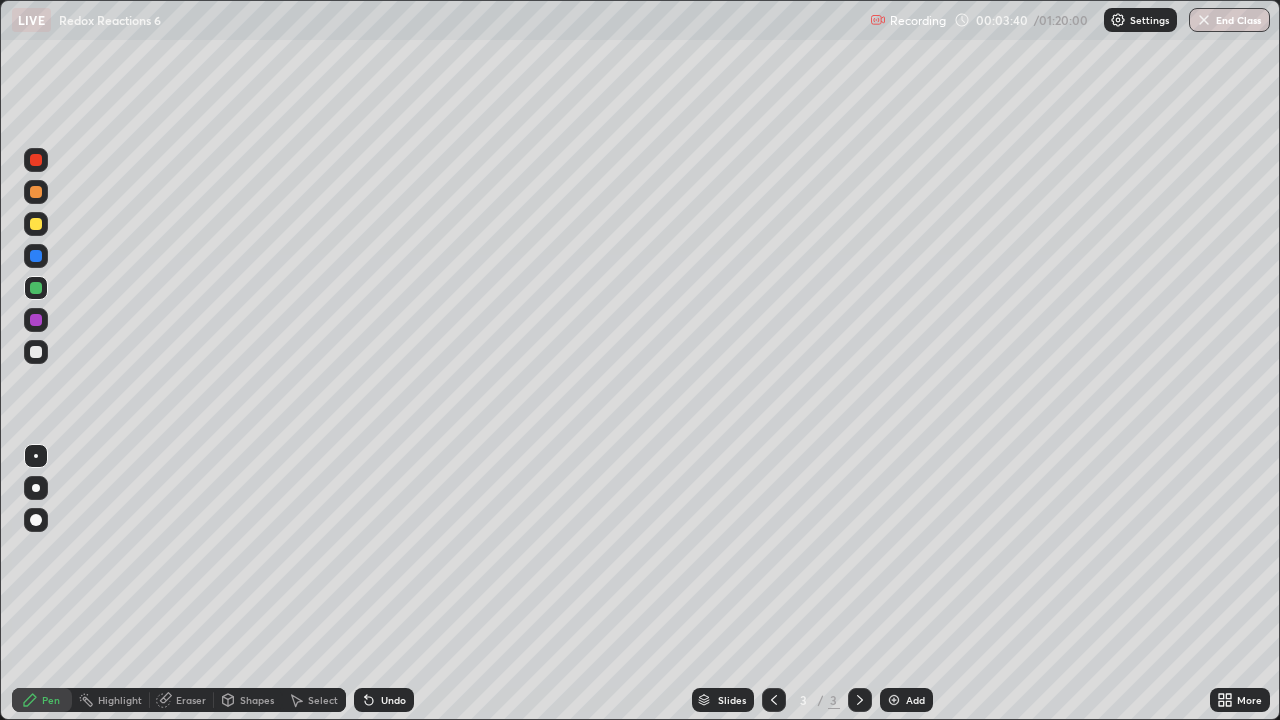 click at bounding box center [36, 352] 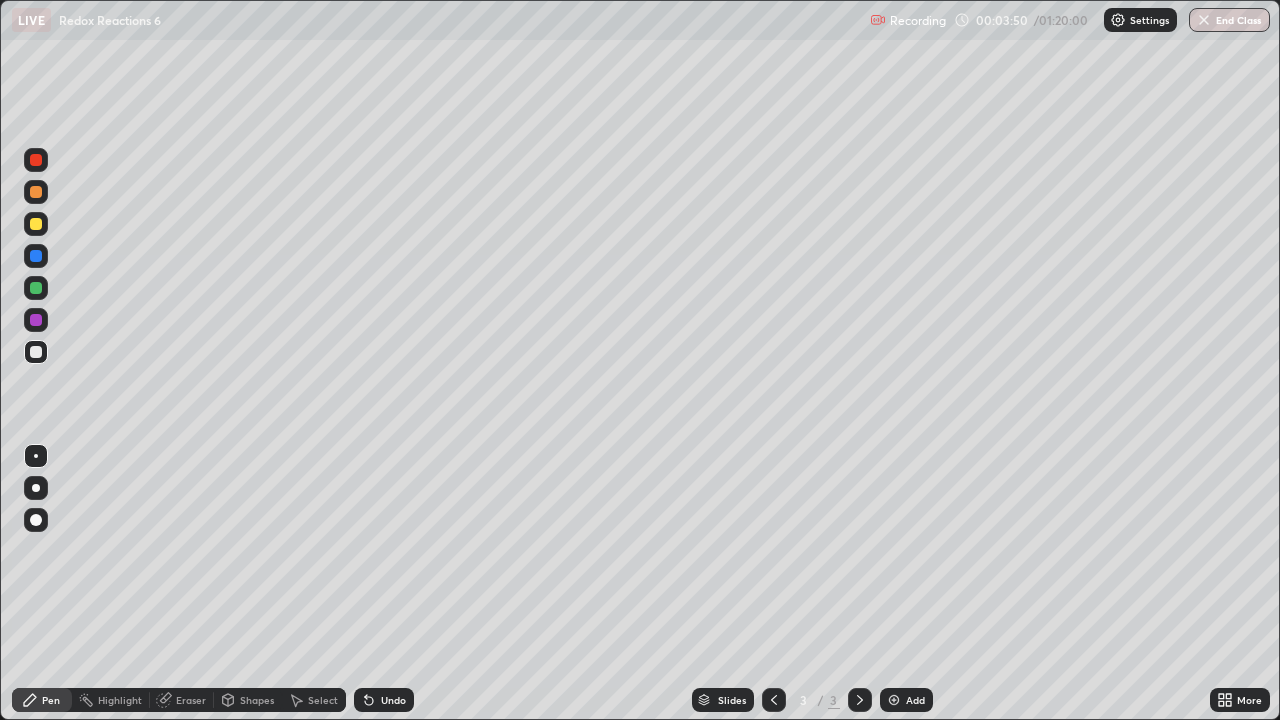 click at bounding box center [36, 224] 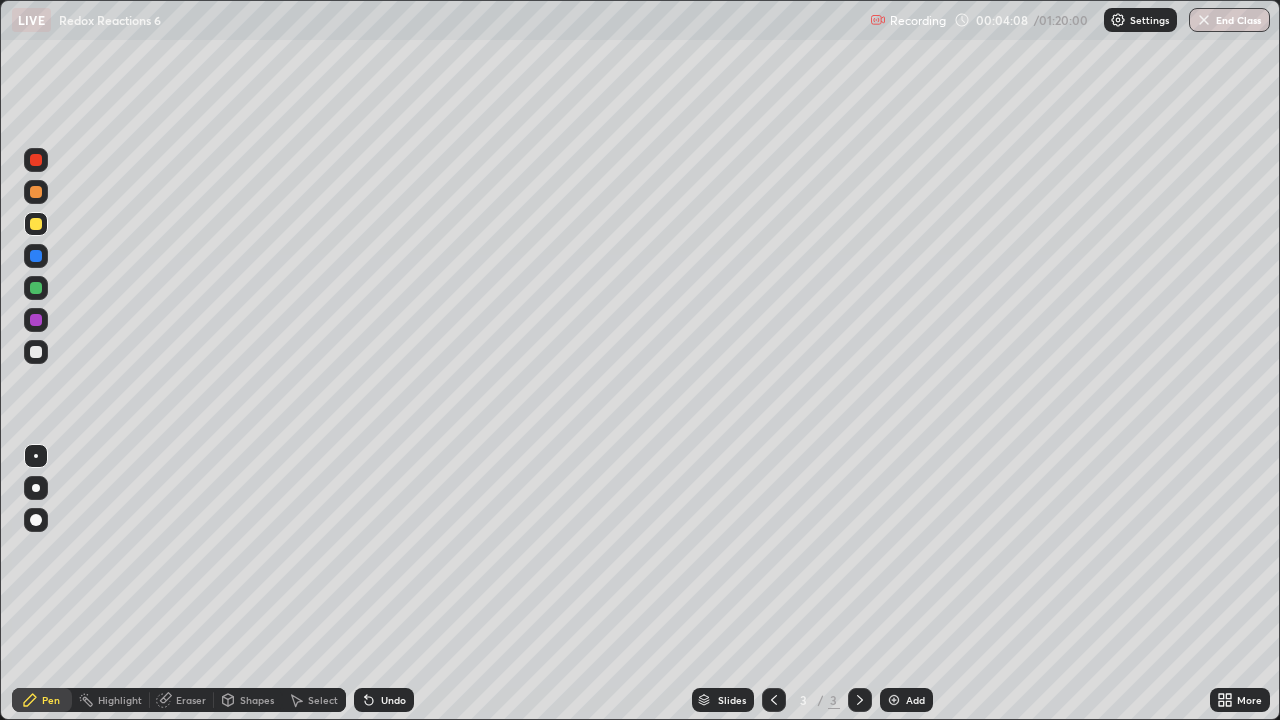click at bounding box center (36, 352) 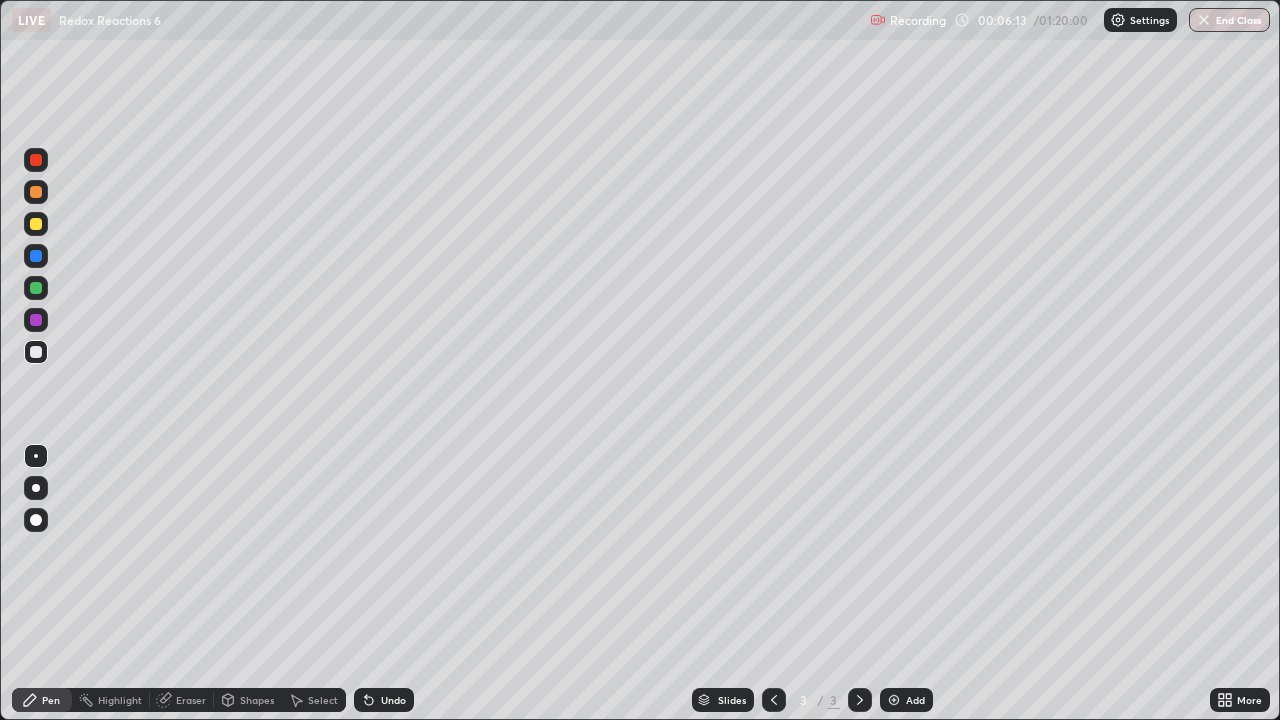 click at bounding box center [894, 700] 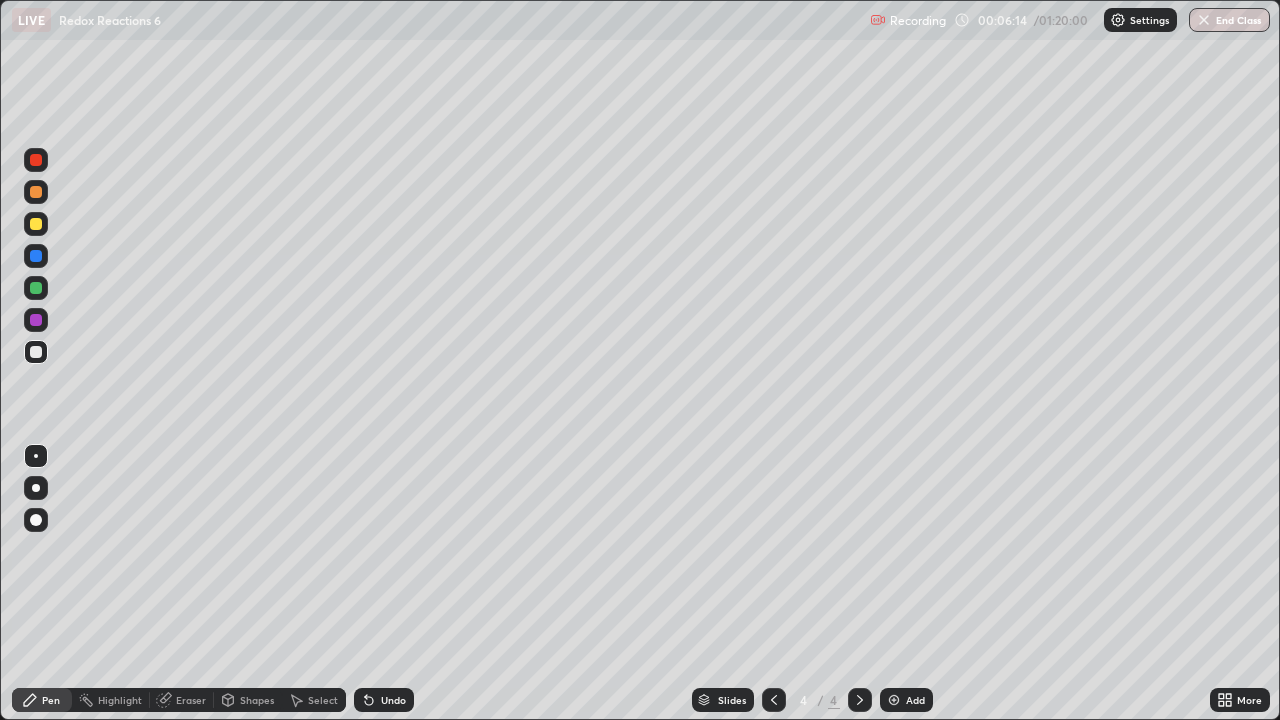 click at bounding box center (36, 224) 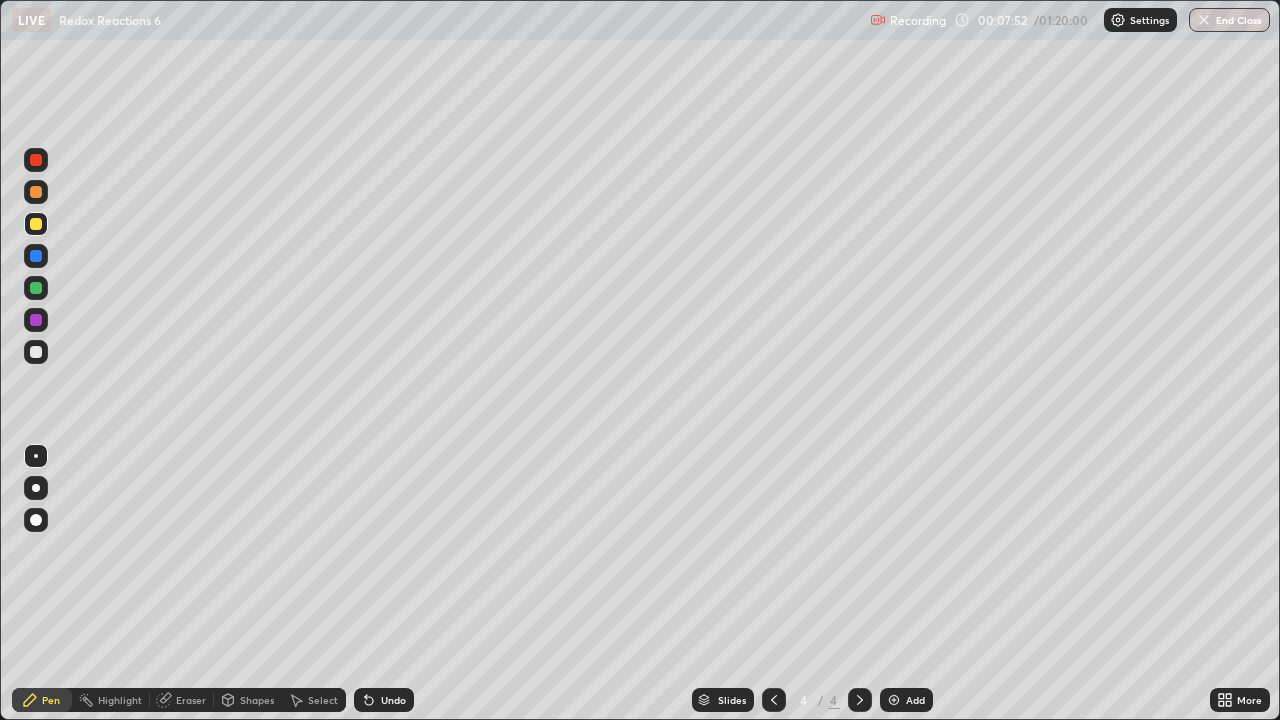 click at bounding box center [36, 288] 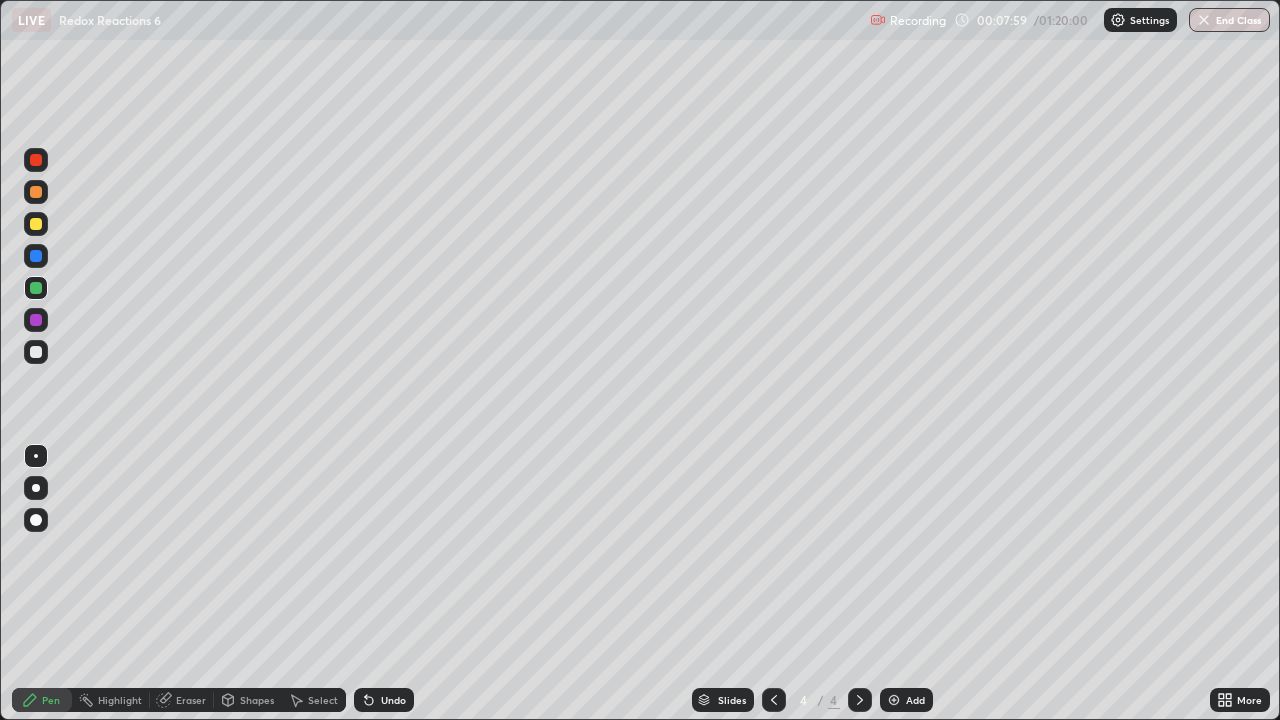 click at bounding box center [36, 192] 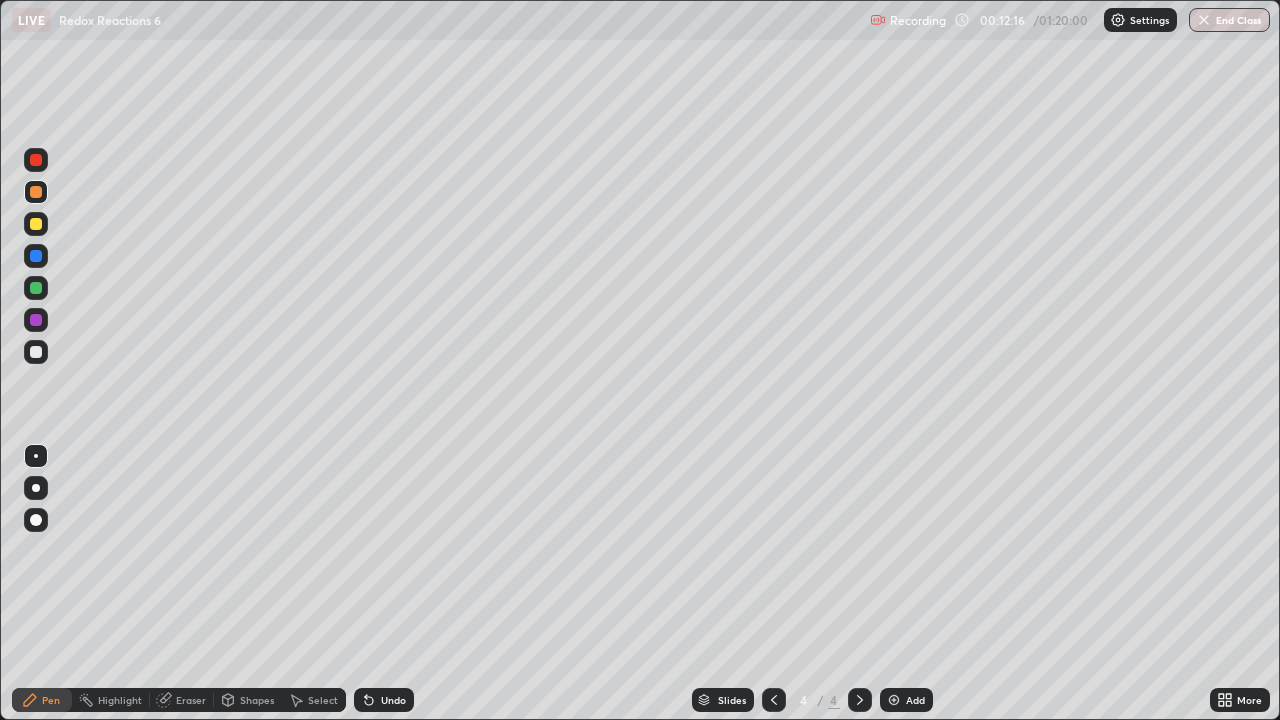 click on "Add" at bounding box center [915, 700] 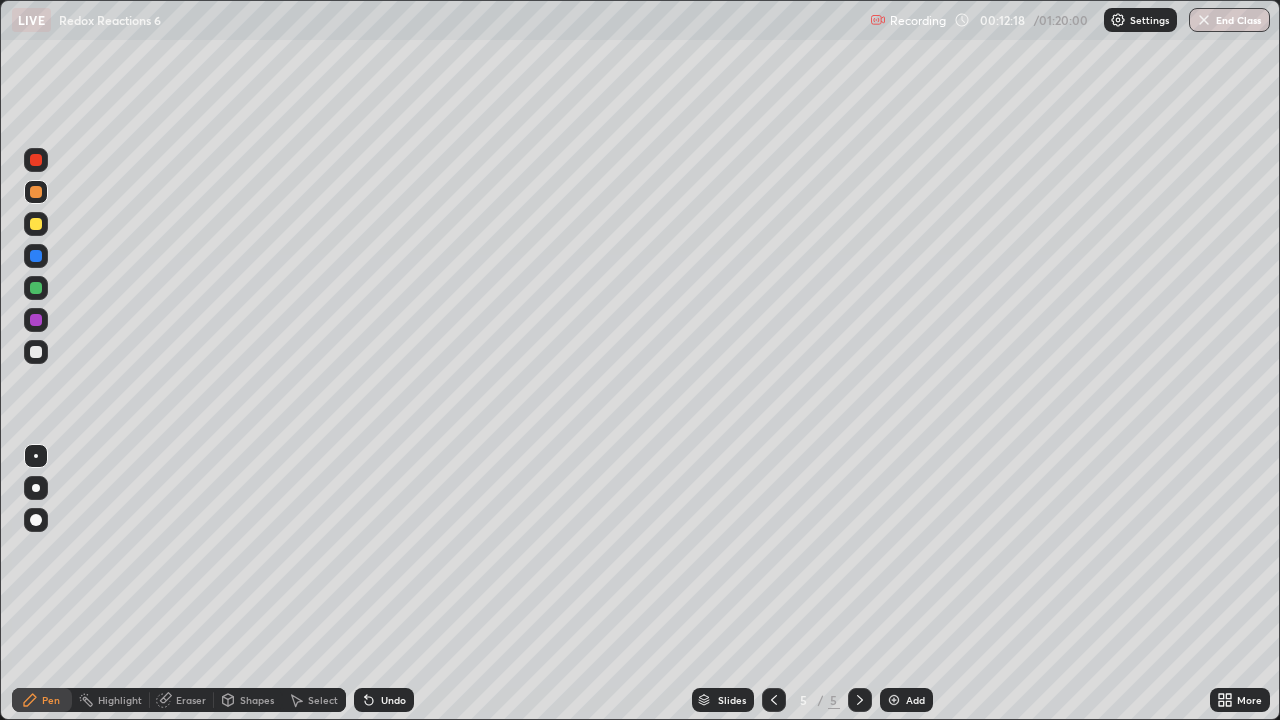 click at bounding box center (36, 224) 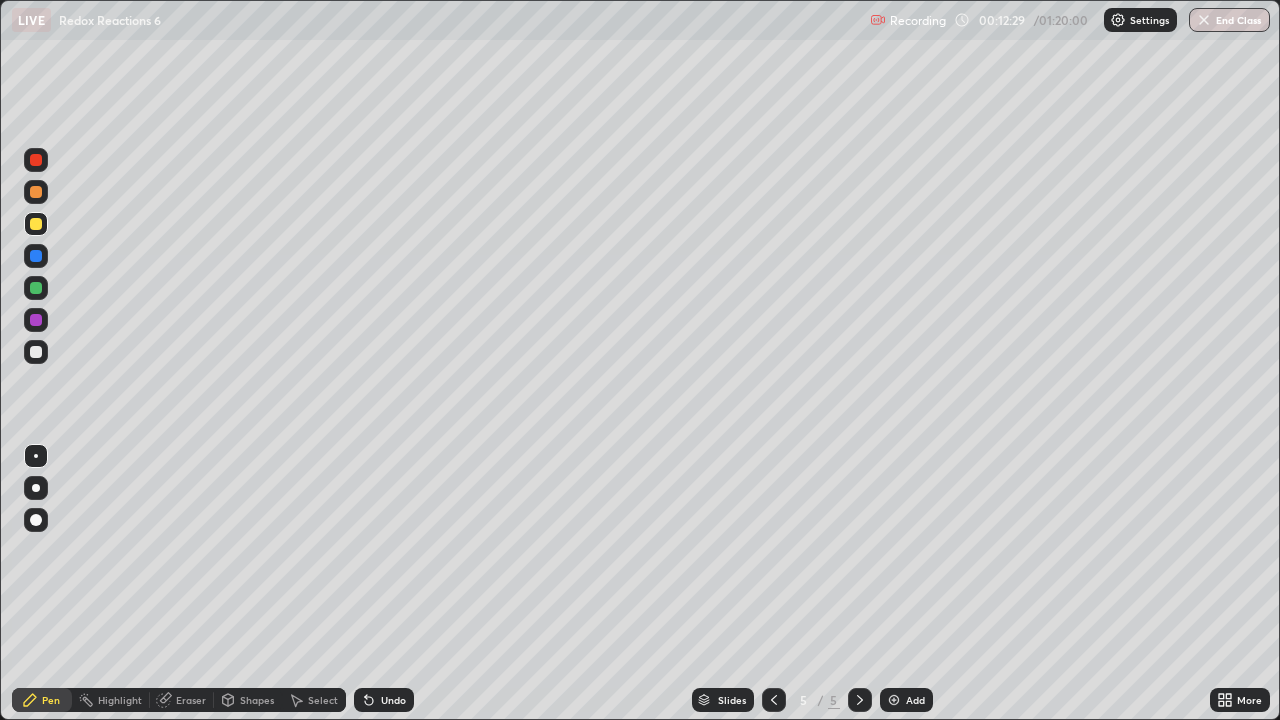 click on "Undo" at bounding box center (393, 700) 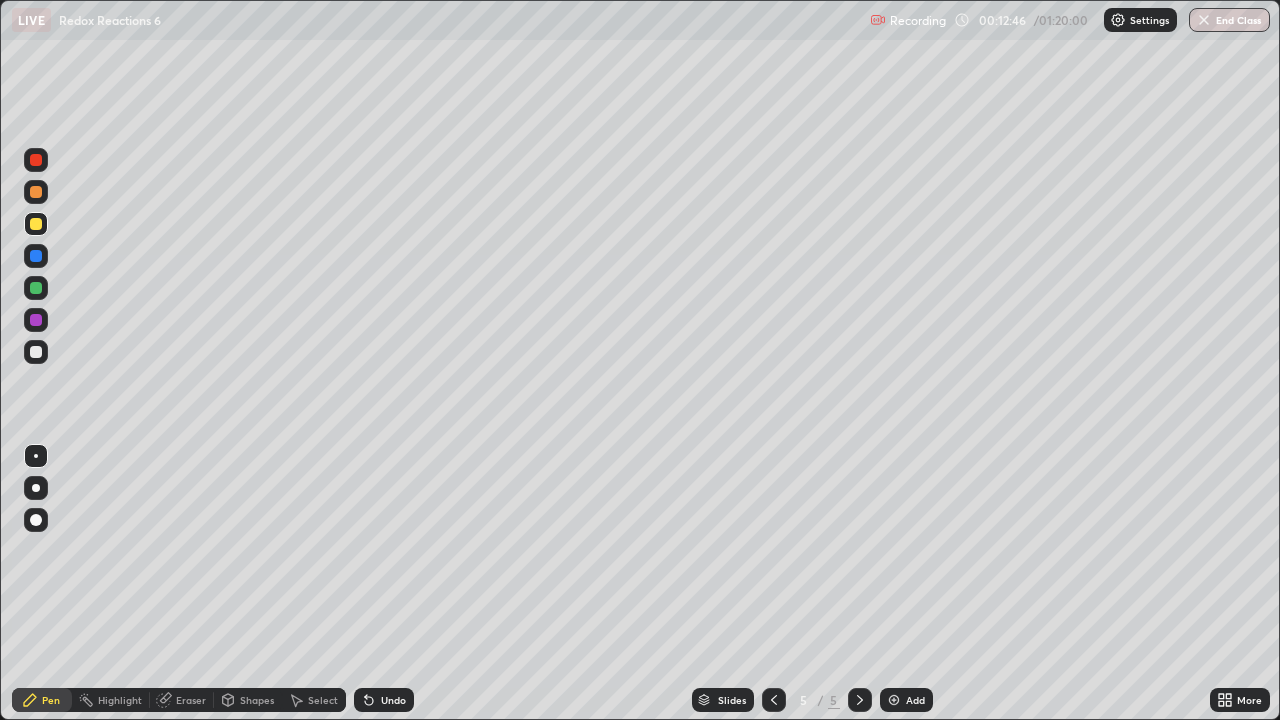 click at bounding box center (36, 288) 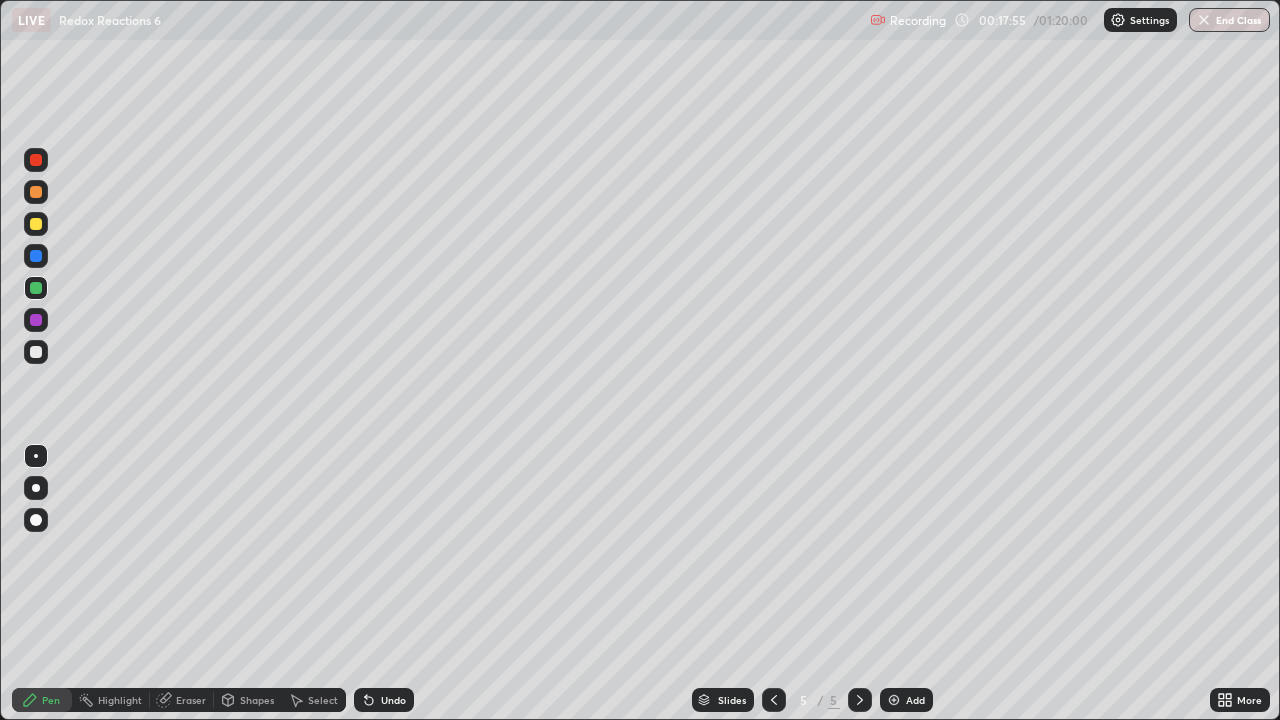 click at bounding box center (36, 192) 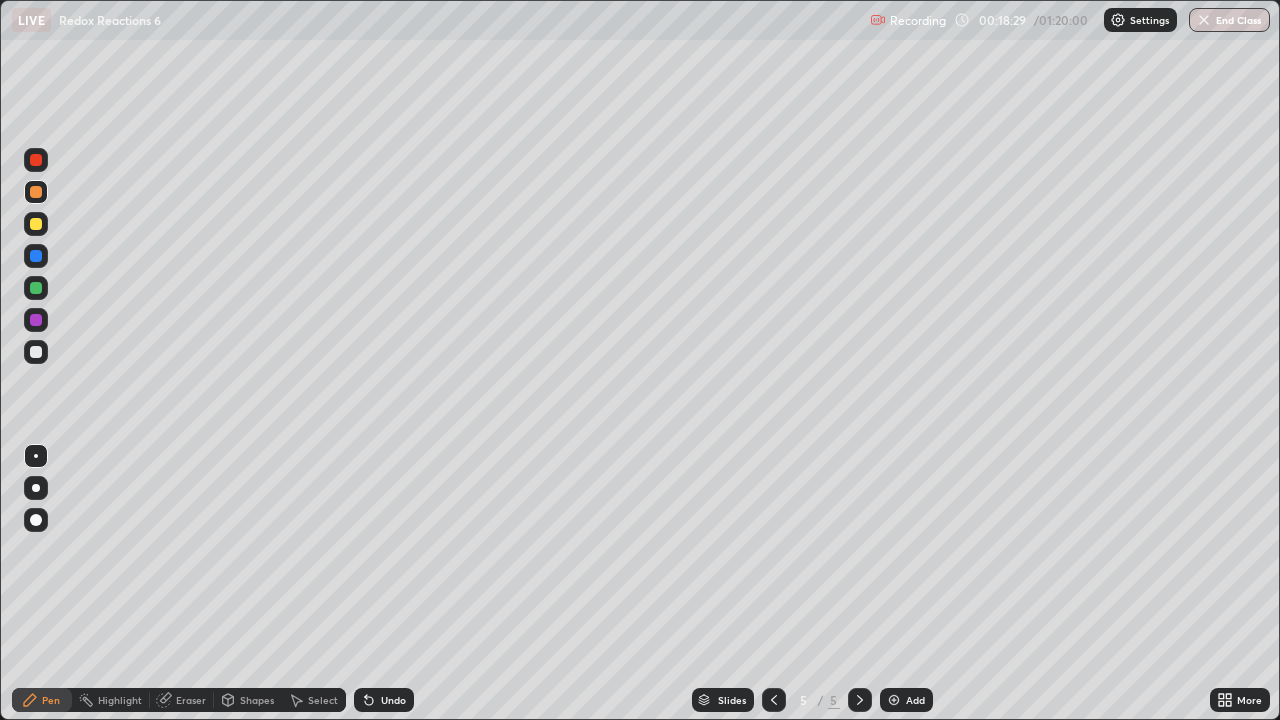 click at bounding box center [36, 352] 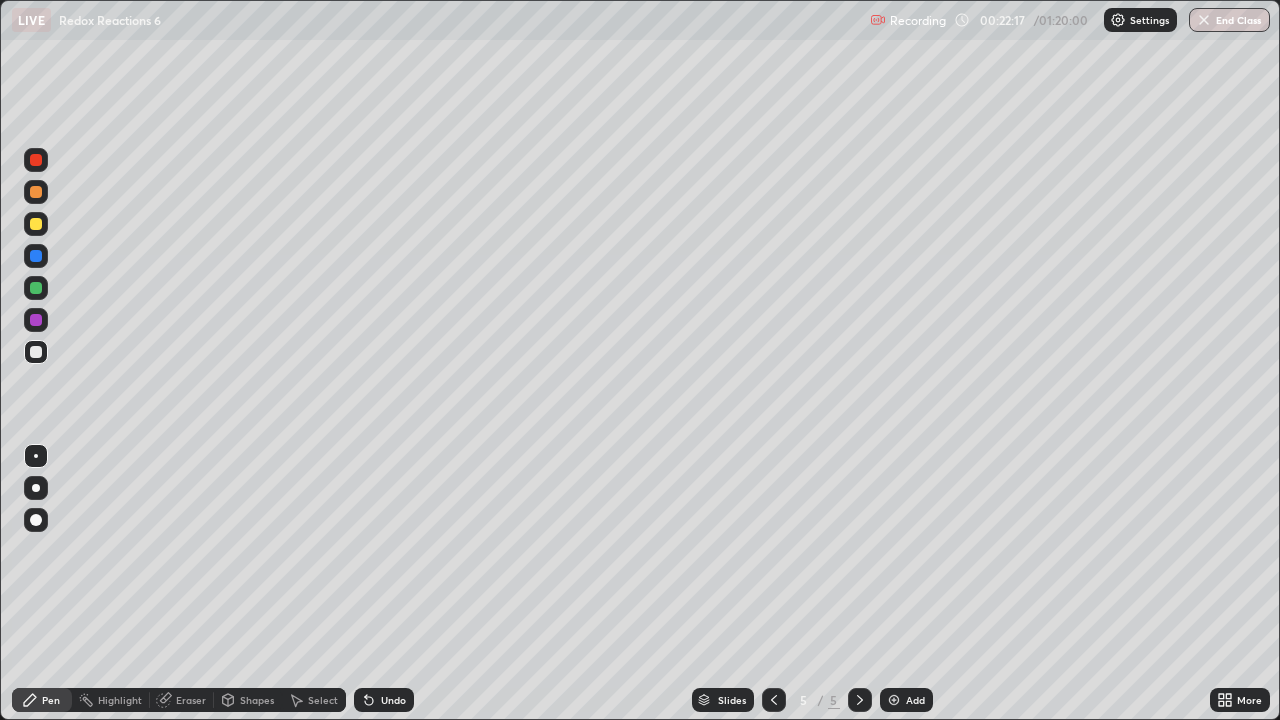 click on "Add" at bounding box center (915, 700) 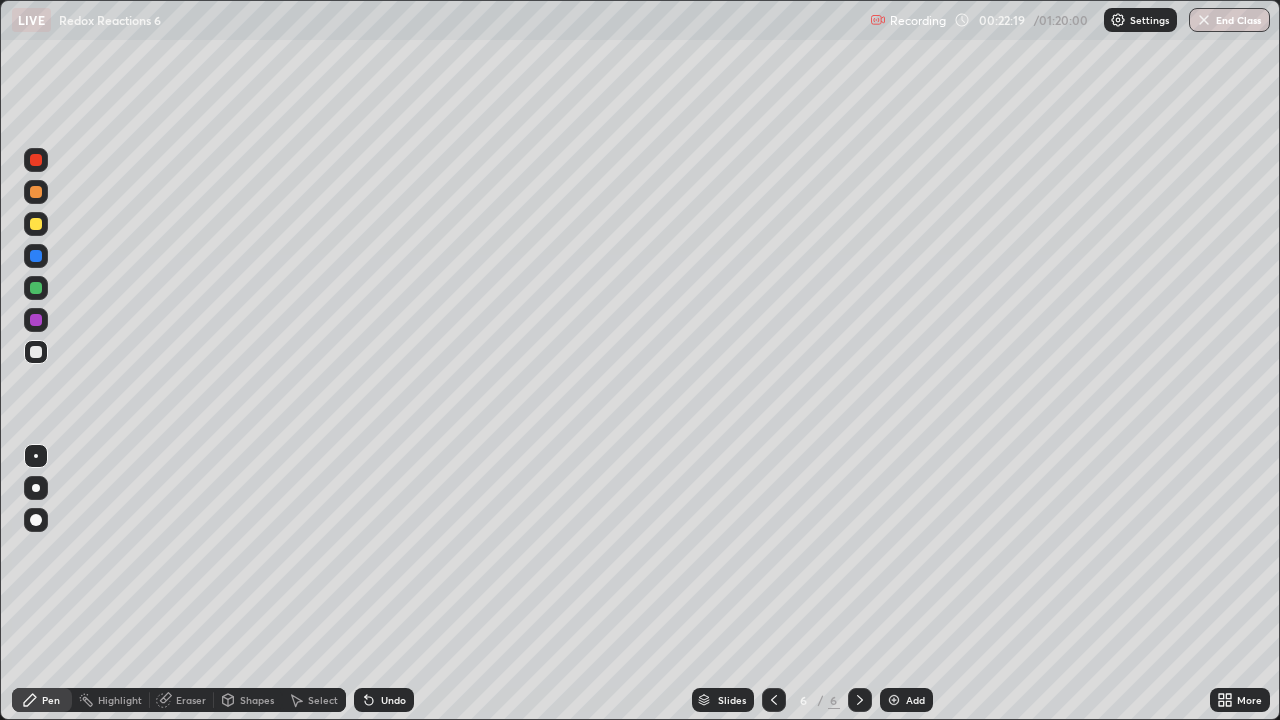 click at bounding box center [36, 224] 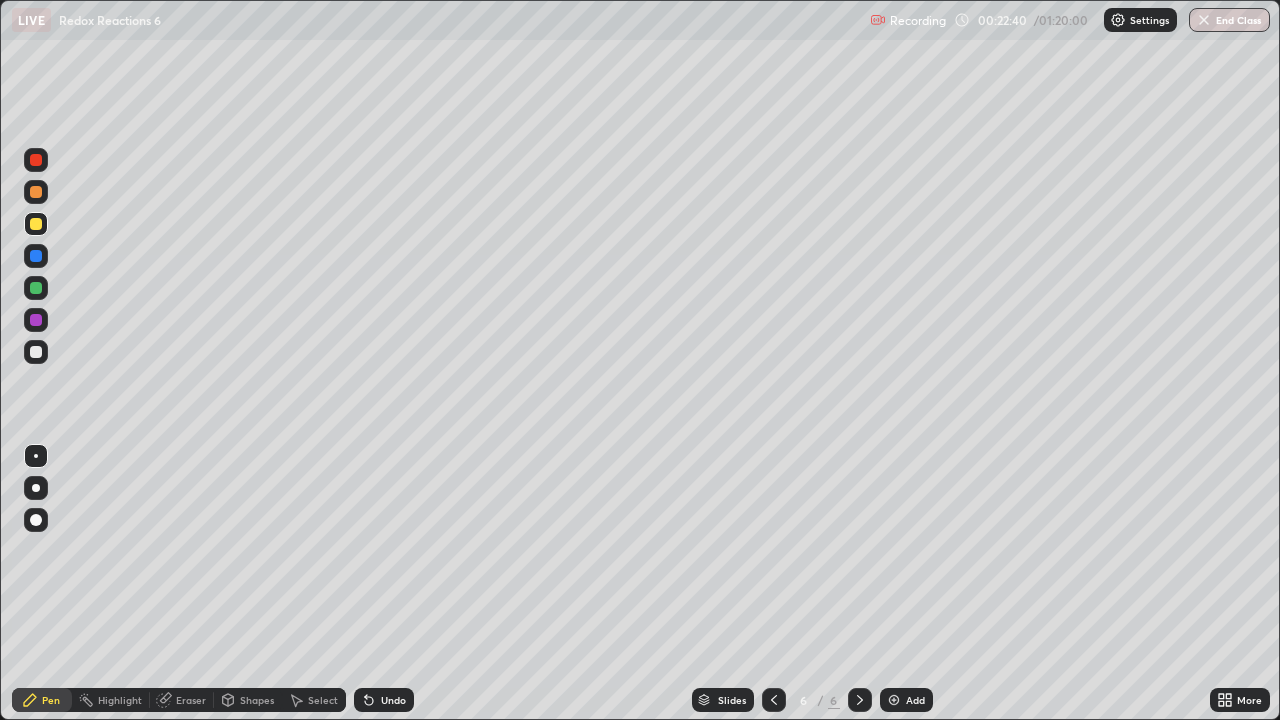 click at bounding box center (36, 288) 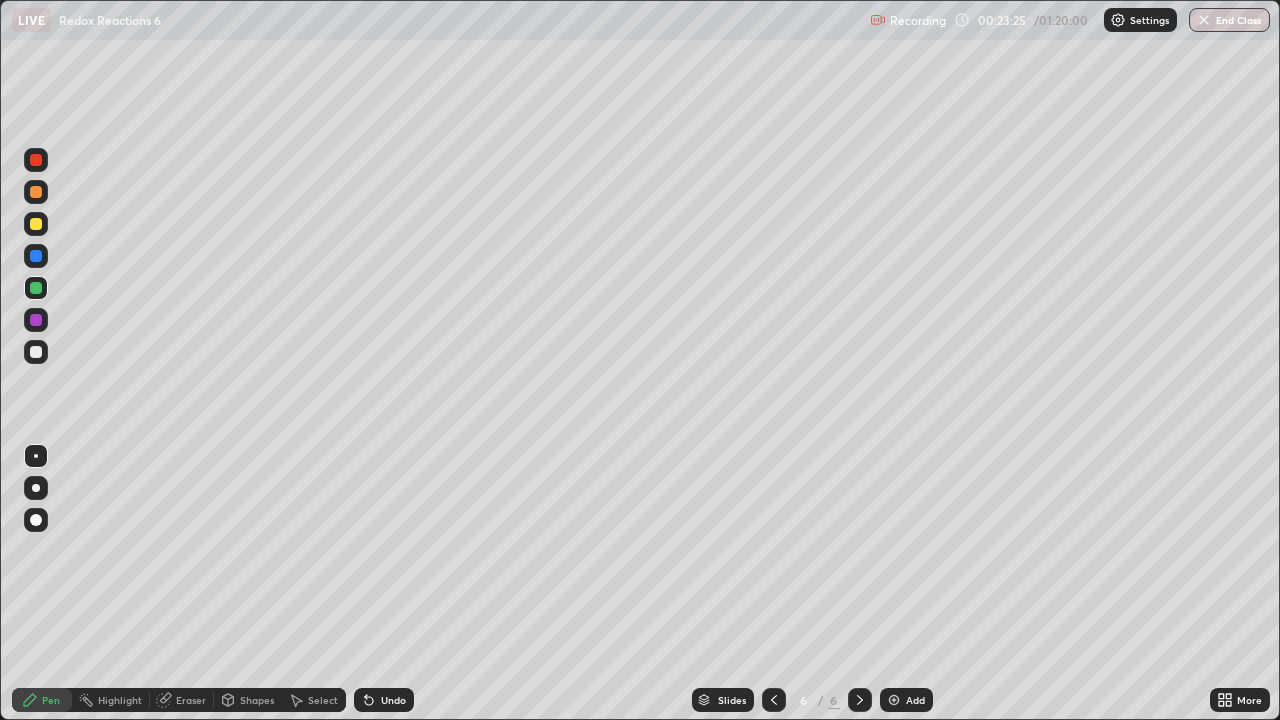 click on "Eraser" at bounding box center [191, 700] 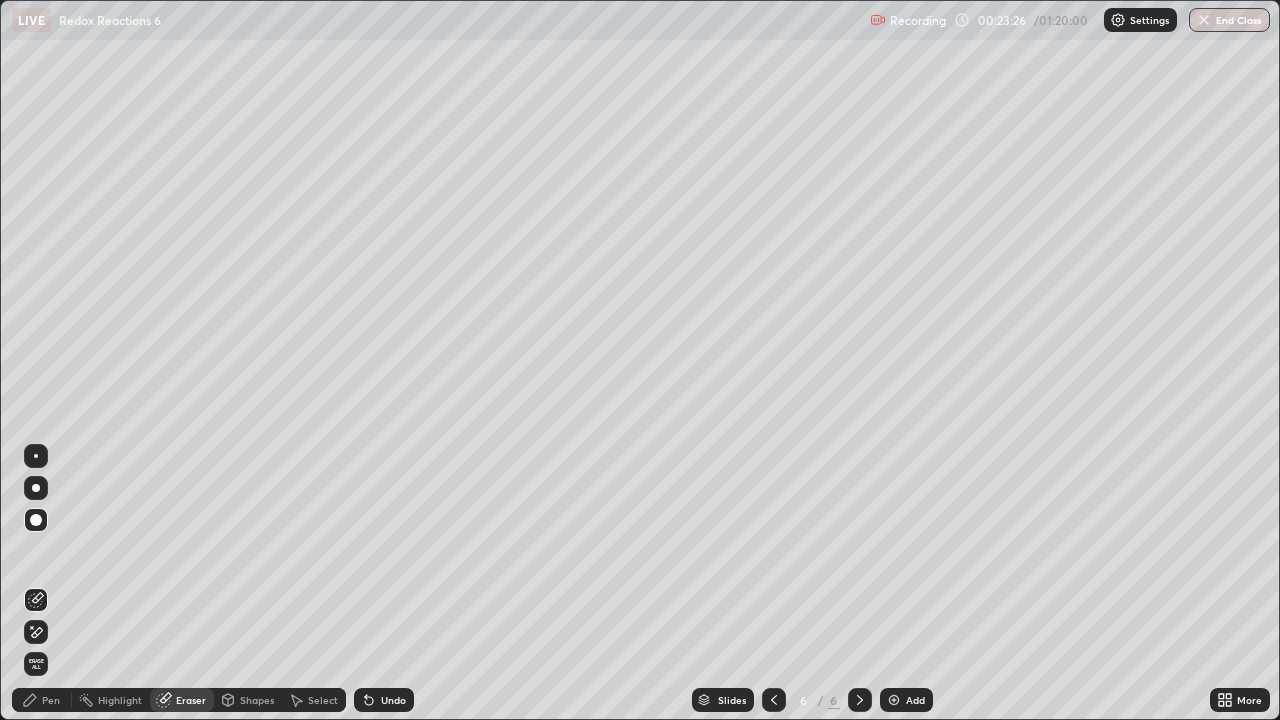 click on "Pen" at bounding box center (51, 700) 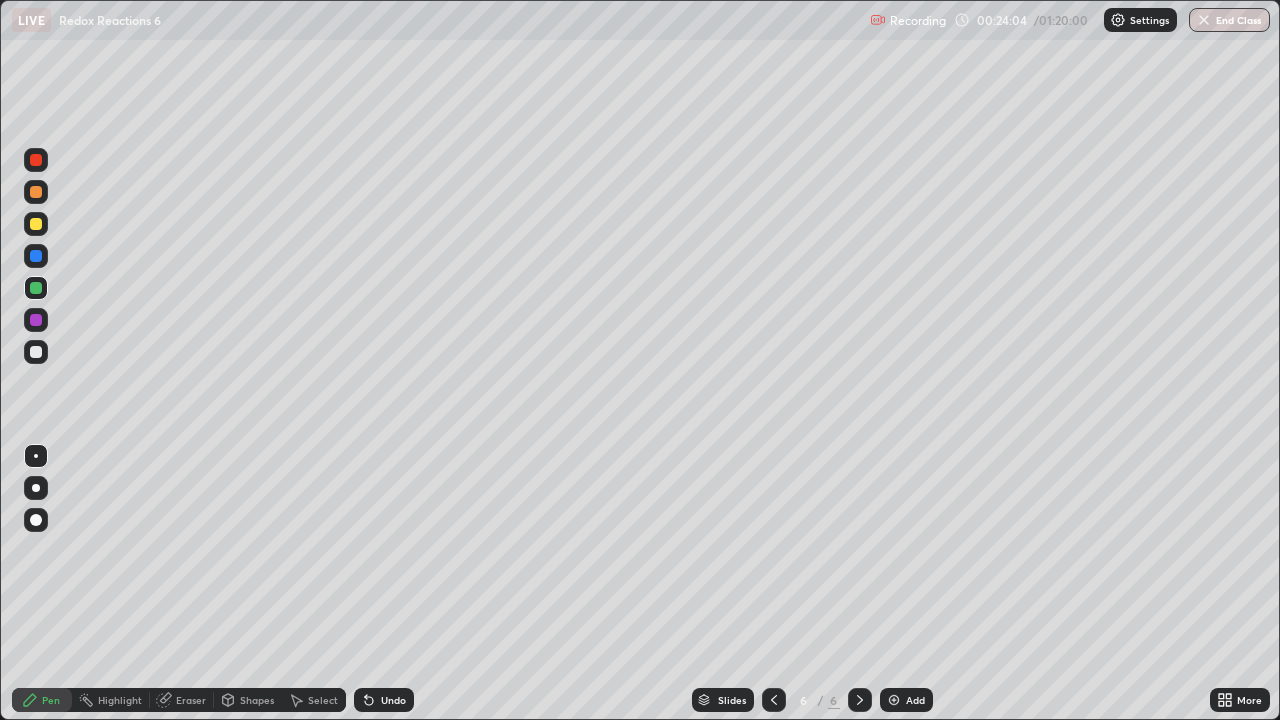 click 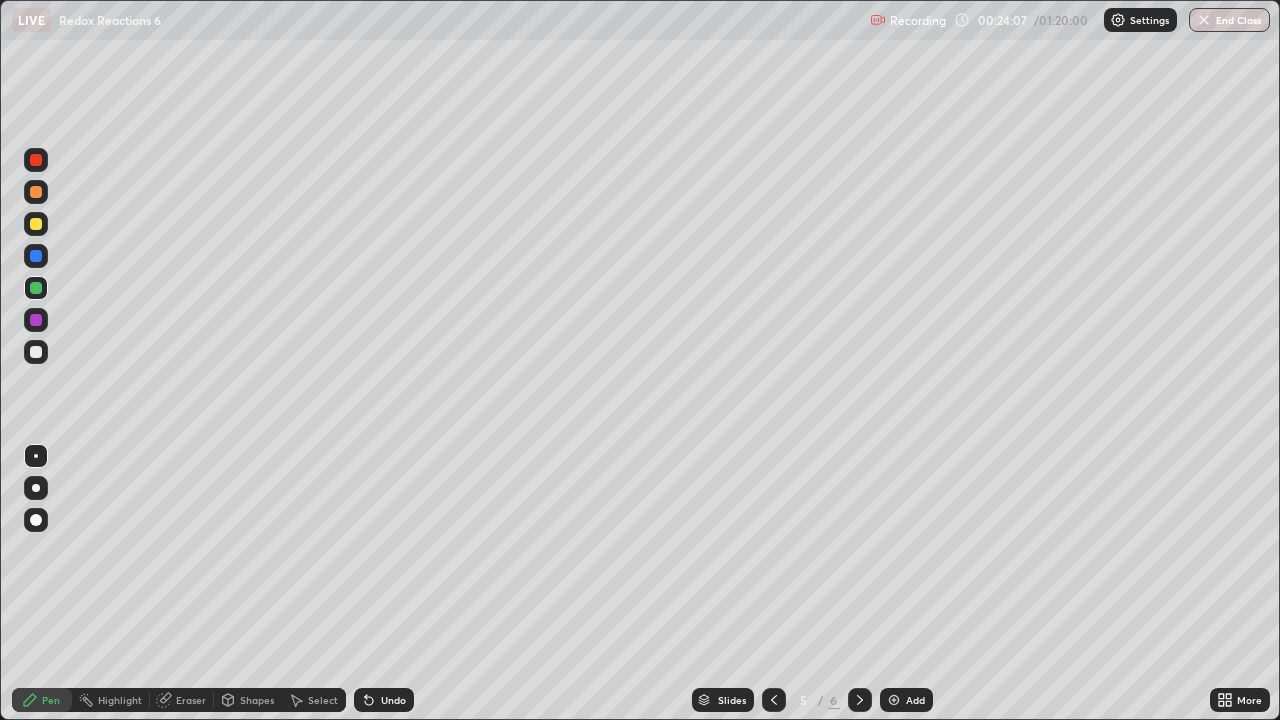 click on "5" at bounding box center (804, 700) 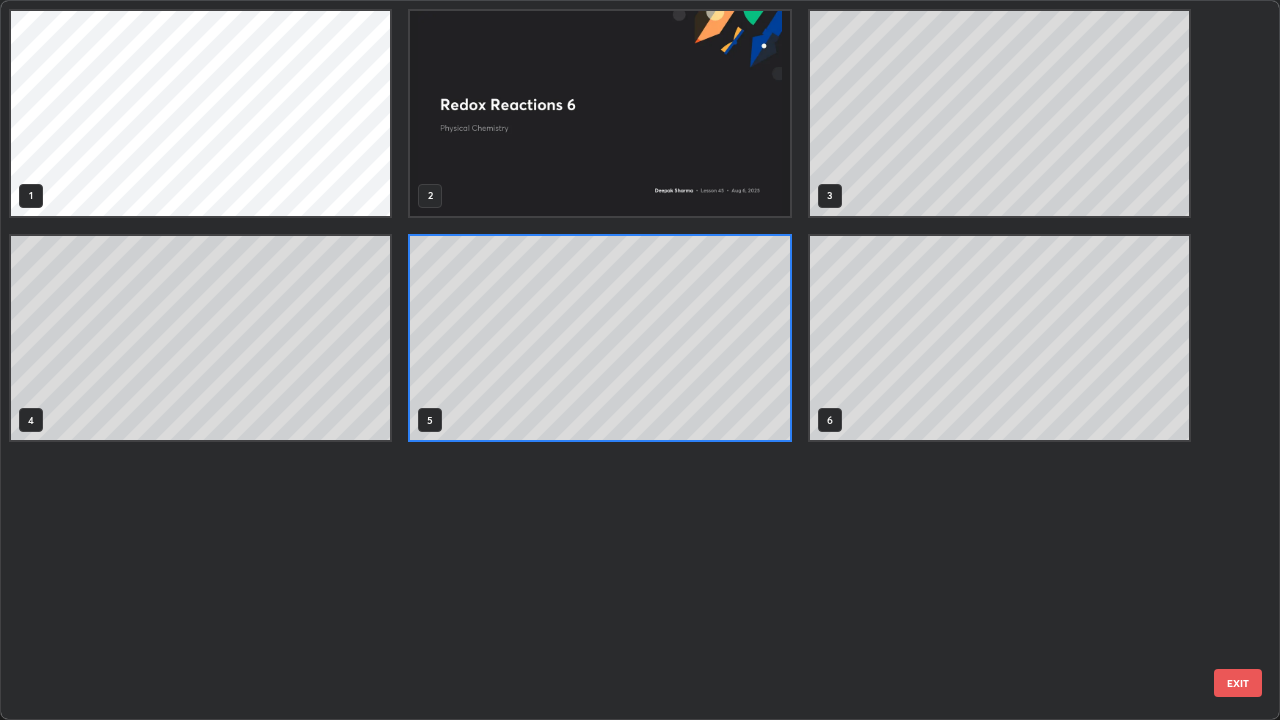 scroll, scrollTop: 7, scrollLeft: 11, axis: both 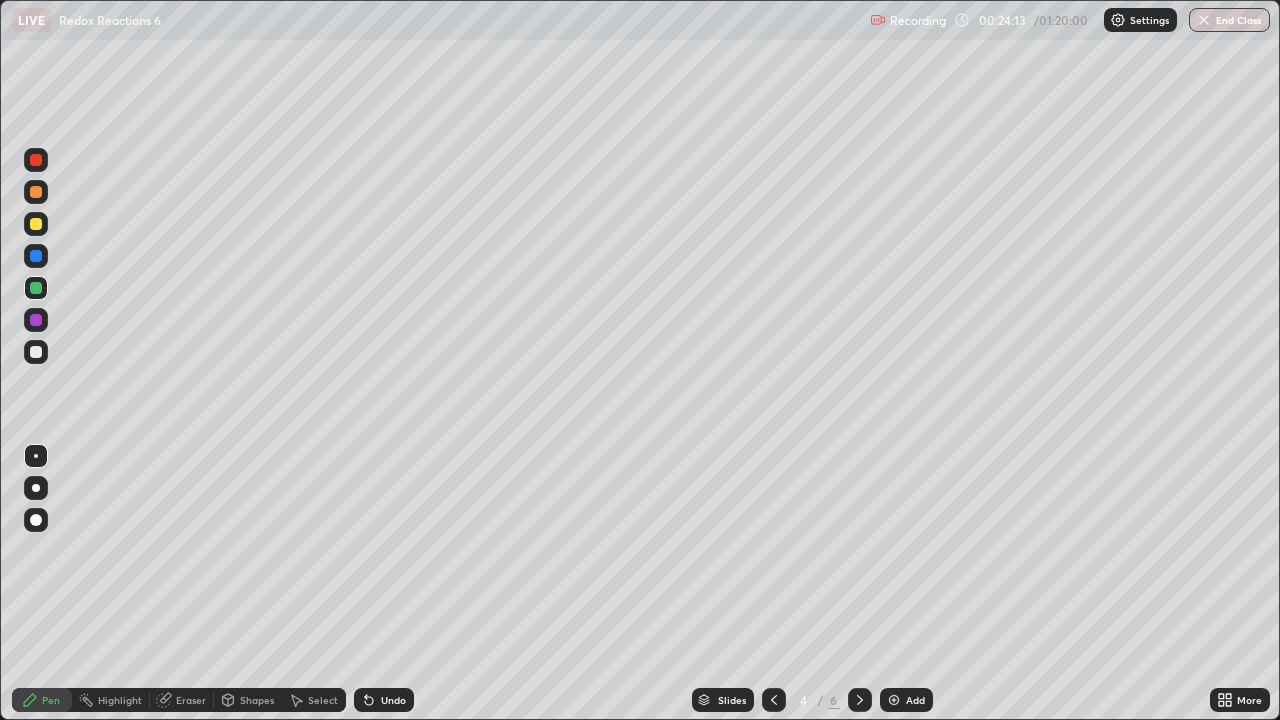 click 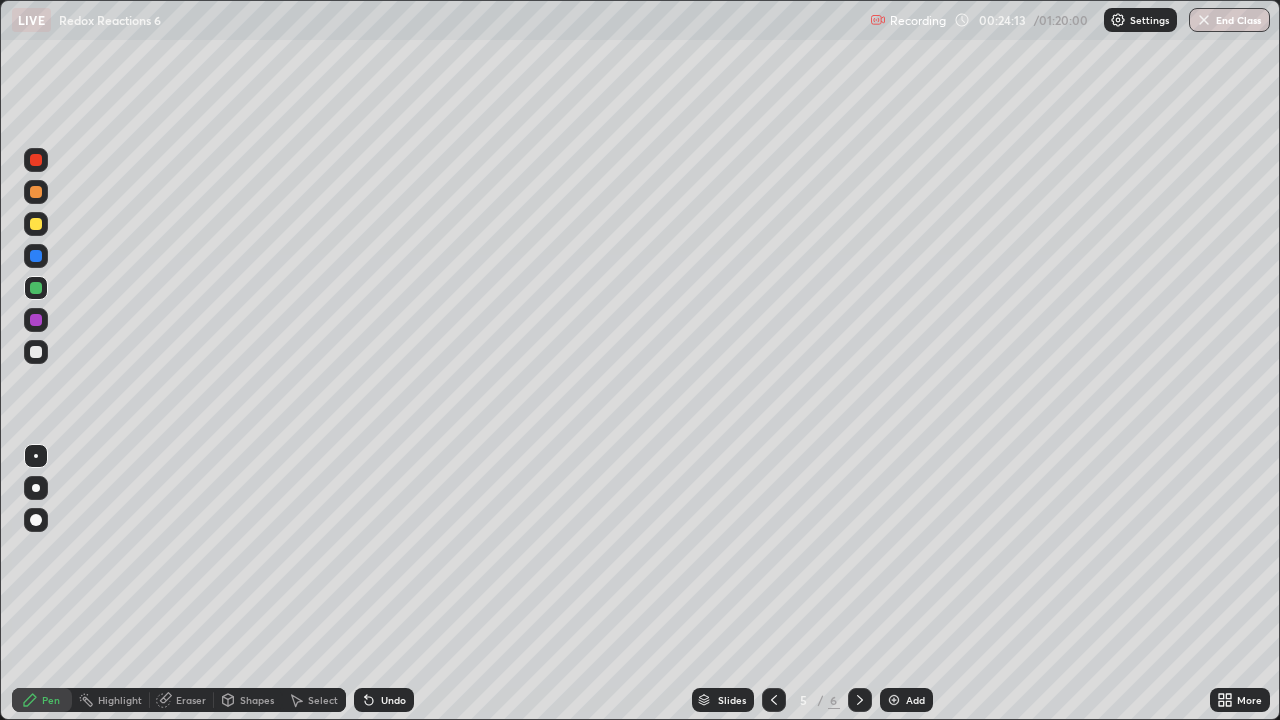 click 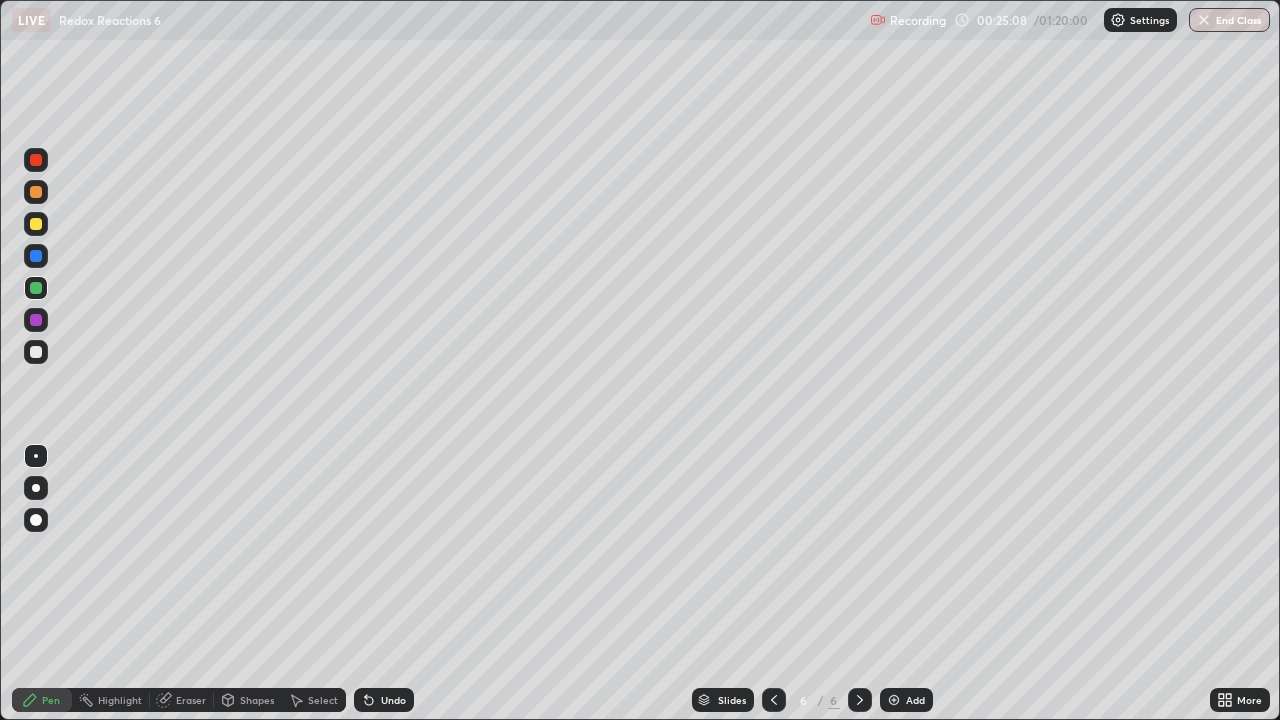 click at bounding box center [894, 700] 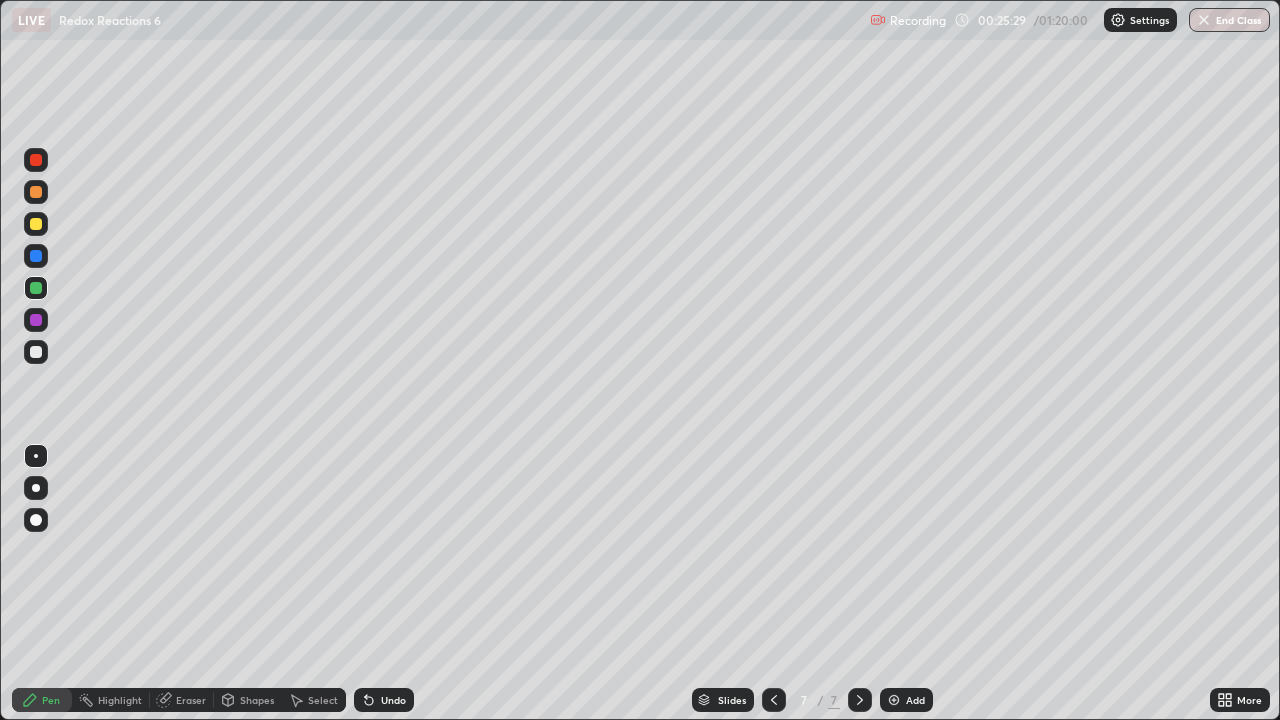 click at bounding box center [36, 224] 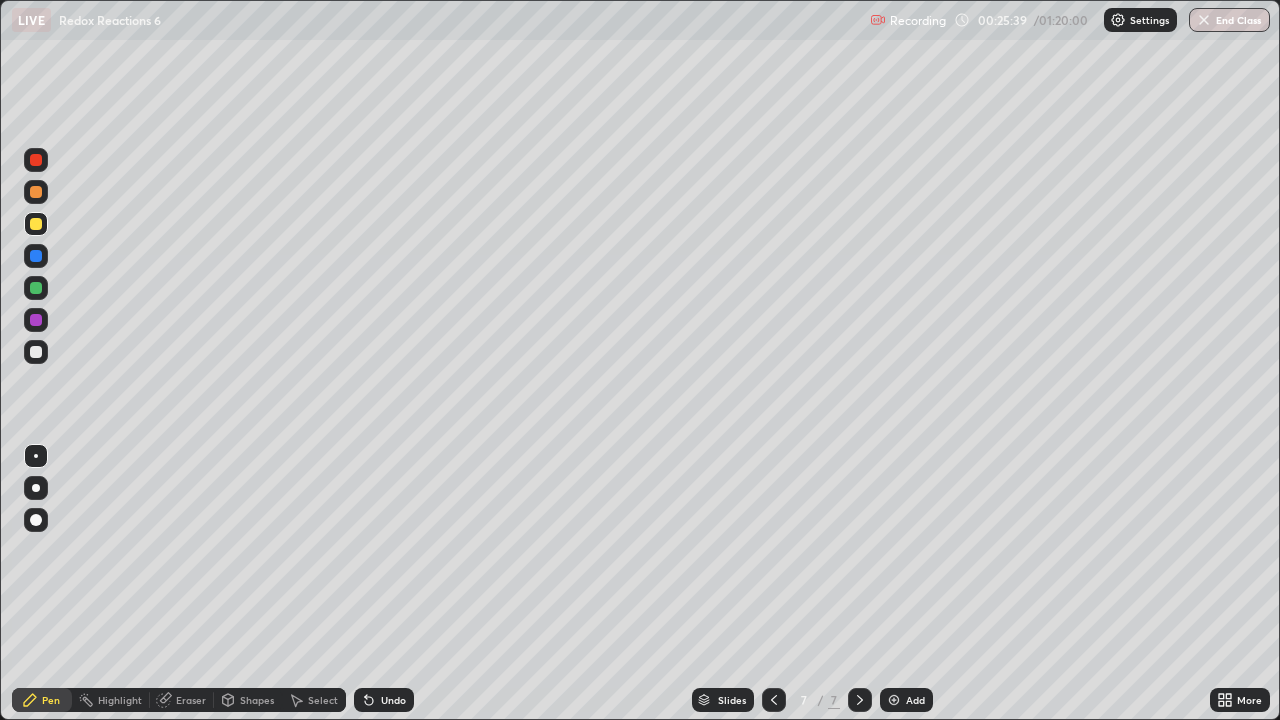 click on "Undo" at bounding box center (393, 700) 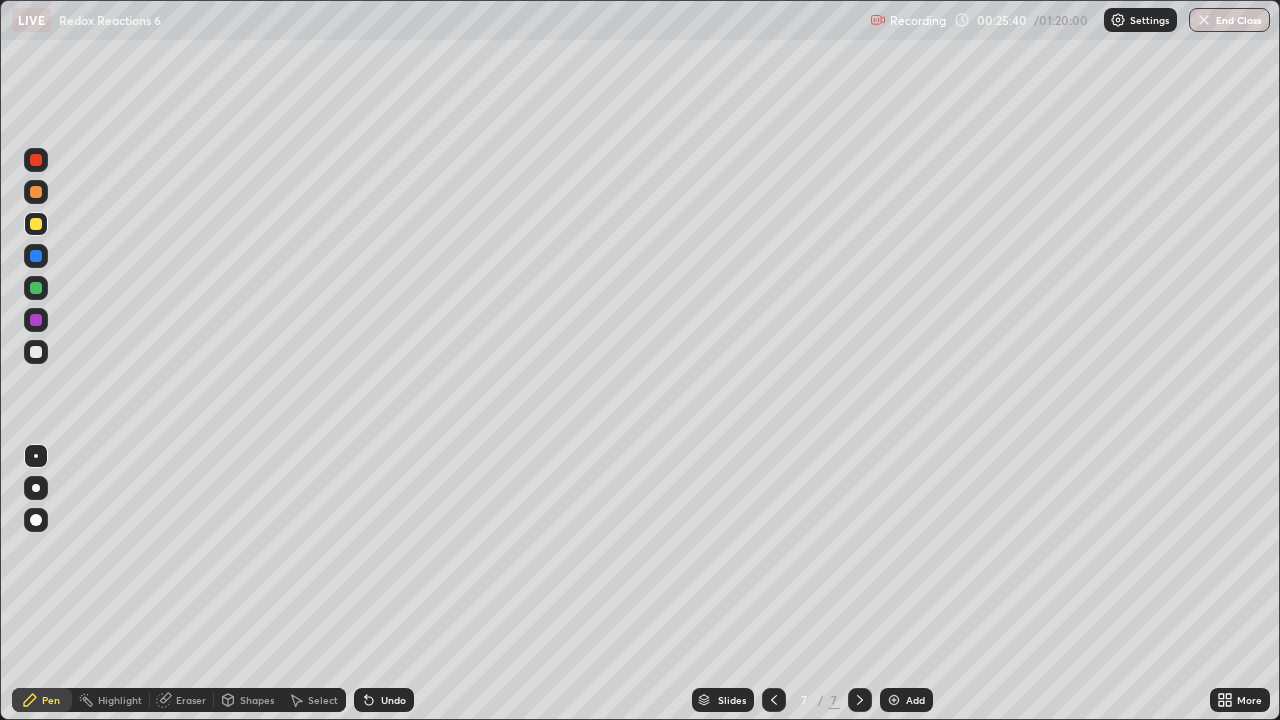 click on "Undo" at bounding box center [393, 700] 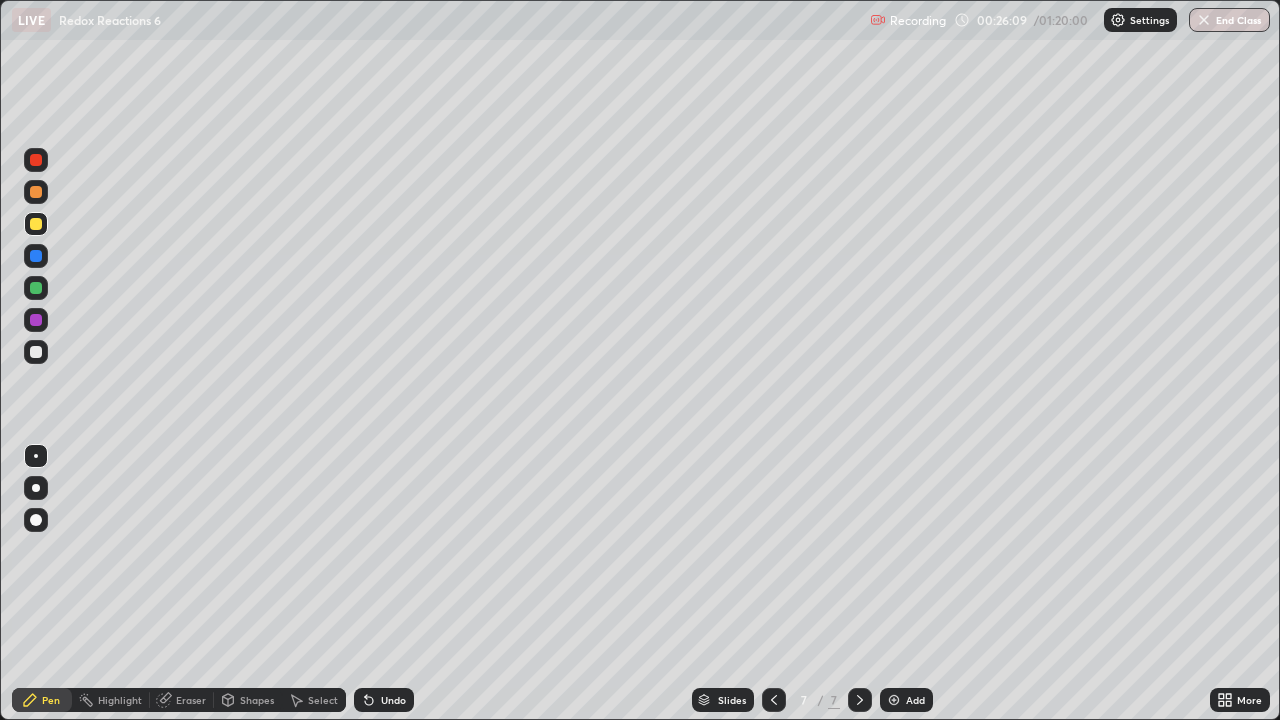 click at bounding box center (36, 192) 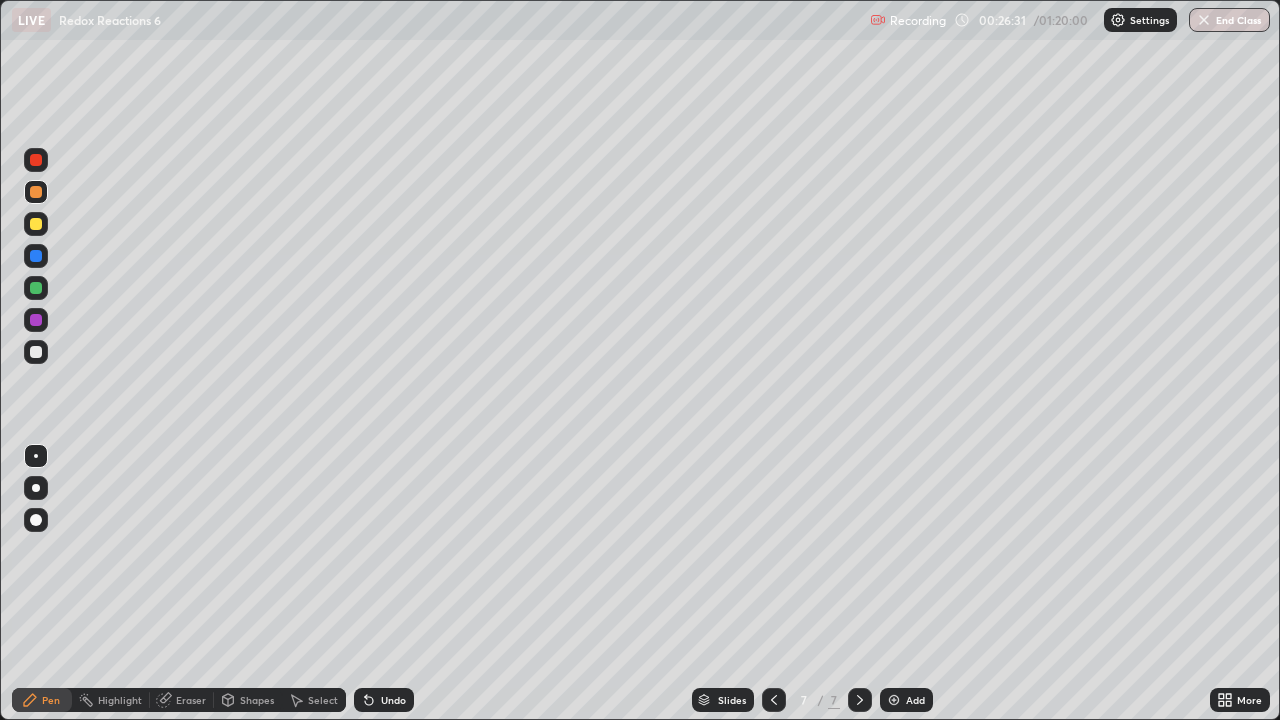 click at bounding box center [36, 288] 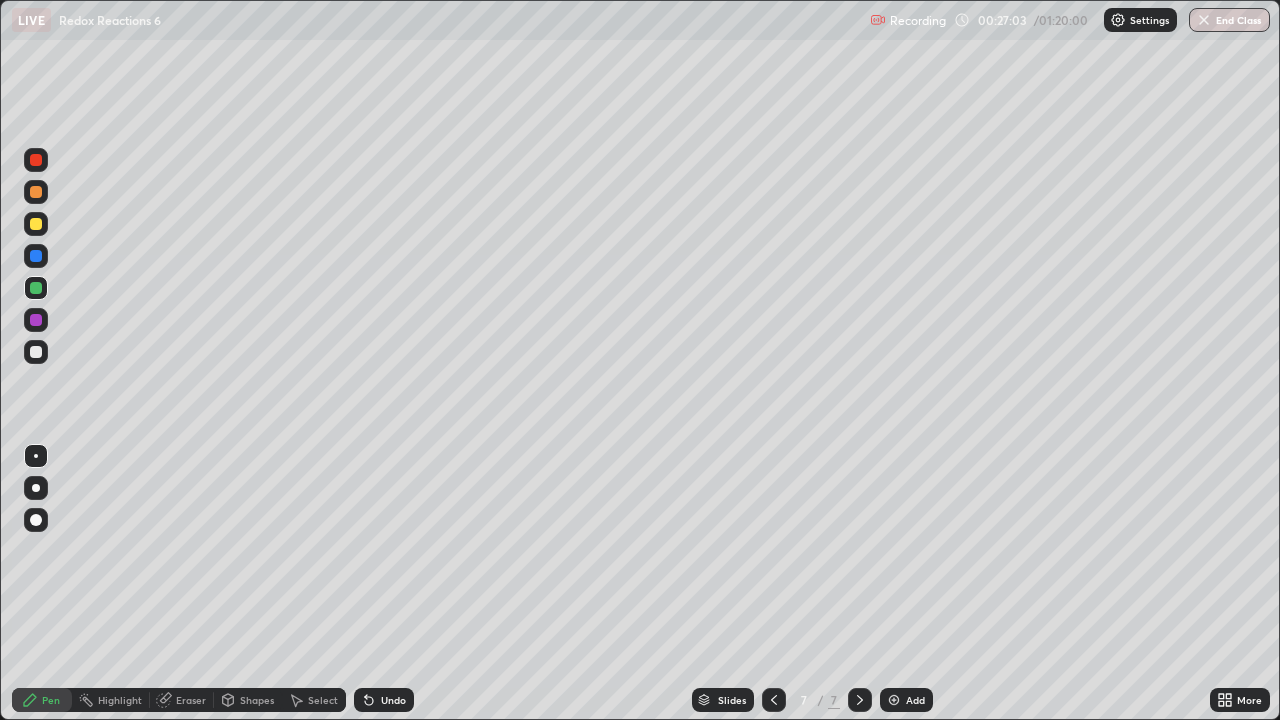 click on "Undo" at bounding box center (384, 700) 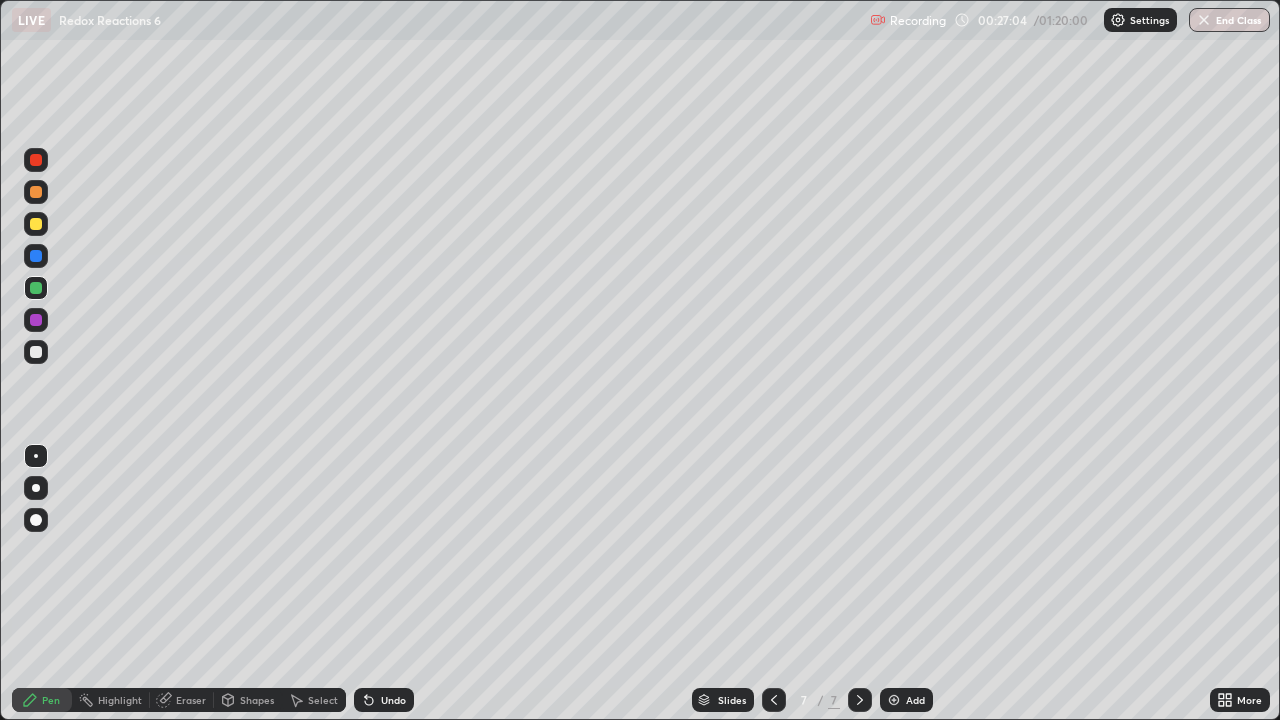 click on "Undo" at bounding box center [384, 700] 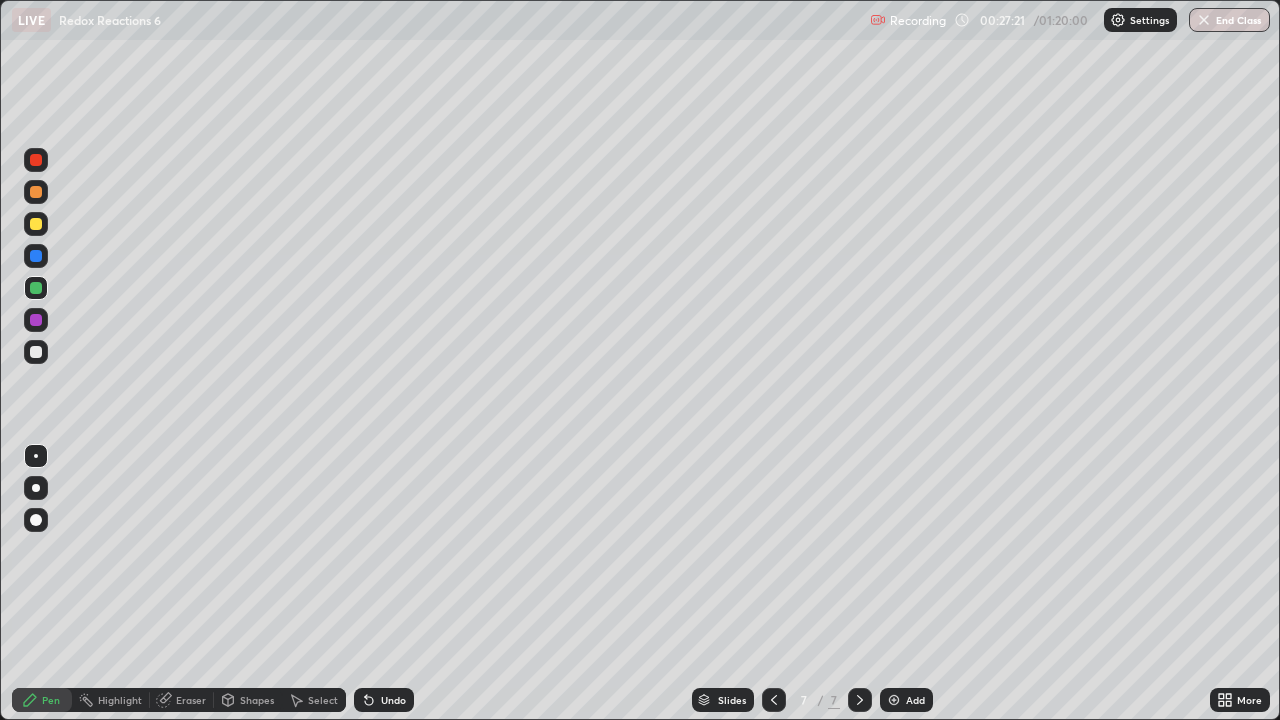 click at bounding box center [36, 352] 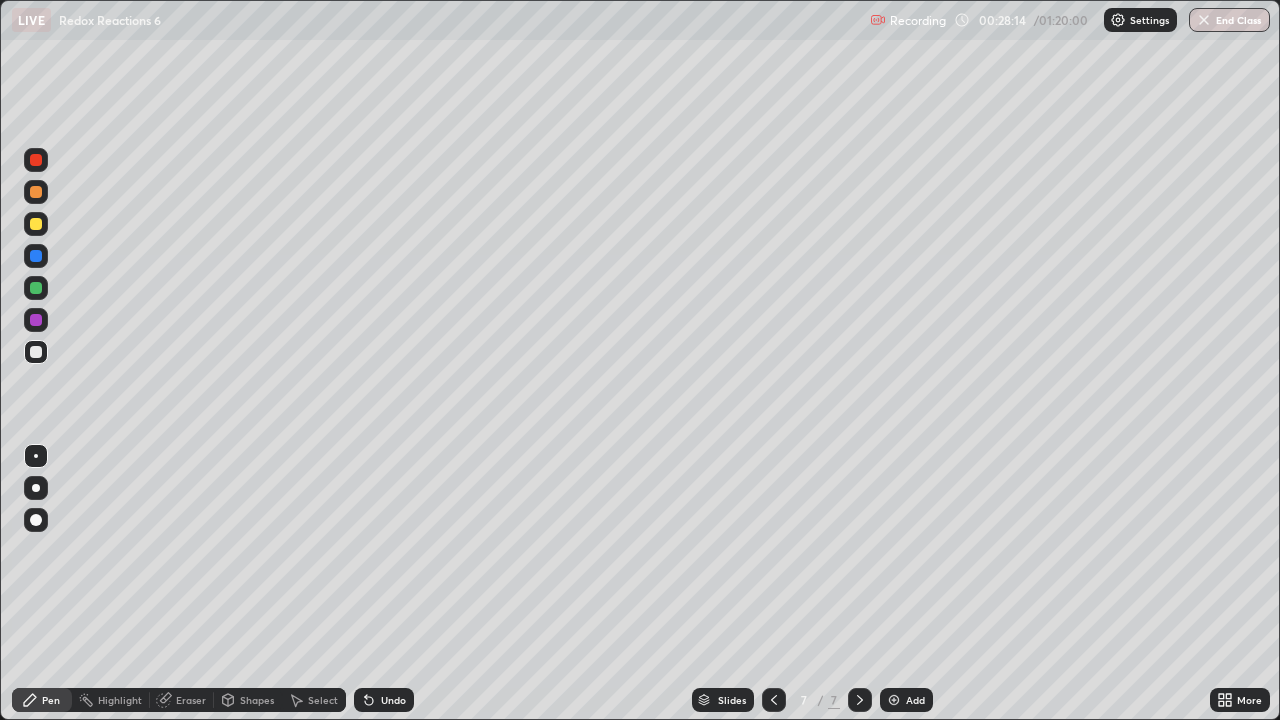 click at bounding box center (36, 192) 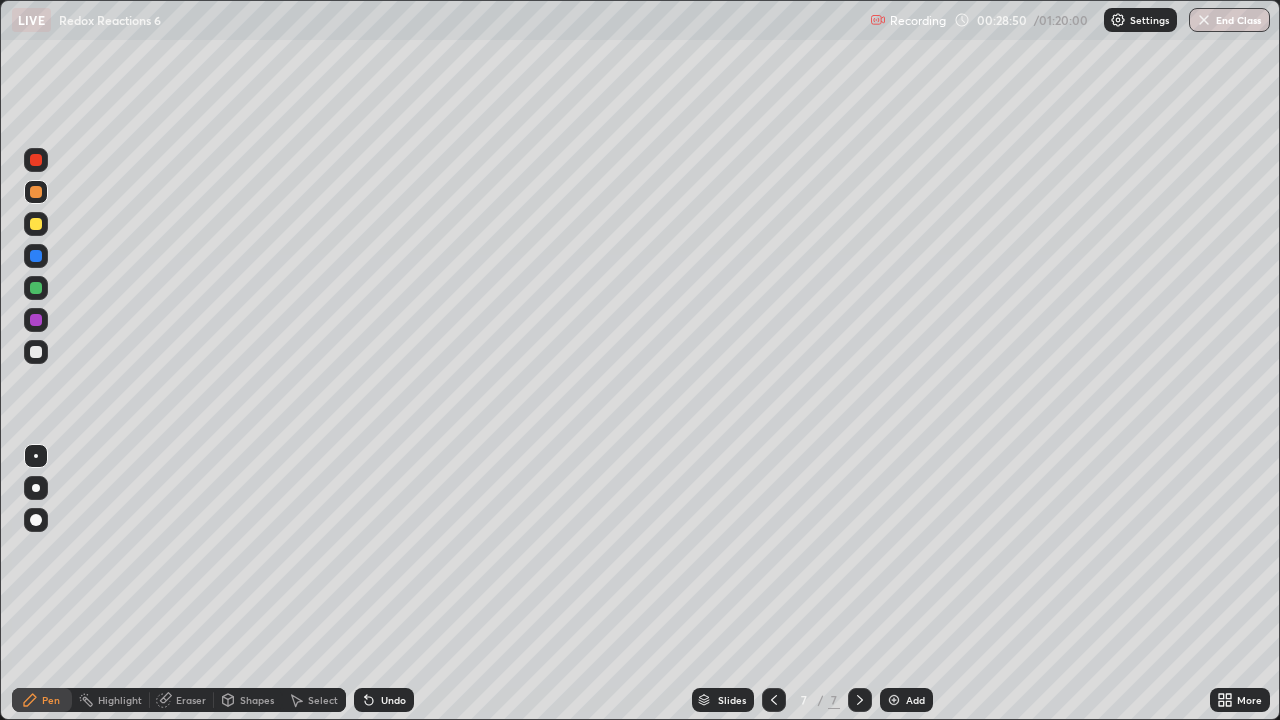 click on "Add" at bounding box center [906, 700] 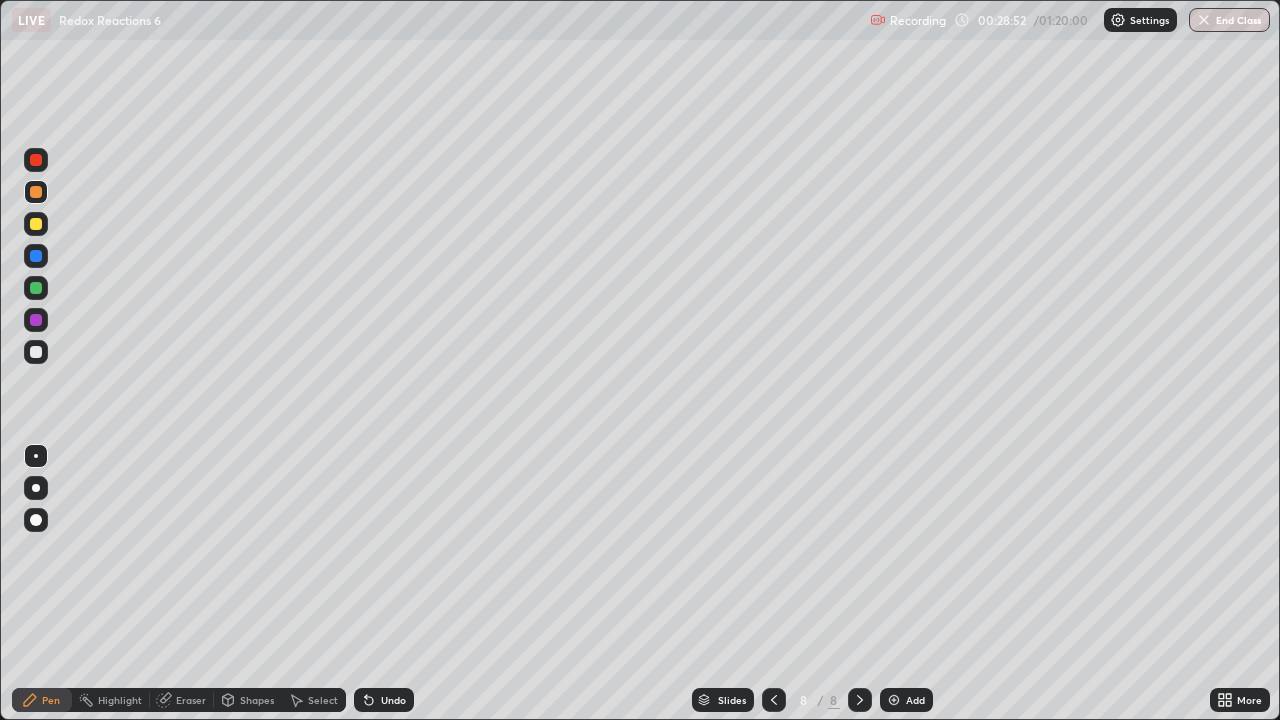 click at bounding box center (36, 224) 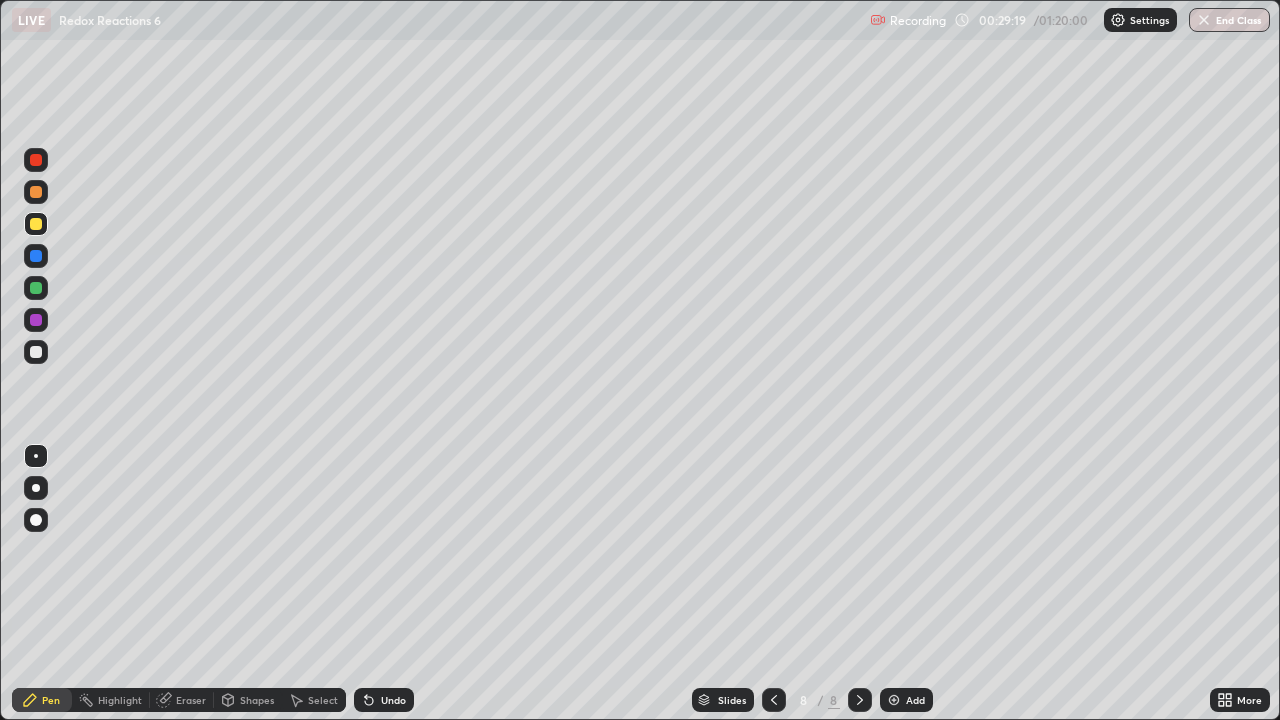click at bounding box center (36, 352) 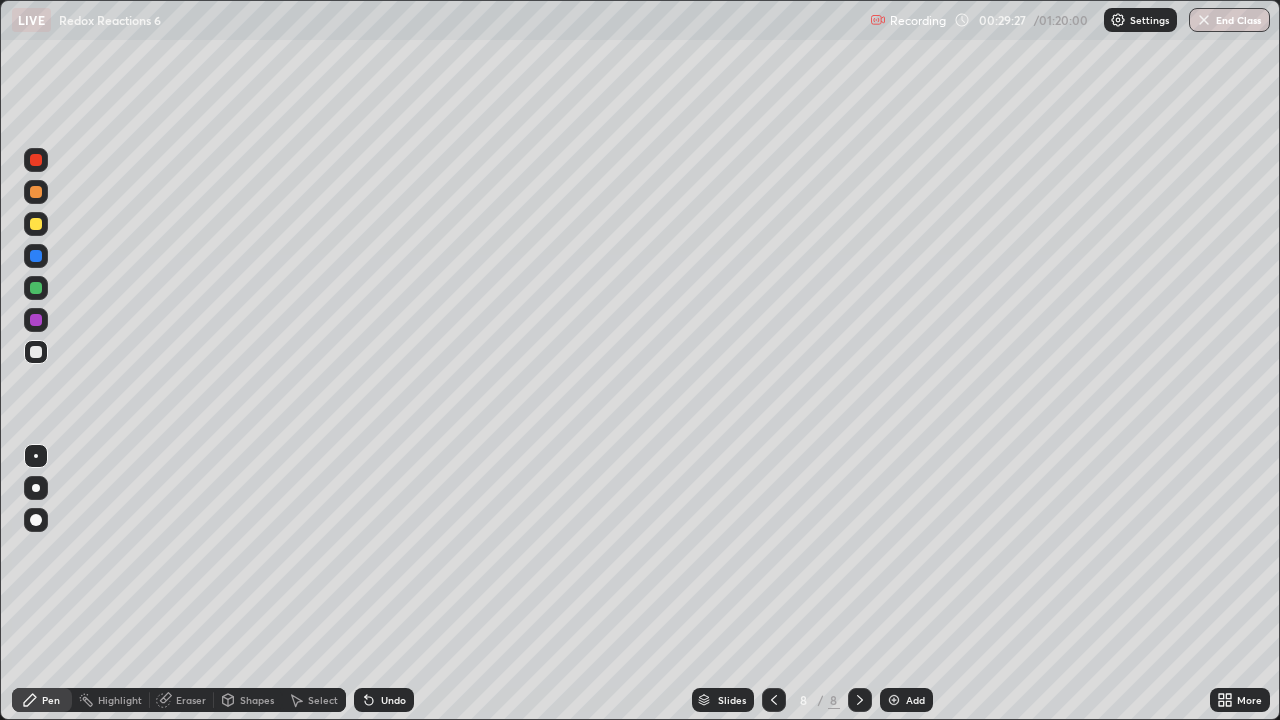 click at bounding box center [36, 288] 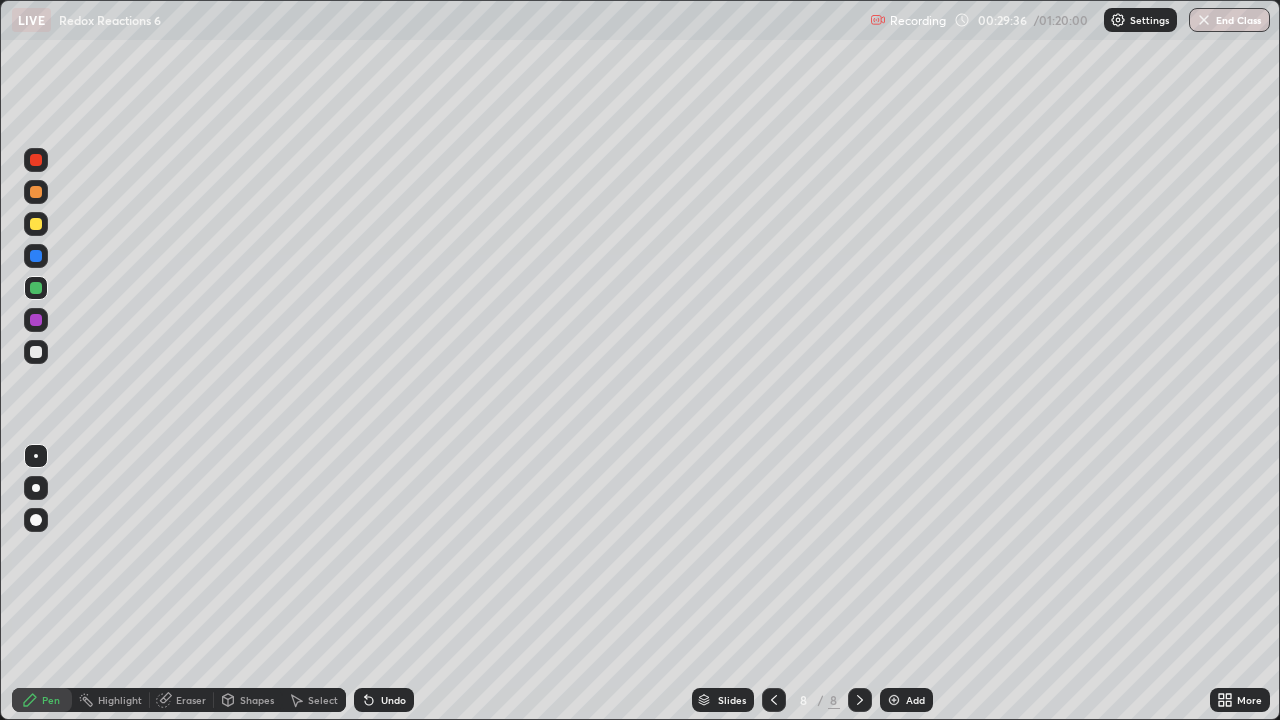 click 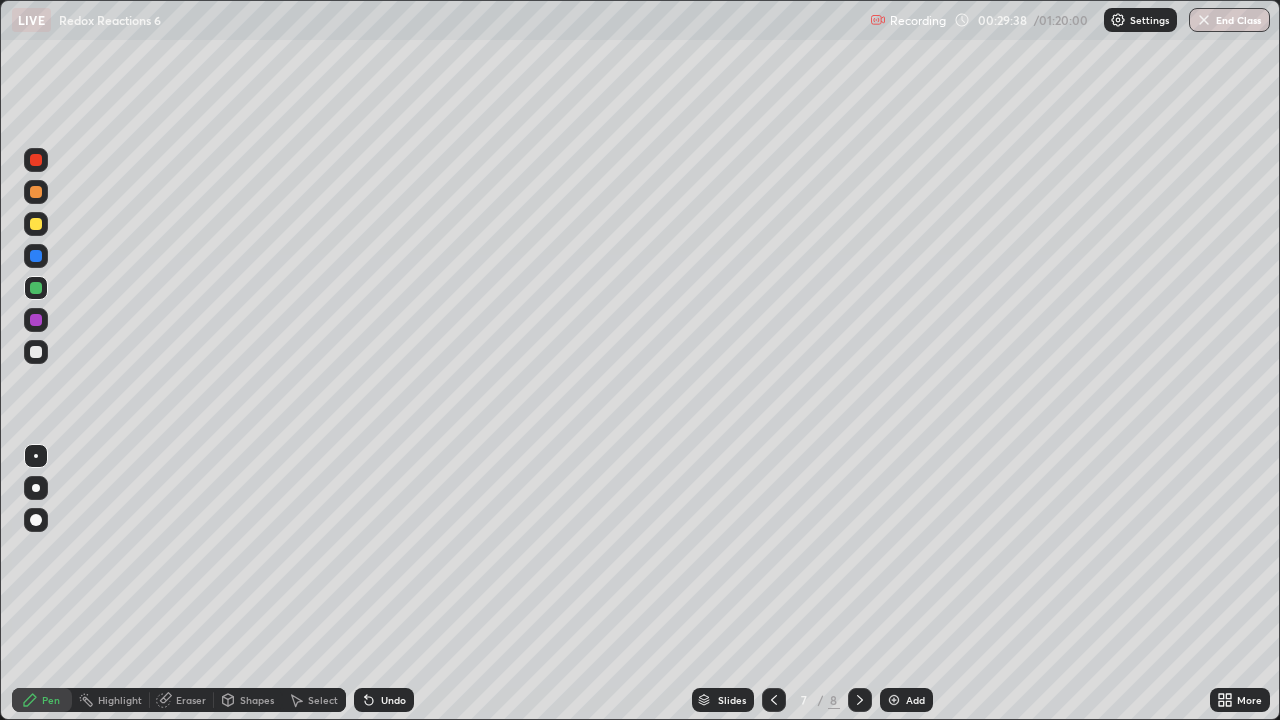 click 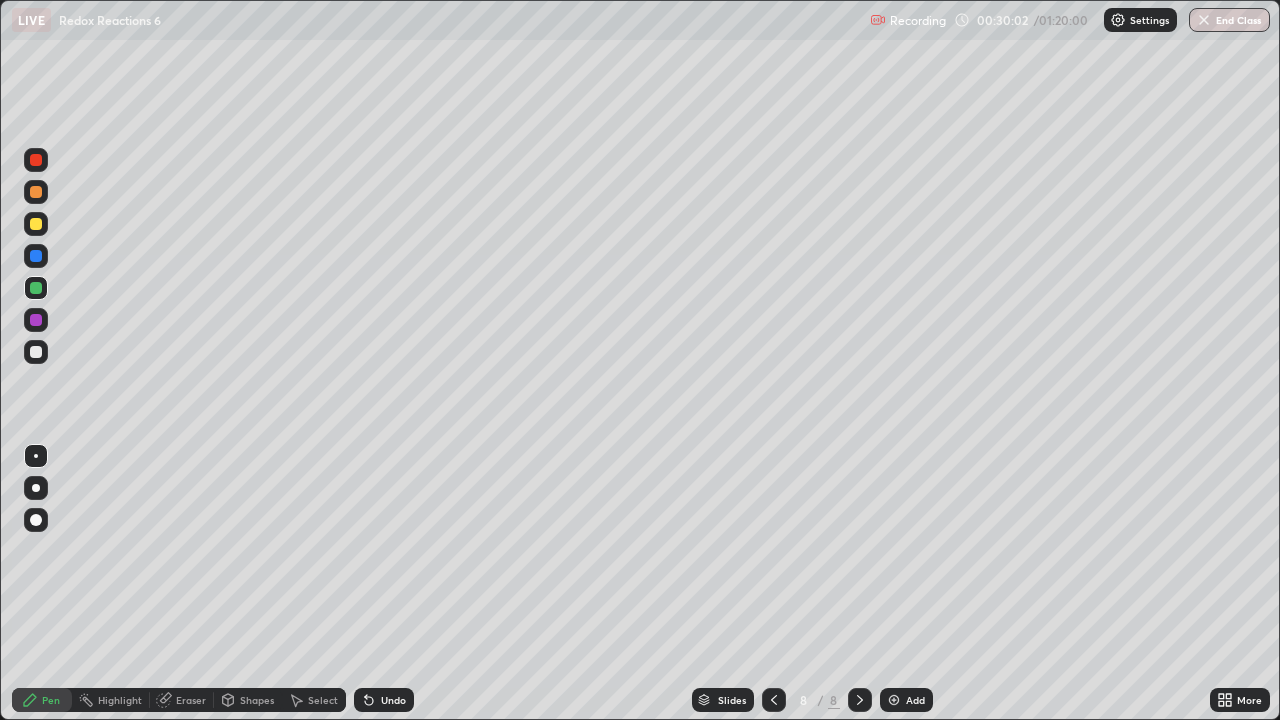 click at bounding box center (36, 352) 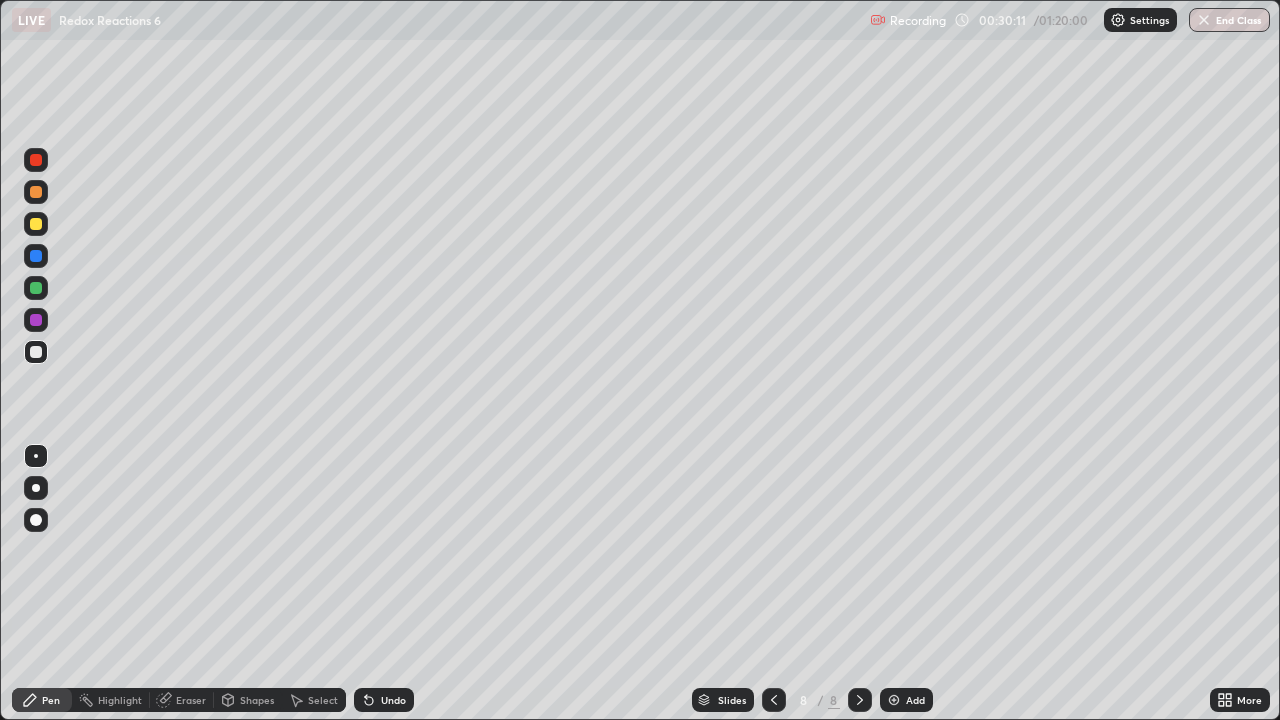 click at bounding box center (36, 288) 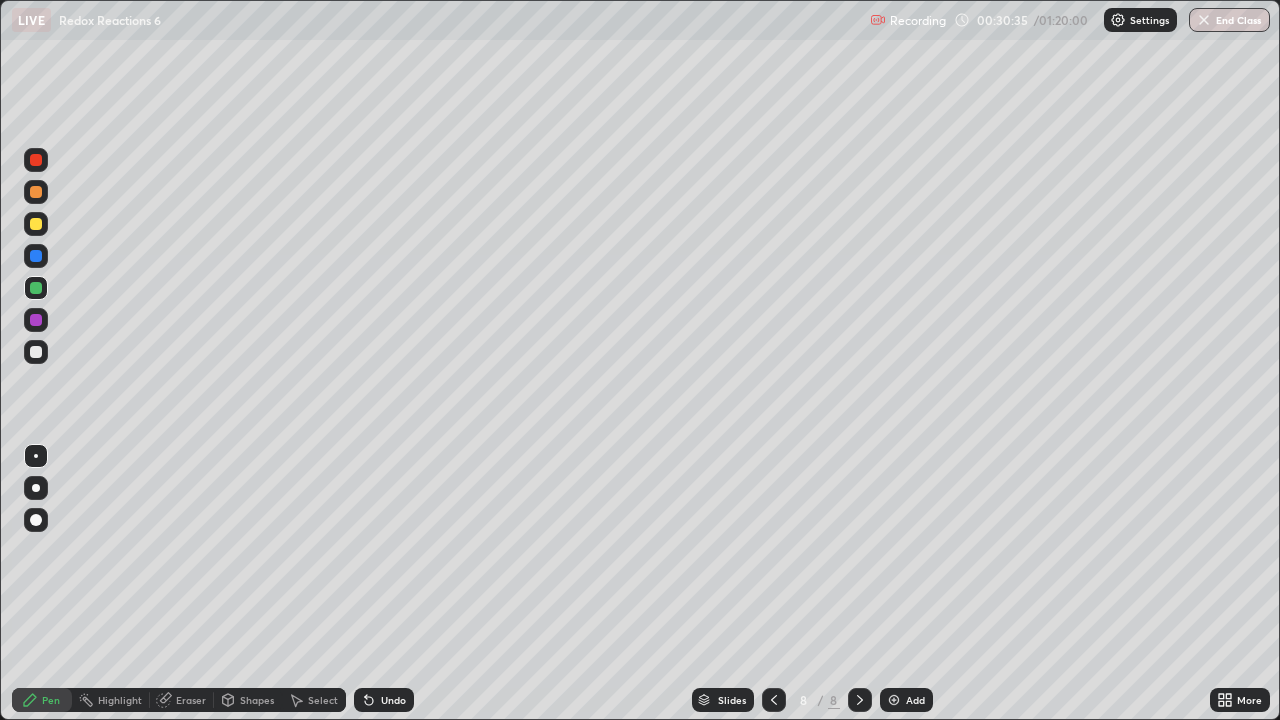 click on "Shapes" at bounding box center (257, 700) 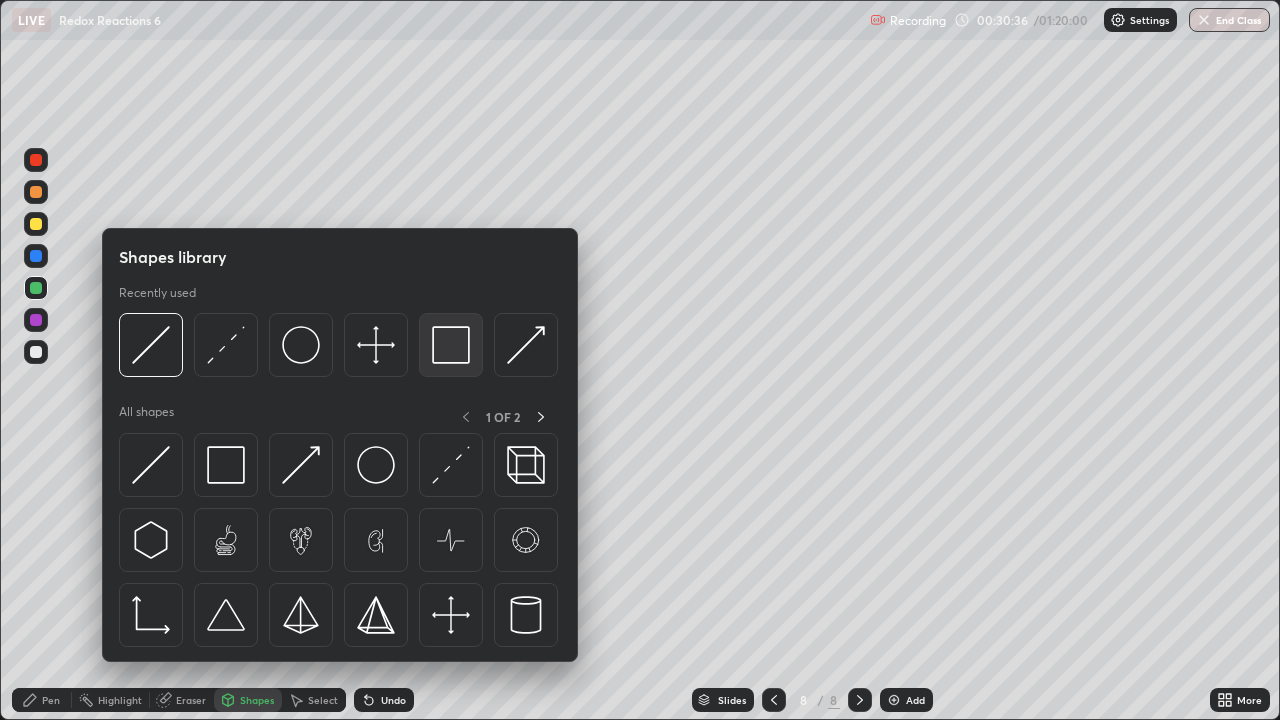click at bounding box center (451, 345) 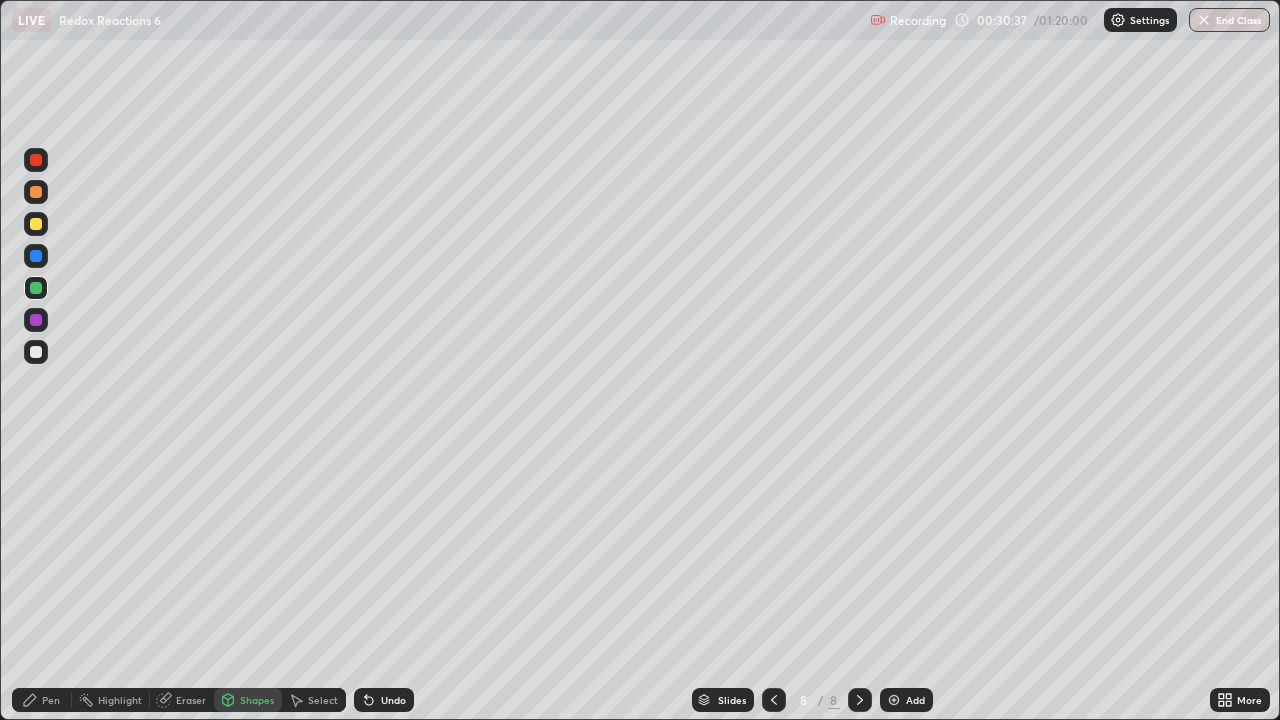 click at bounding box center (36, 352) 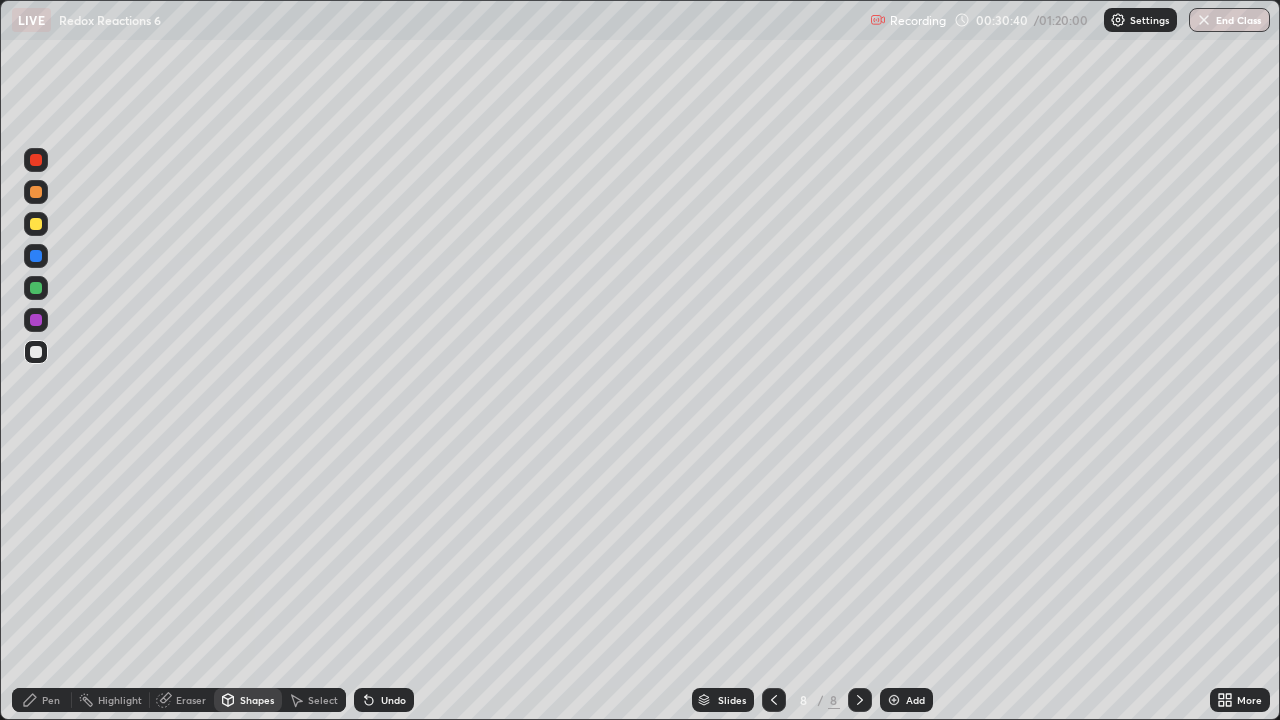click on "Undo" at bounding box center (393, 700) 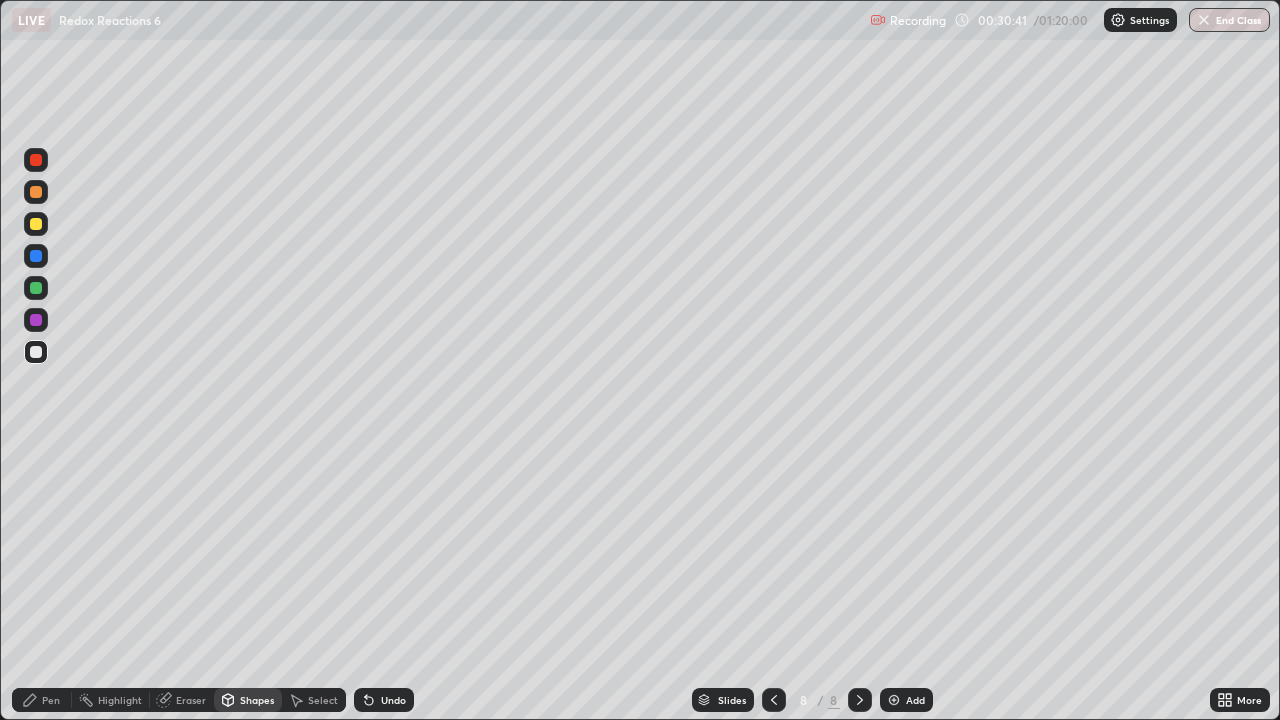 click on "Pen" at bounding box center (42, 700) 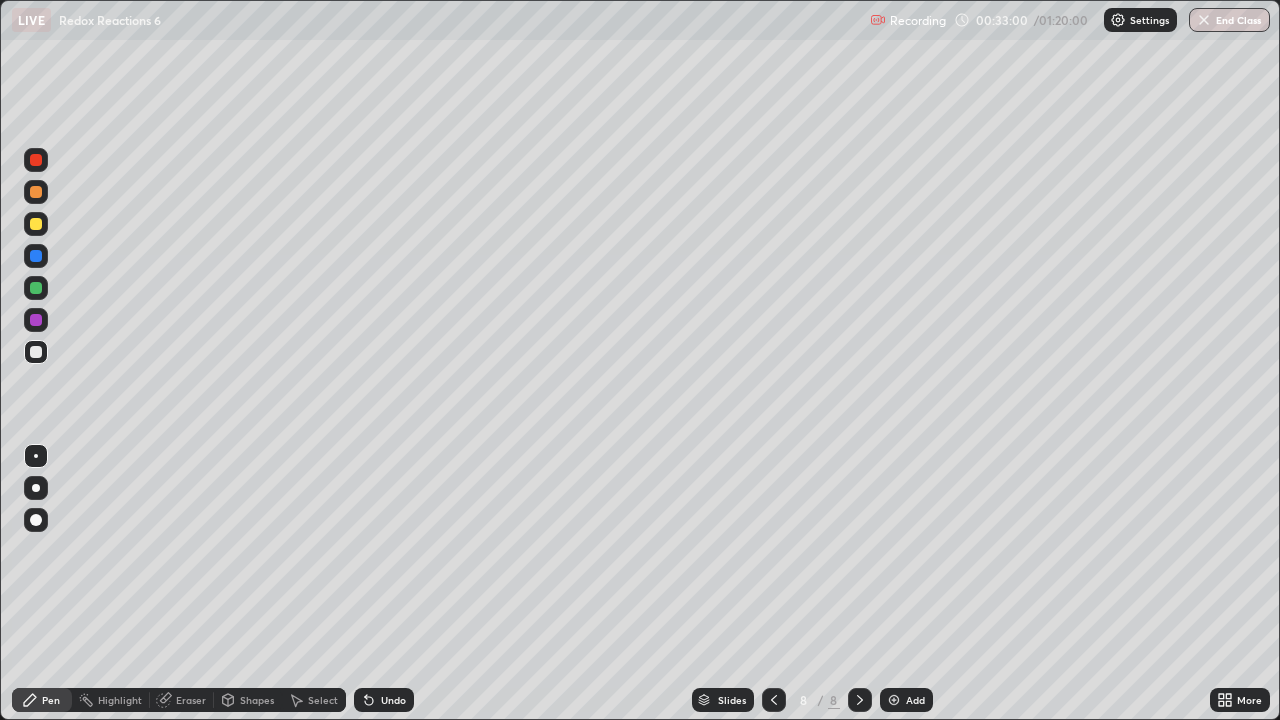 click 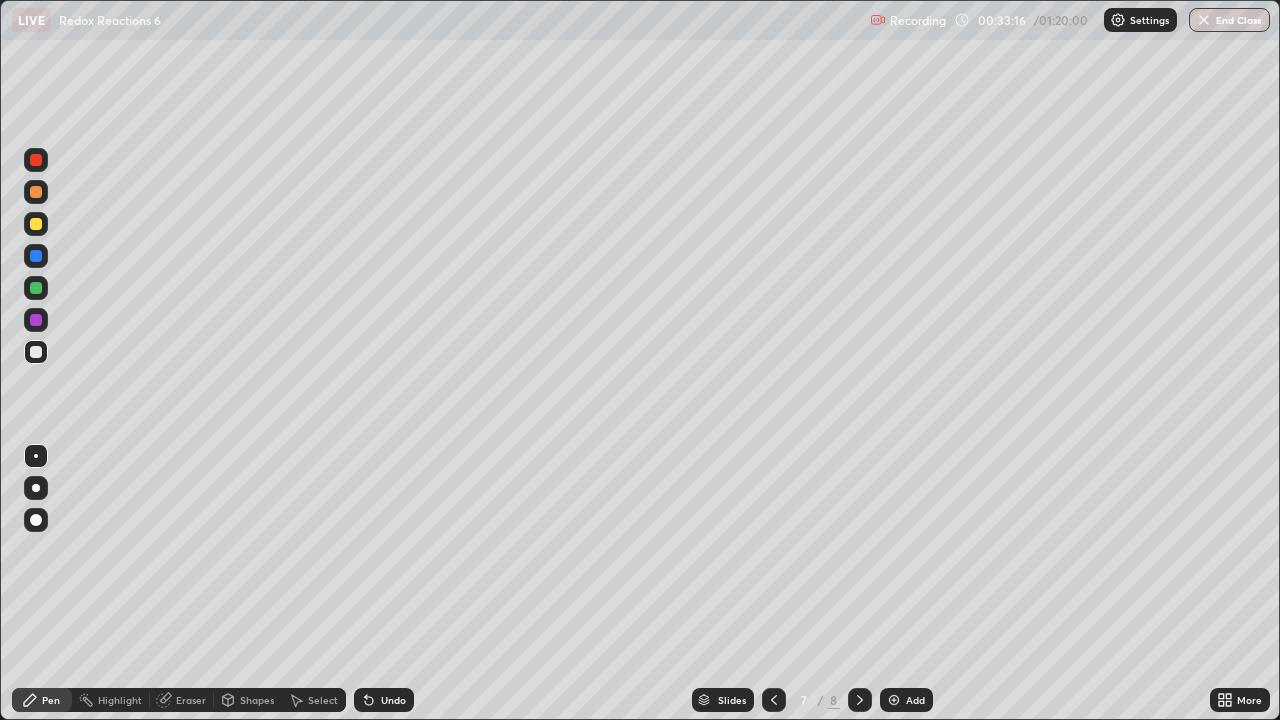 click 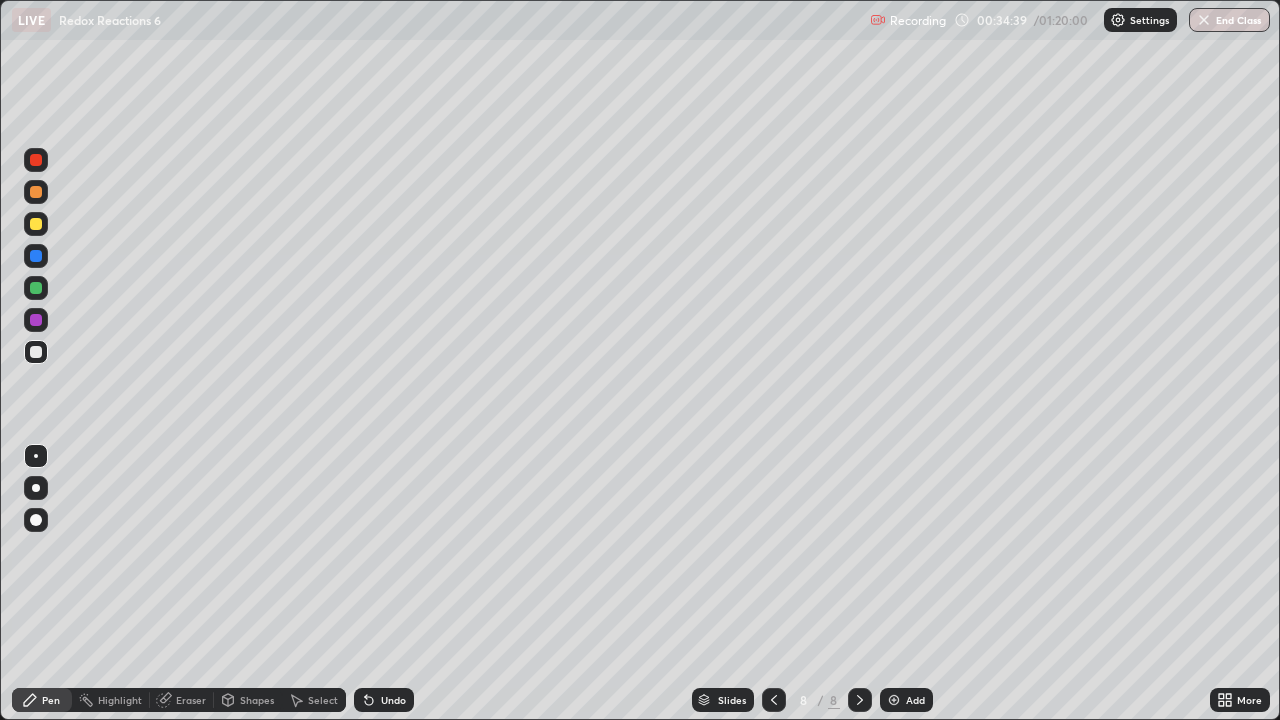 click at bounding box center (774, 700) 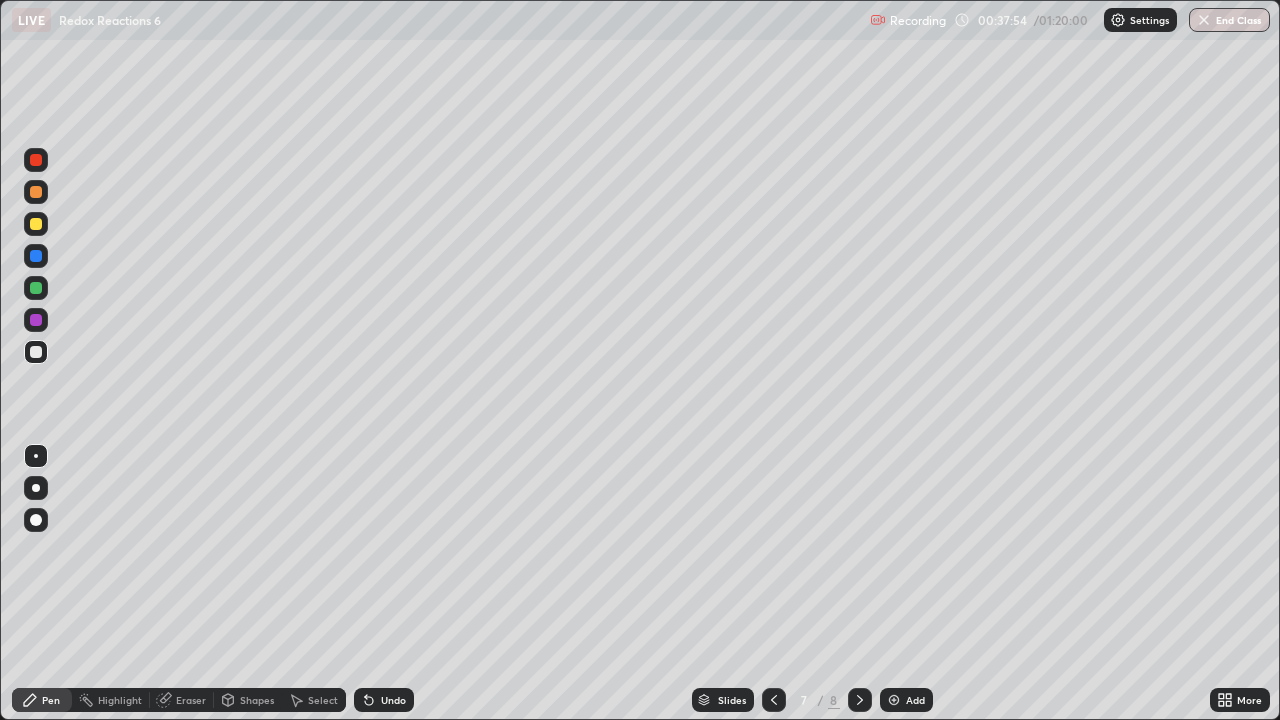 click on "Add" at bounding box center (915, 700) 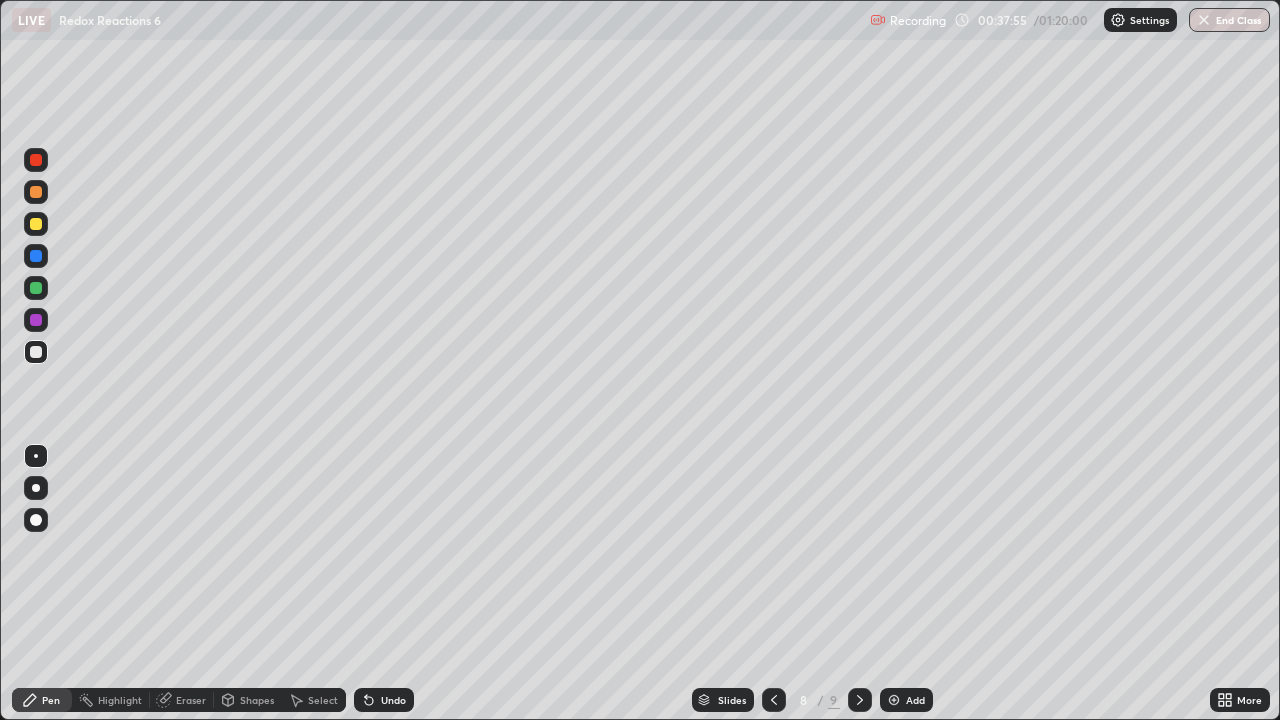 click at bounding box center (36, 224) 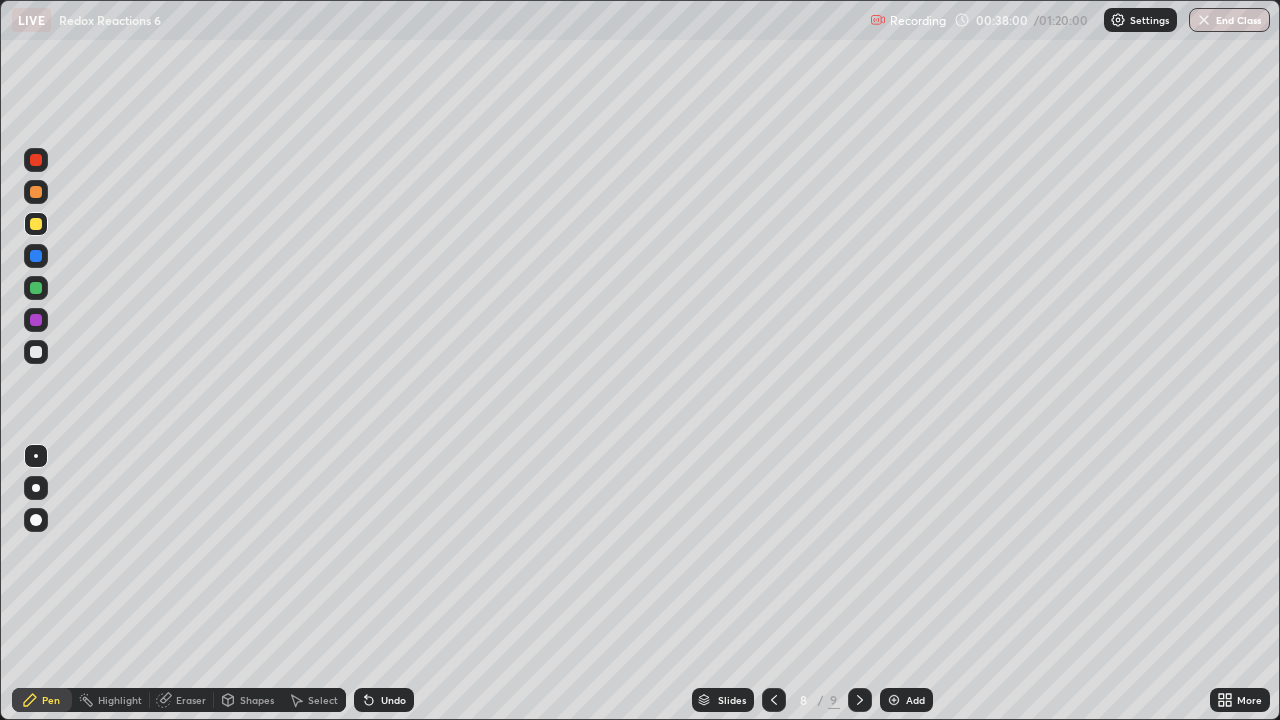 click on "Undo" at bounding box center [384, 700] 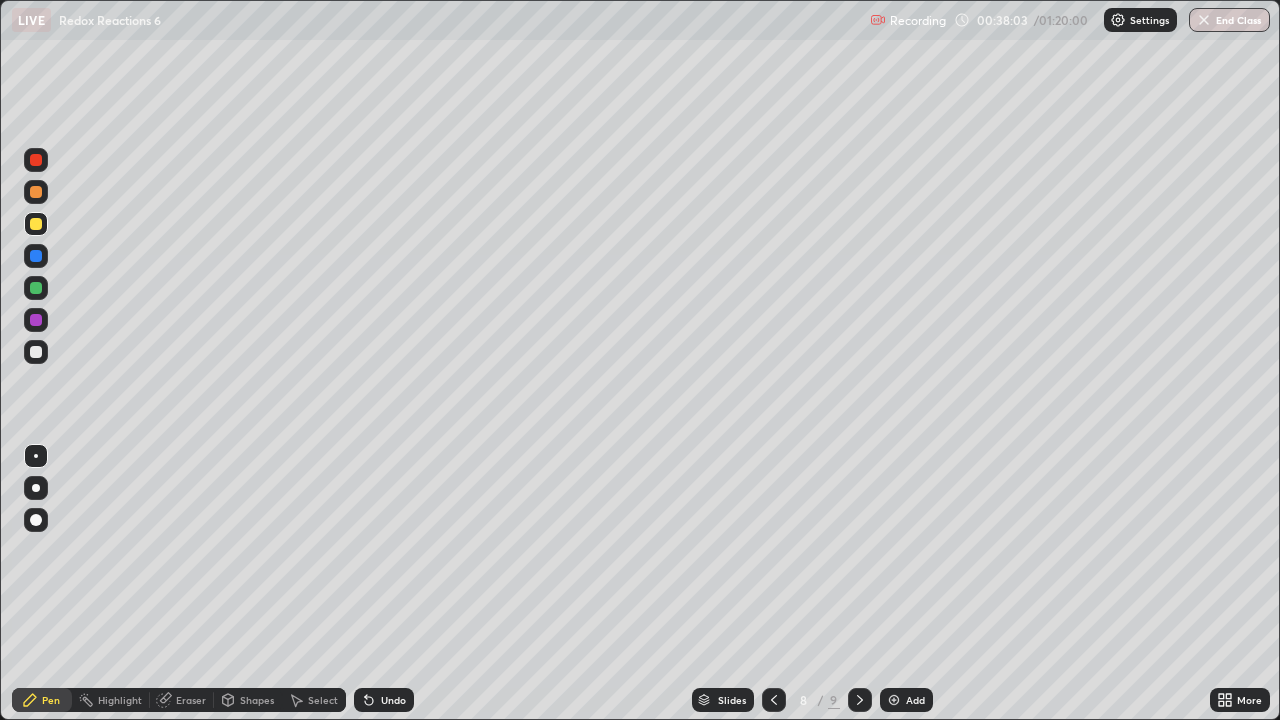 click on "Undo" at bounding box center (393, 700) 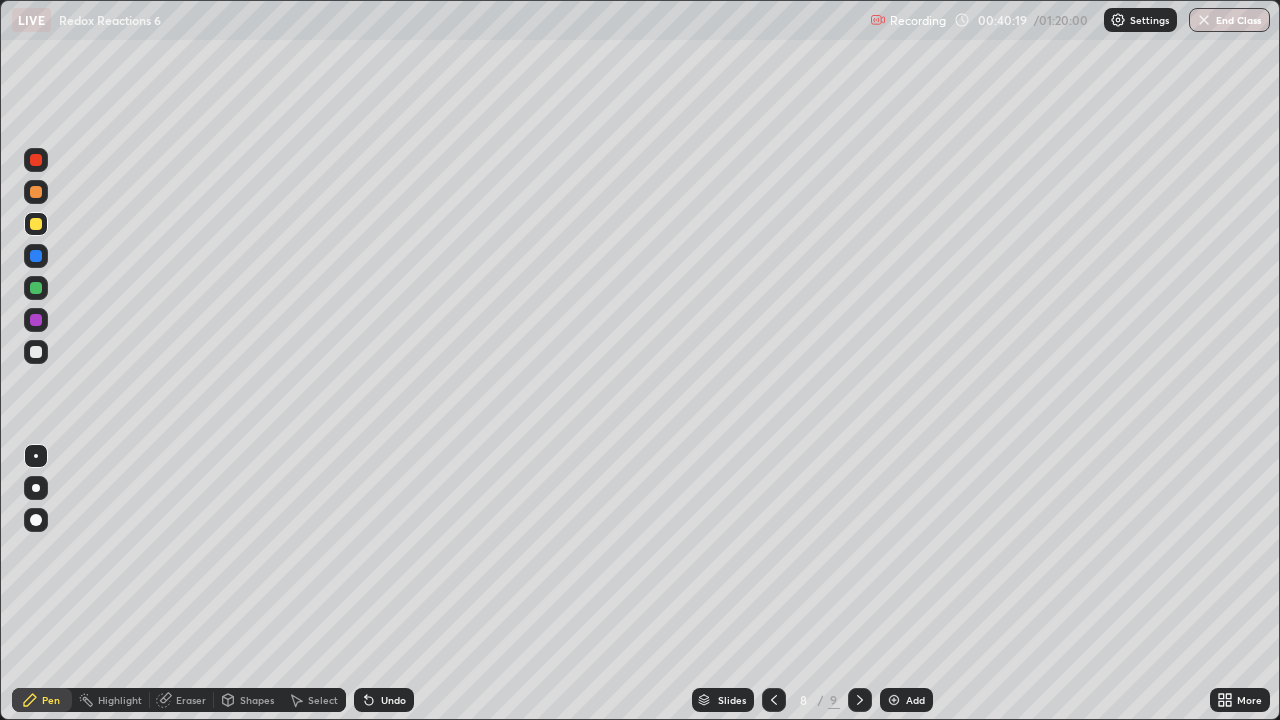 click at bounding box center (36, 288) 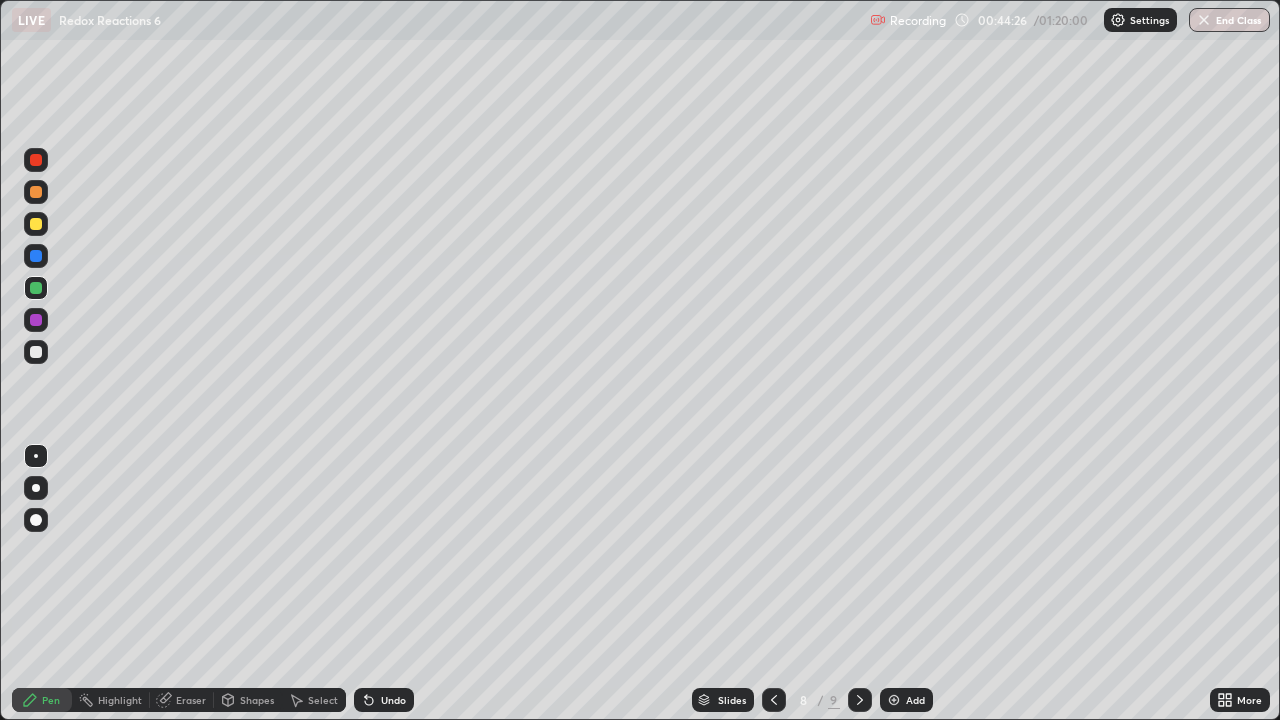 click at bounding box center (894, 700) 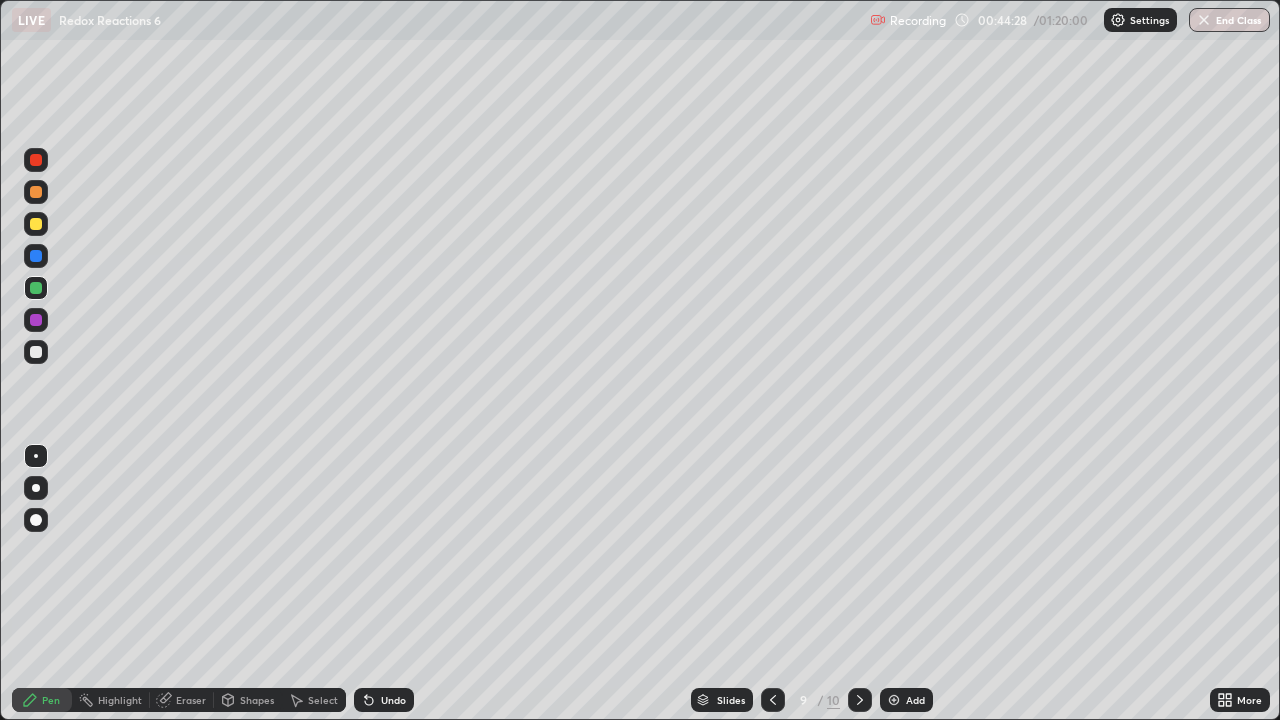 click at bounding box center (36, 224) 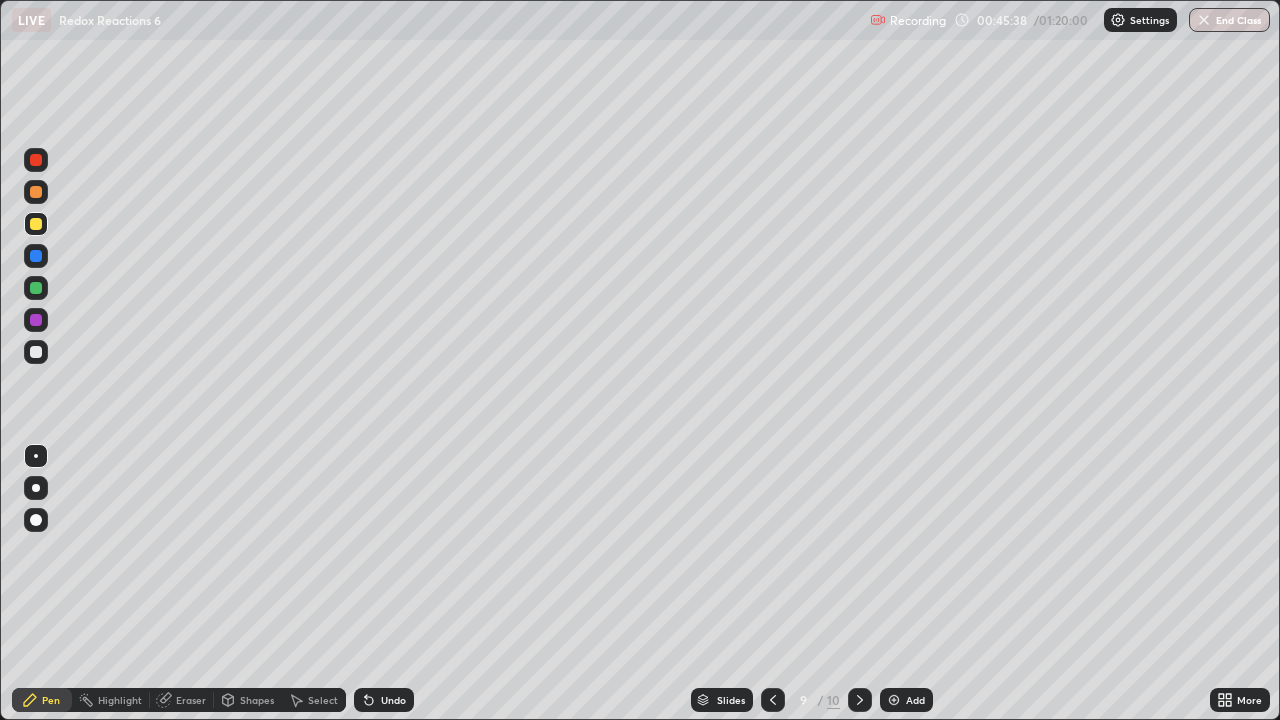 click at bounding box center [36, 288] 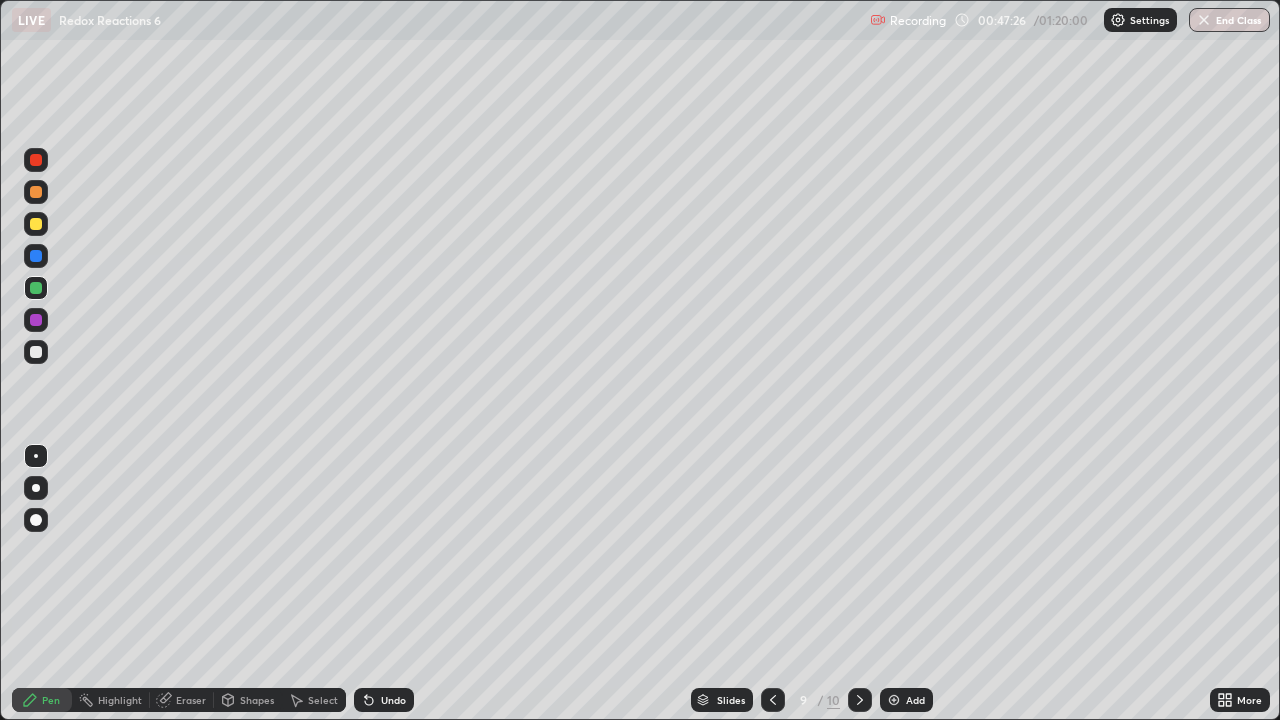 click on "Add" at bounding box center (915, 700) 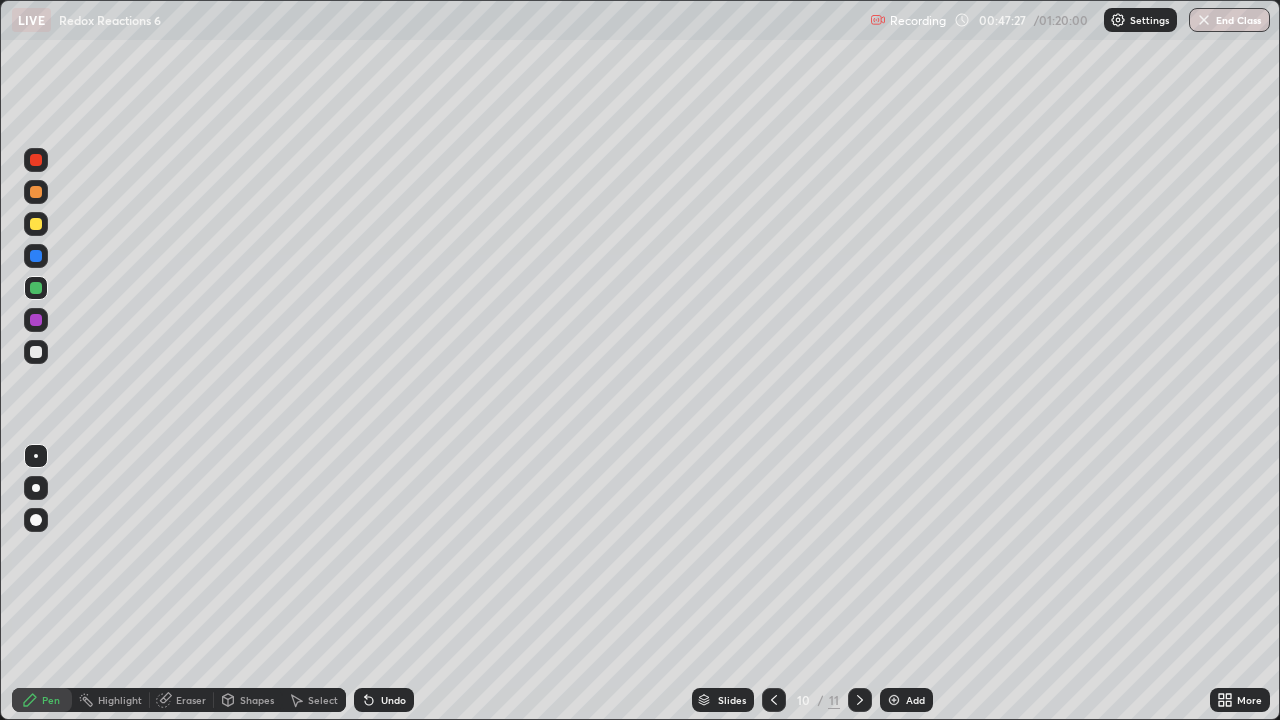 click at bounding box center (36, 224) 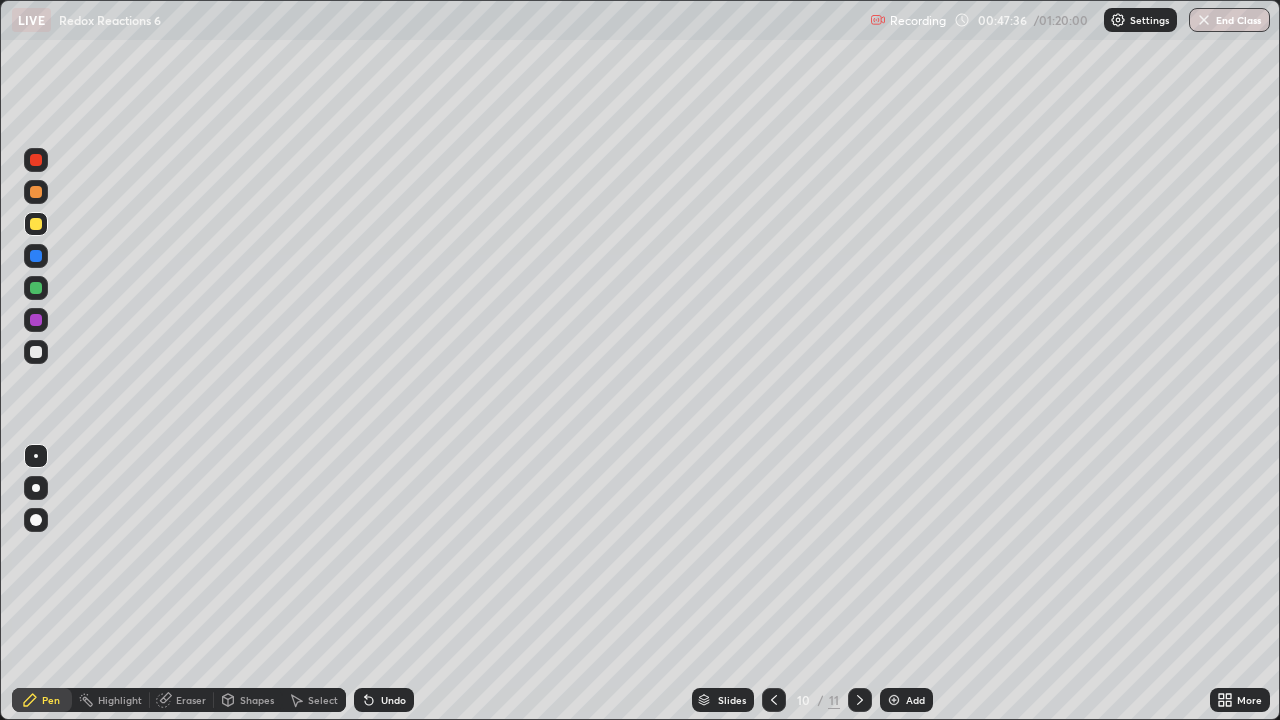 click at bounding box center (36, 288) 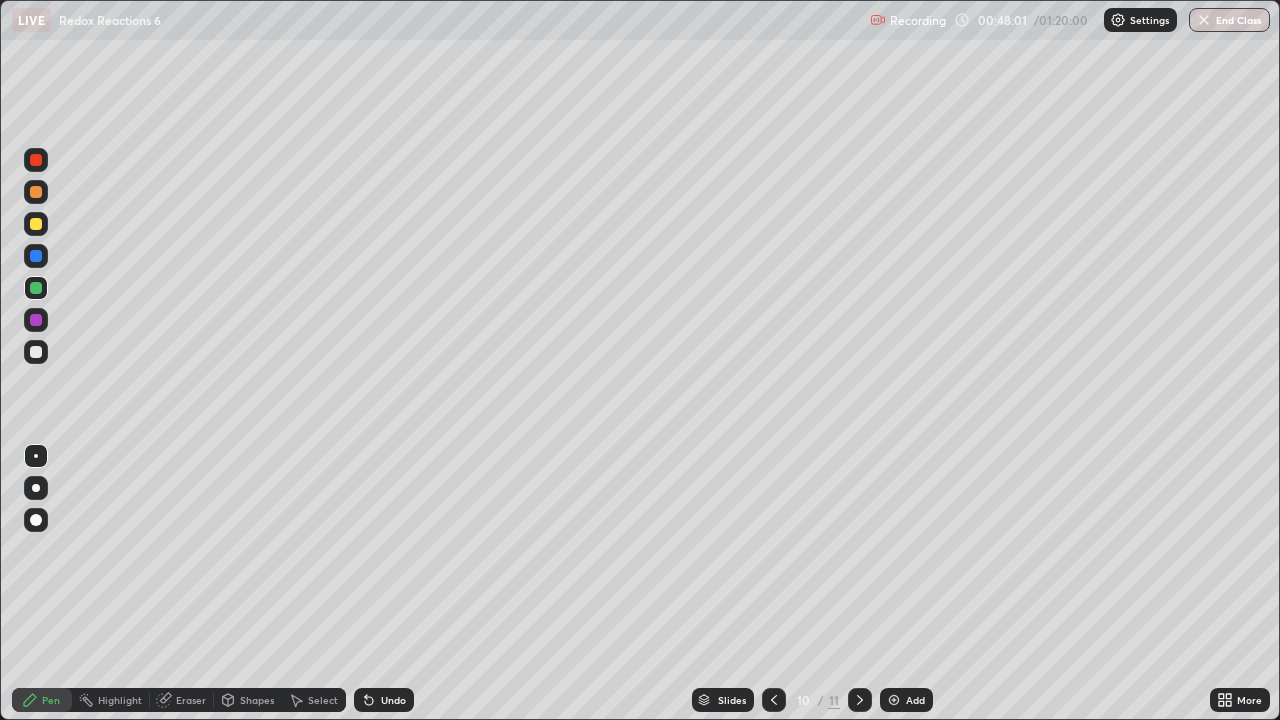 click on "Undo" at bounding box center [393, 700] 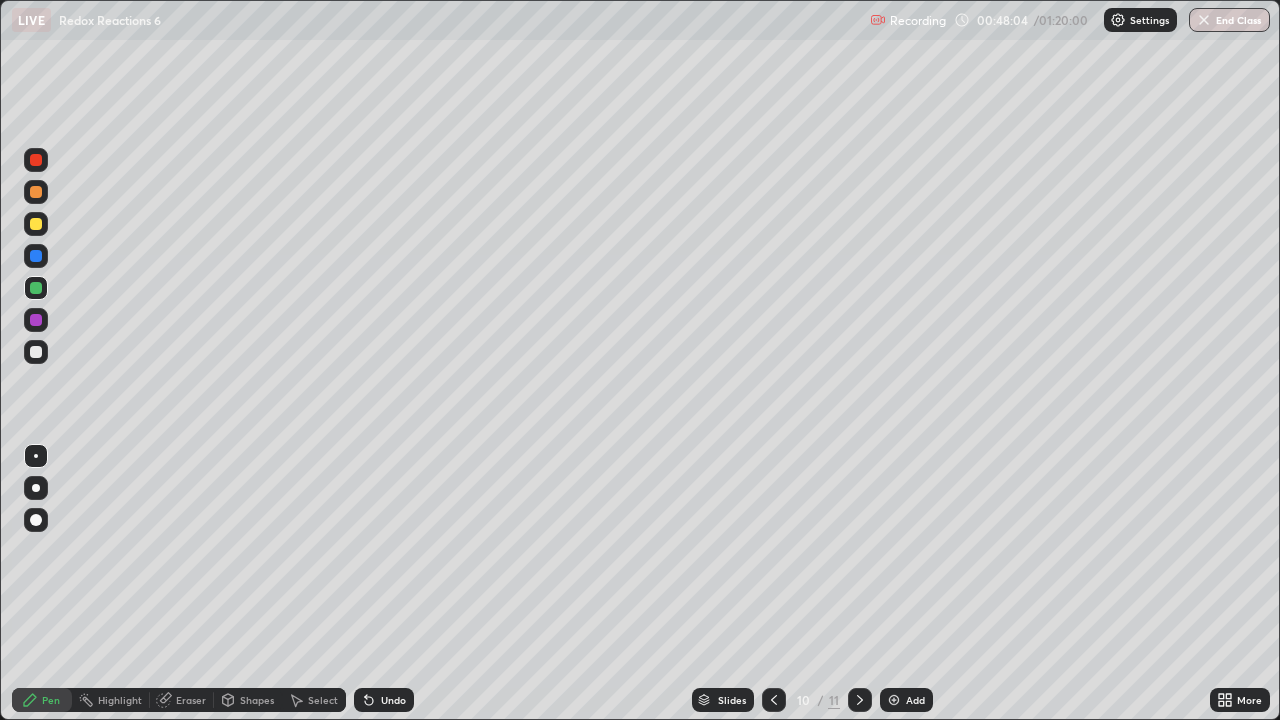 click on "Undo" at bounding box center (393, 700) 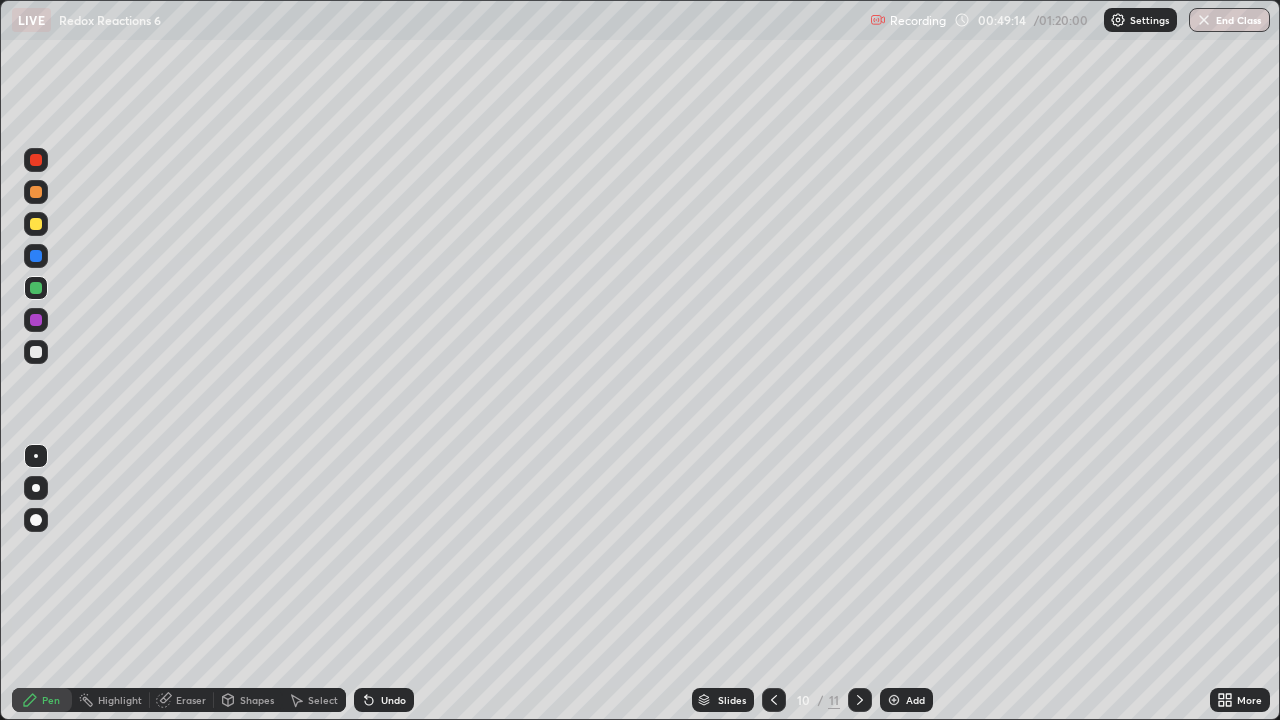 click on "Undo" at bounding box center [384, 700] 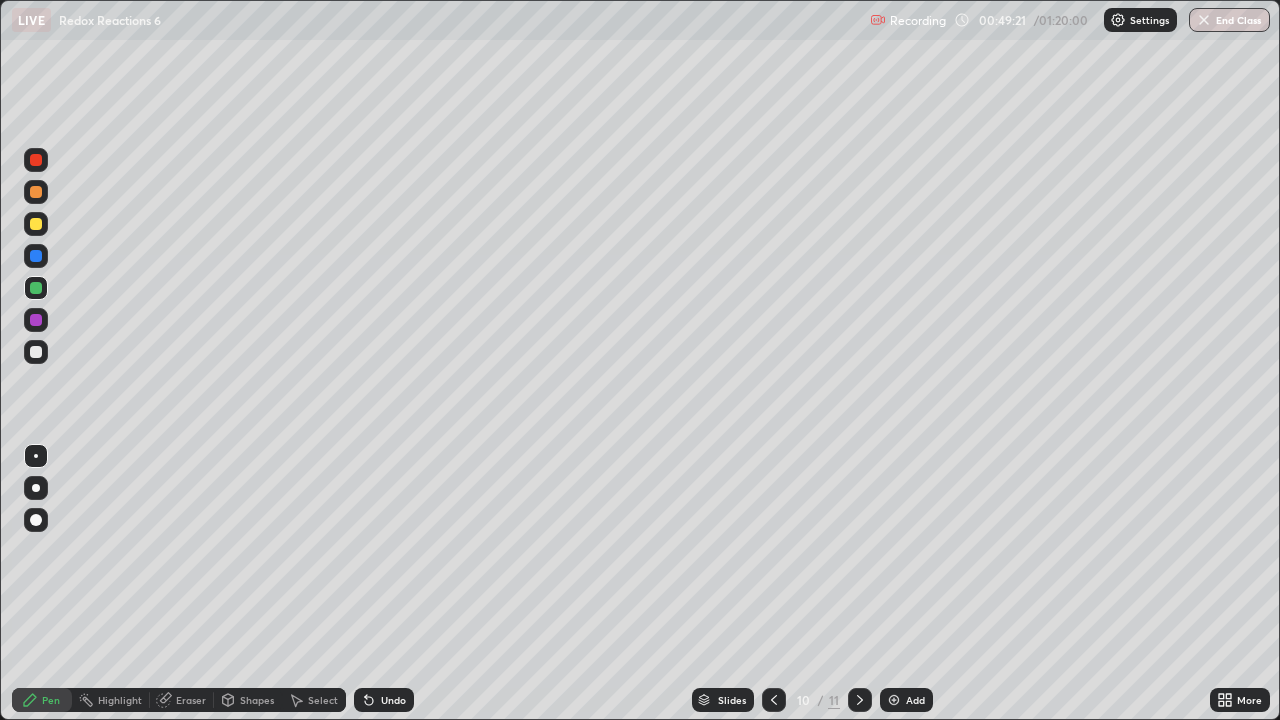 click at bounding box center (36, 224) 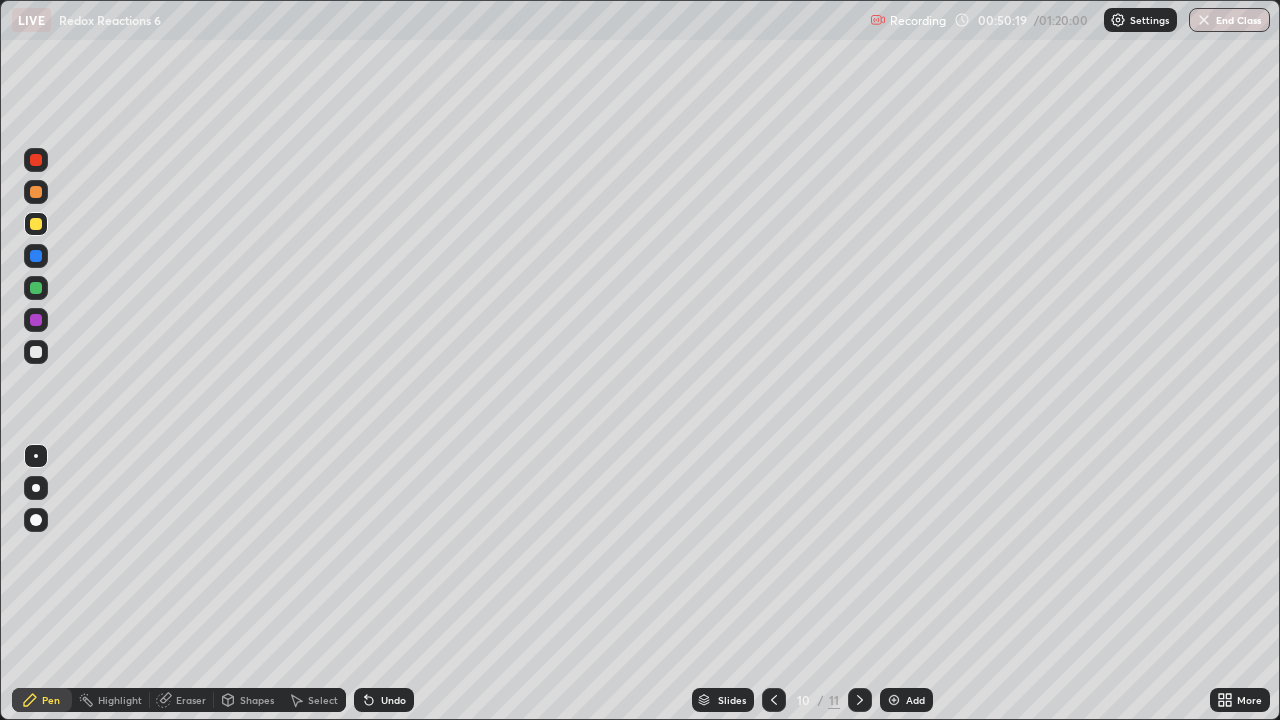 click at bounding box center (894, 700) 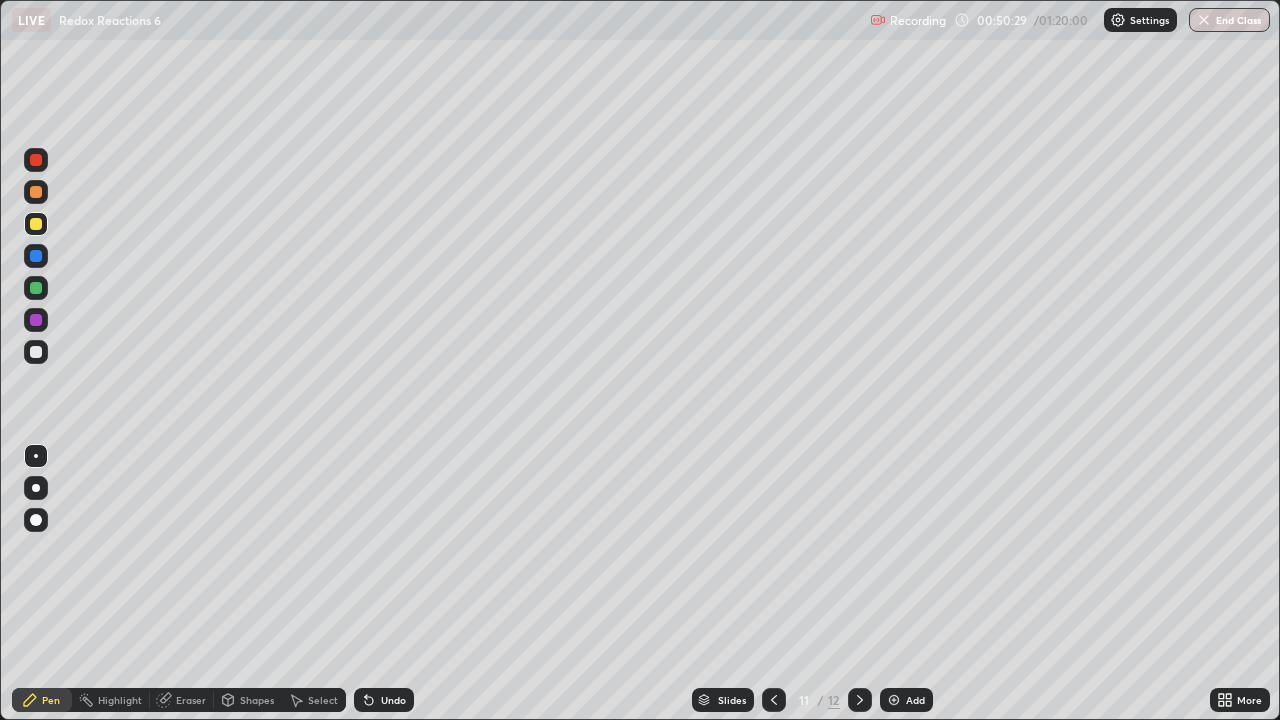 click on "Undo" at bounding box center [393, 700] 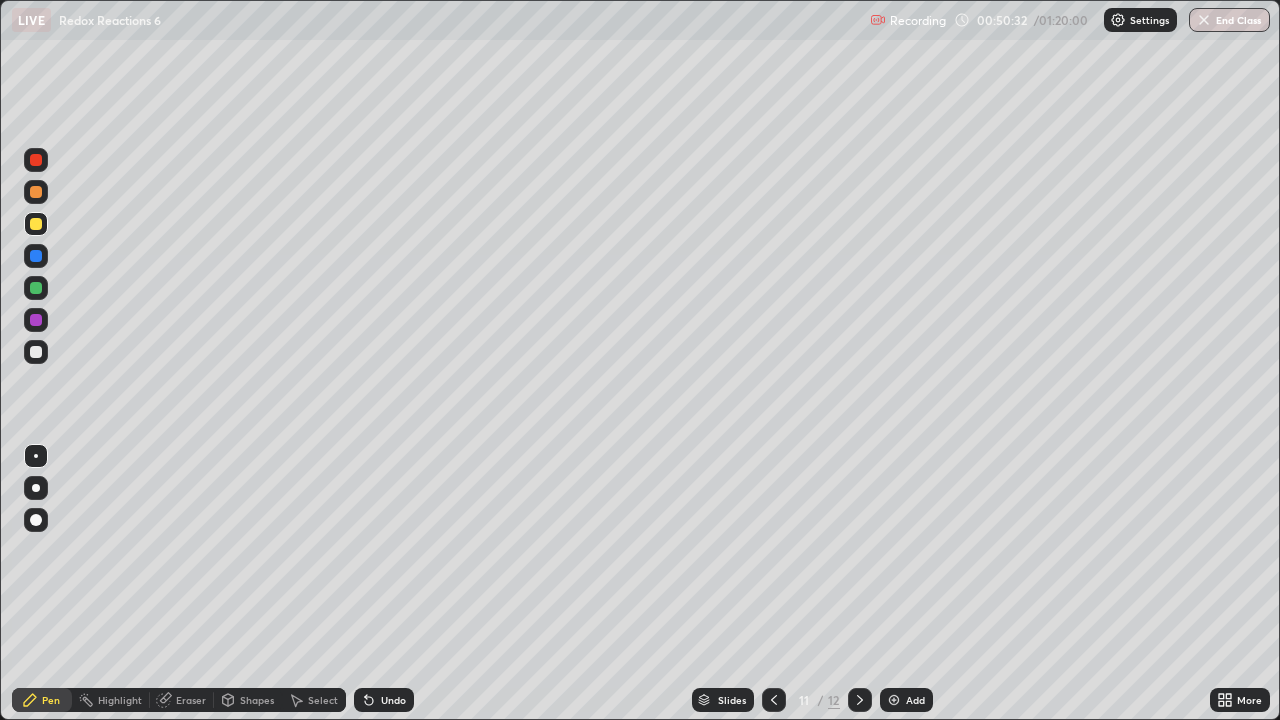 click on "Undo" at bounding box center (393, 700) 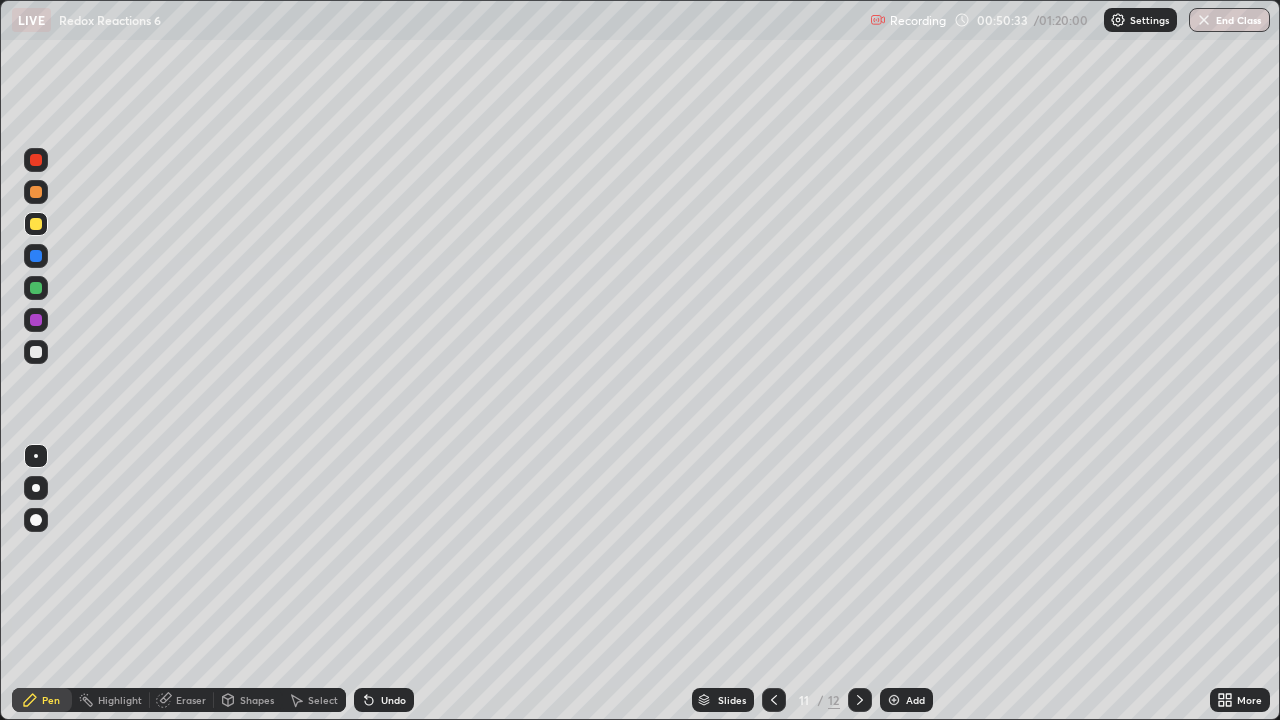 click on "Shapes" at bounding box center (257, 700) 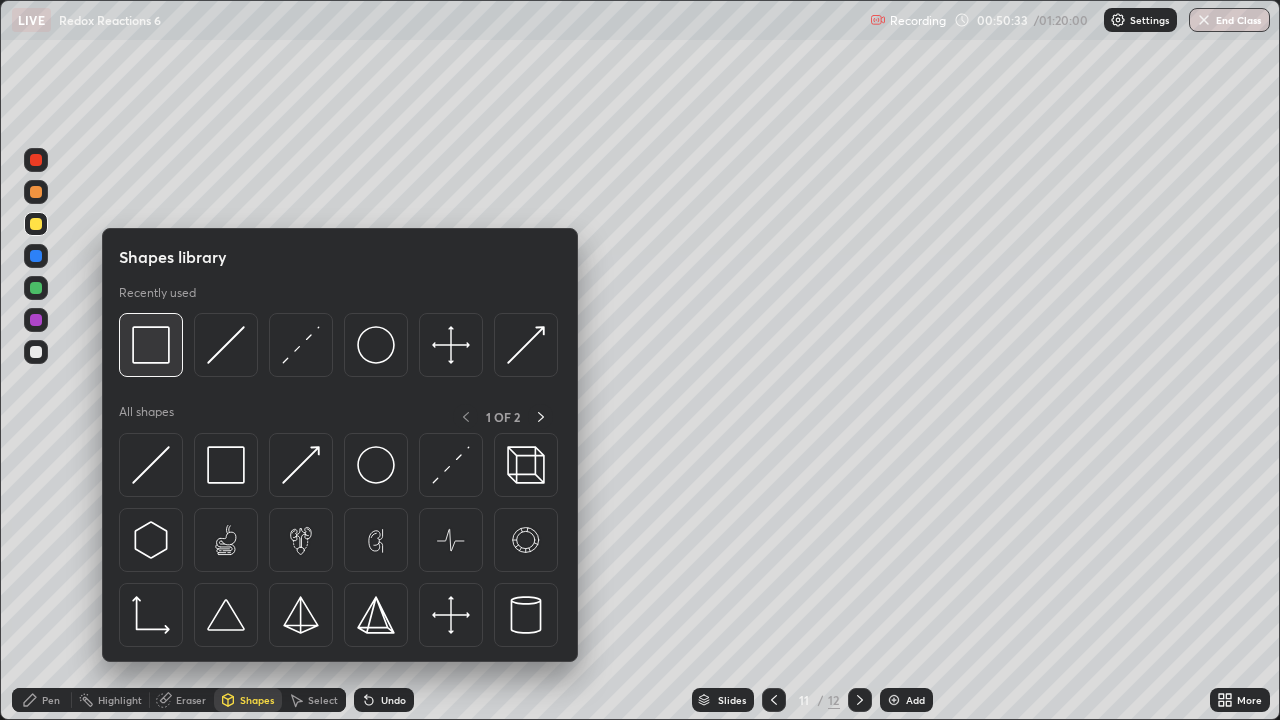 click at bounding box center (151, 345) 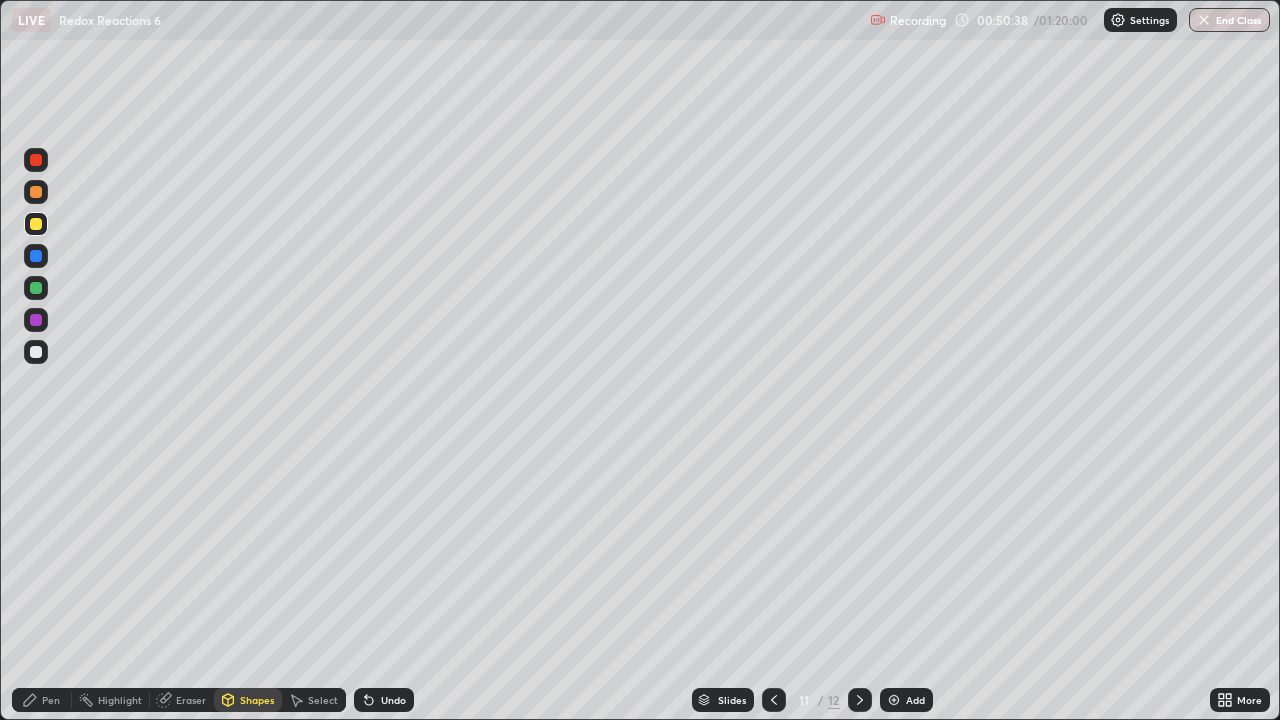 click on "Eraser" at bounding box center (191, 700) 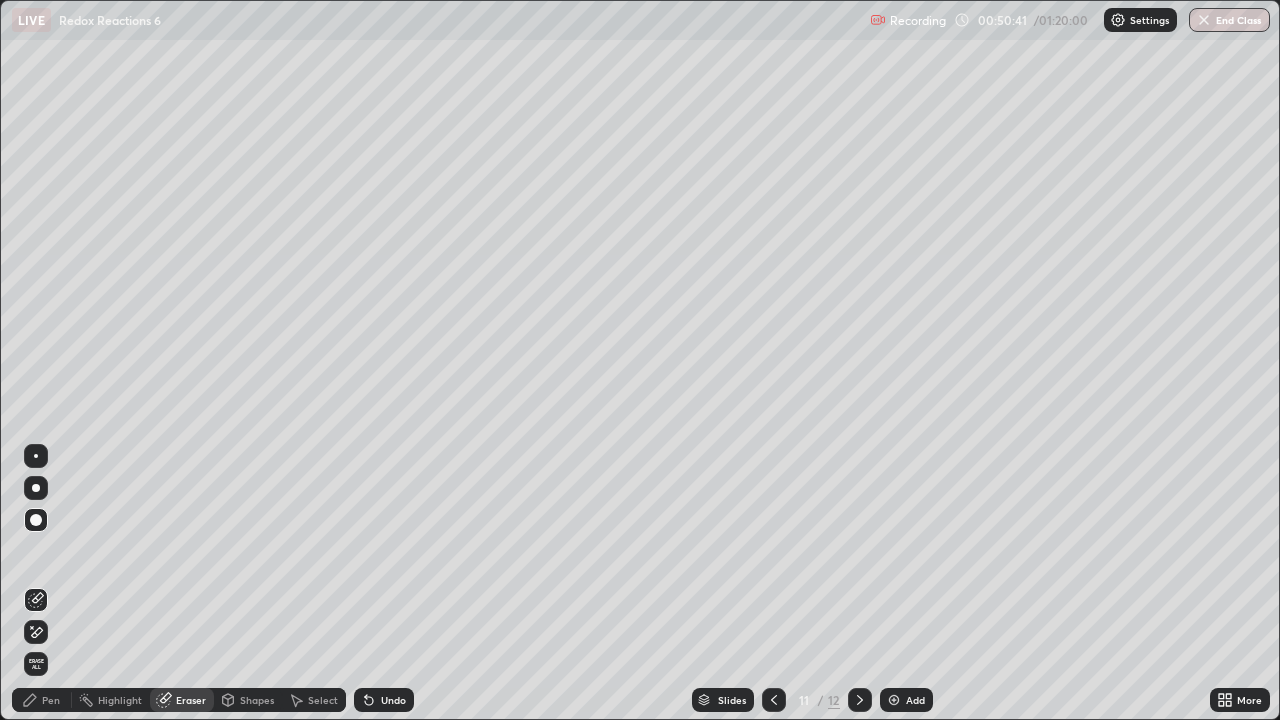 click on "Pen" at bounding box center (51, 700) 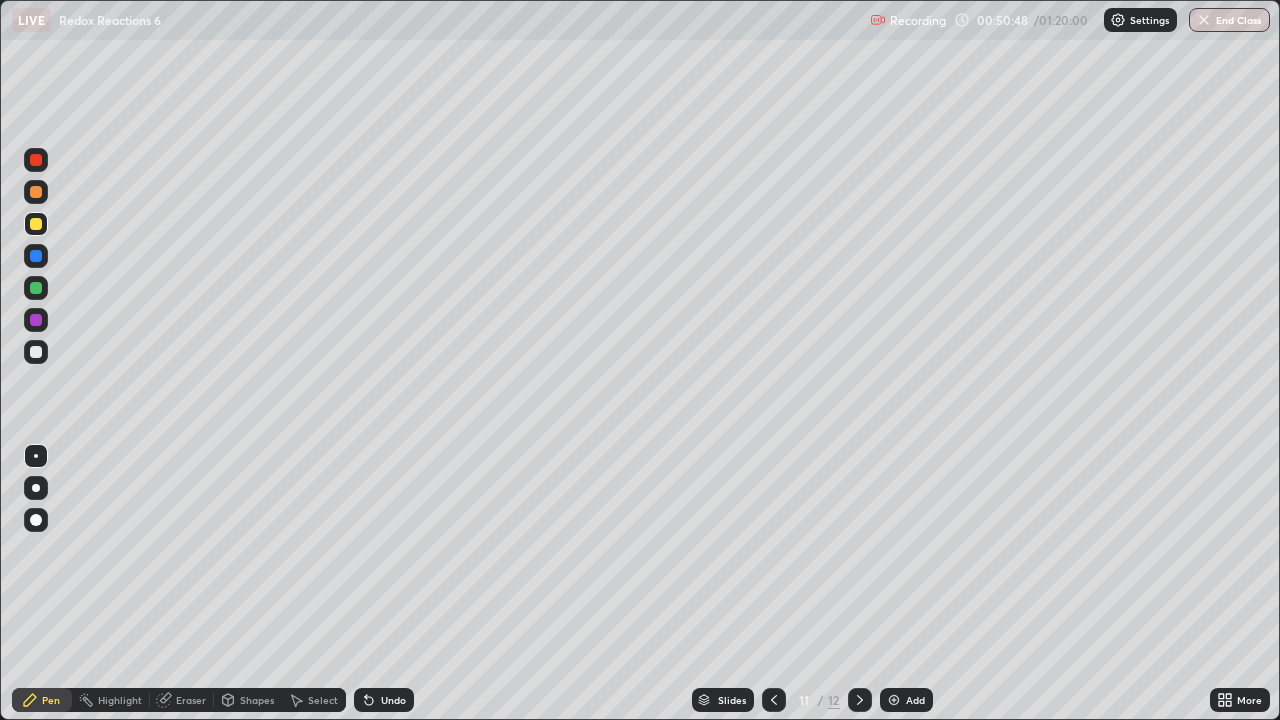 click at bounding box center (36, 256) 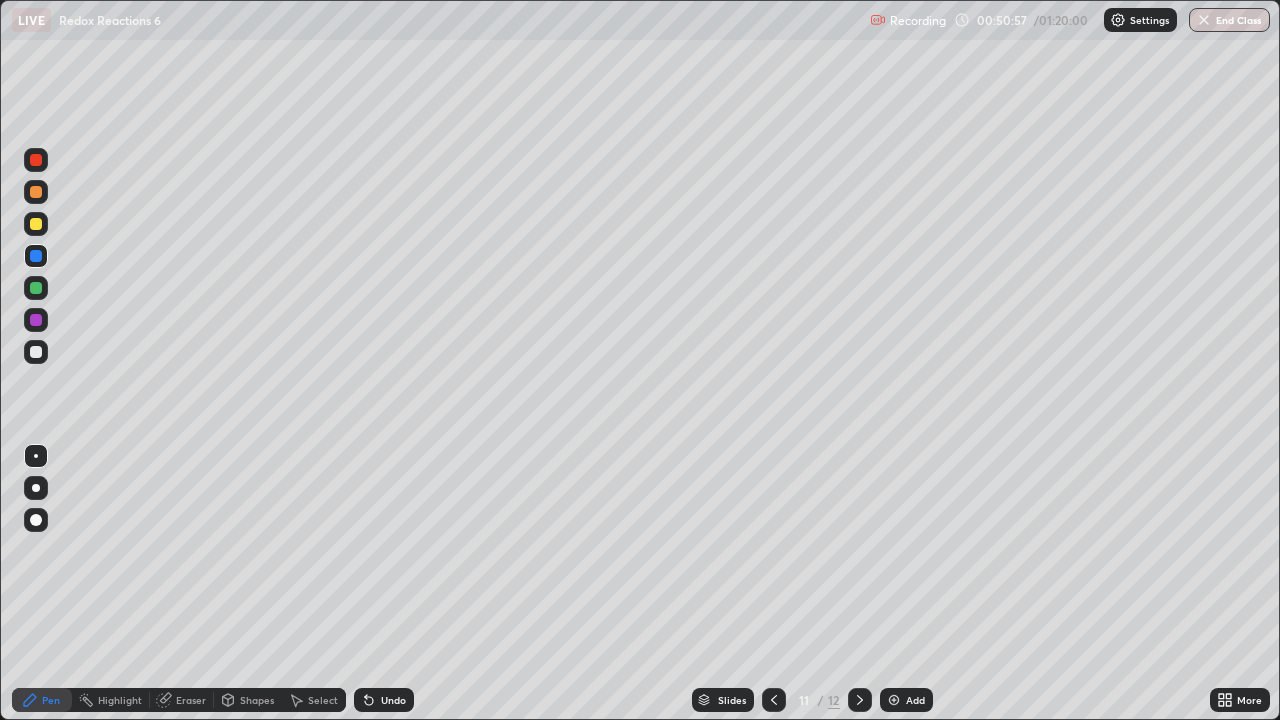 click at bounding box center [36, 288] 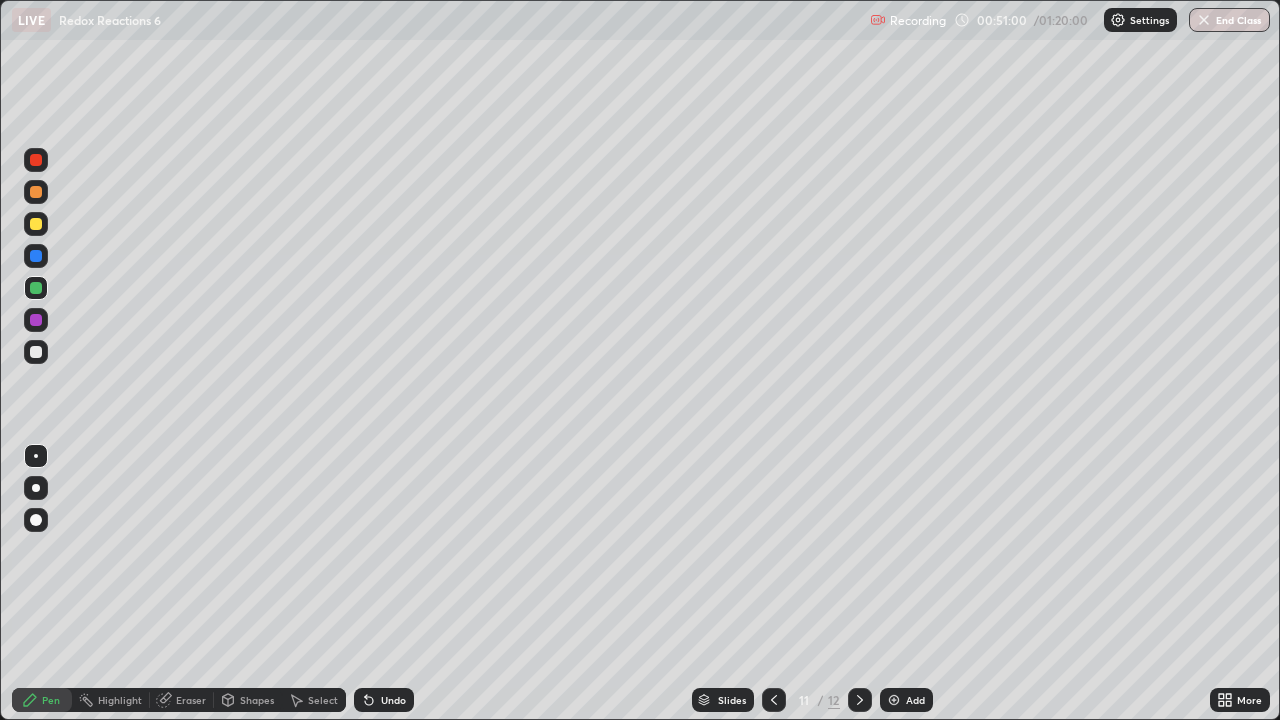 click on "Undo" at bounding box center (393, 700) 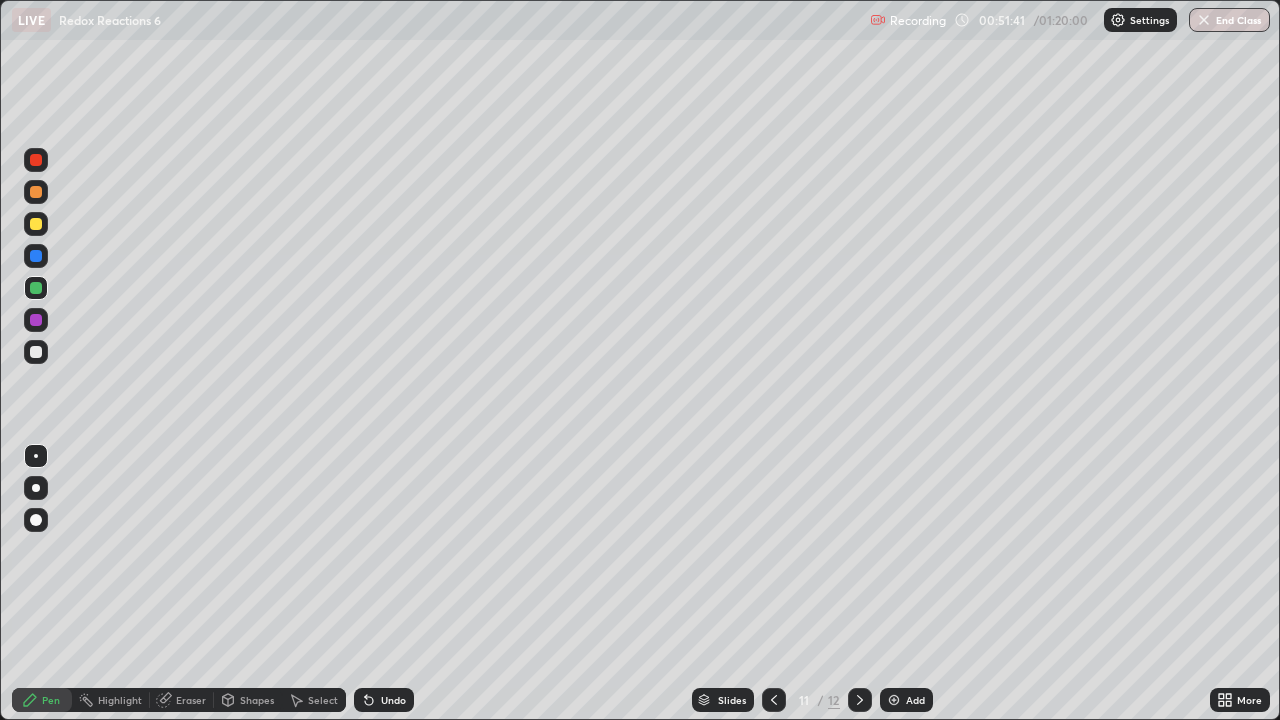 click at bounding box center (36, 192) 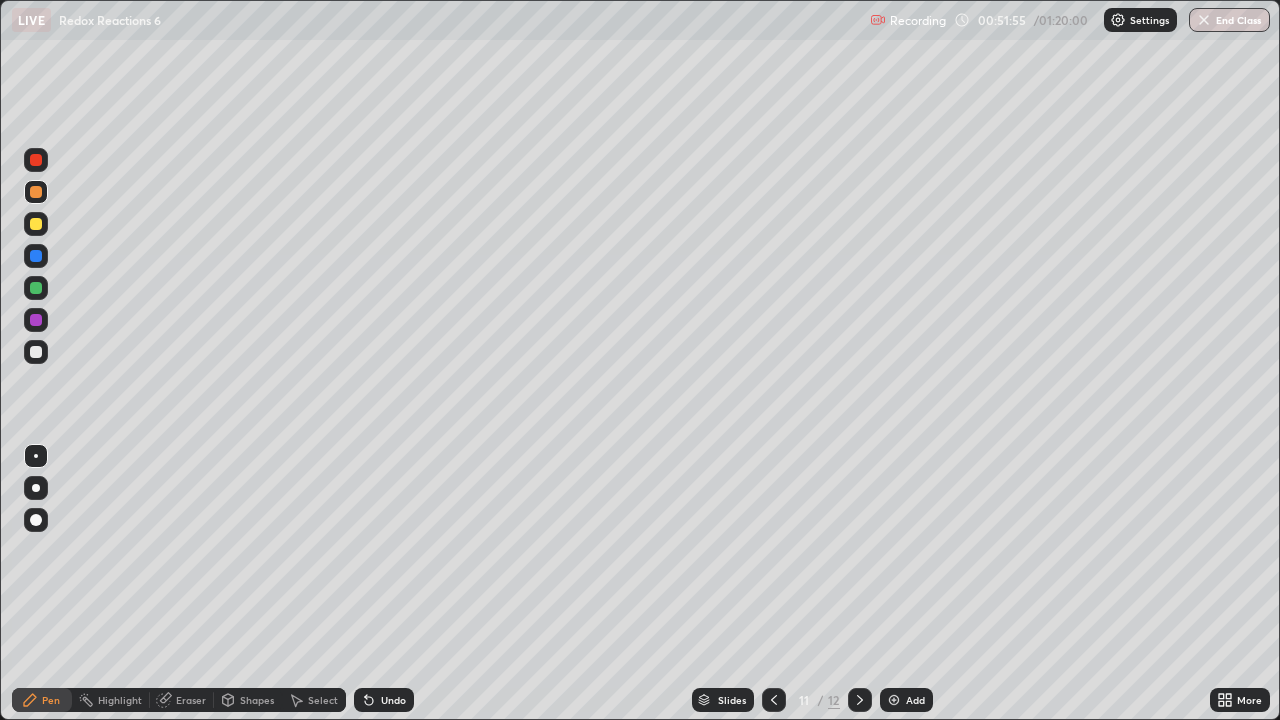click at bounding box center [36, 352] 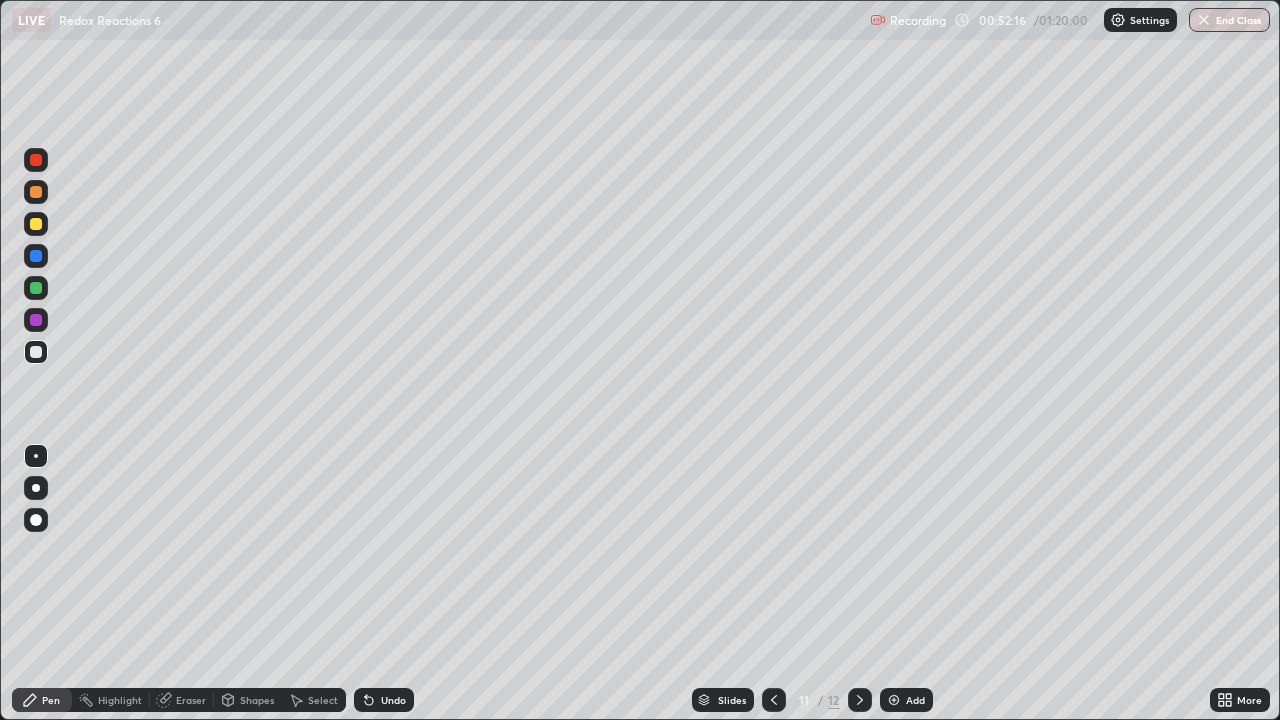 click at bounding box center [36, 320] 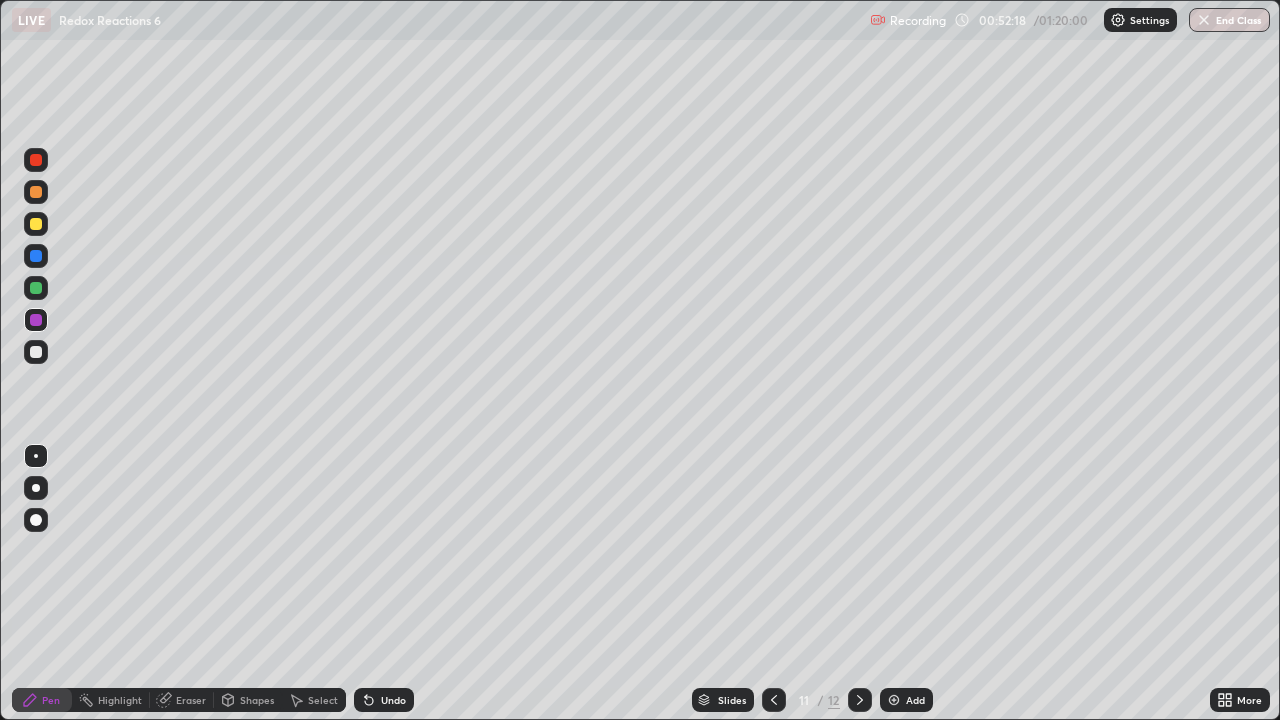 click on "Shapes" at bounding box center [257, 700] 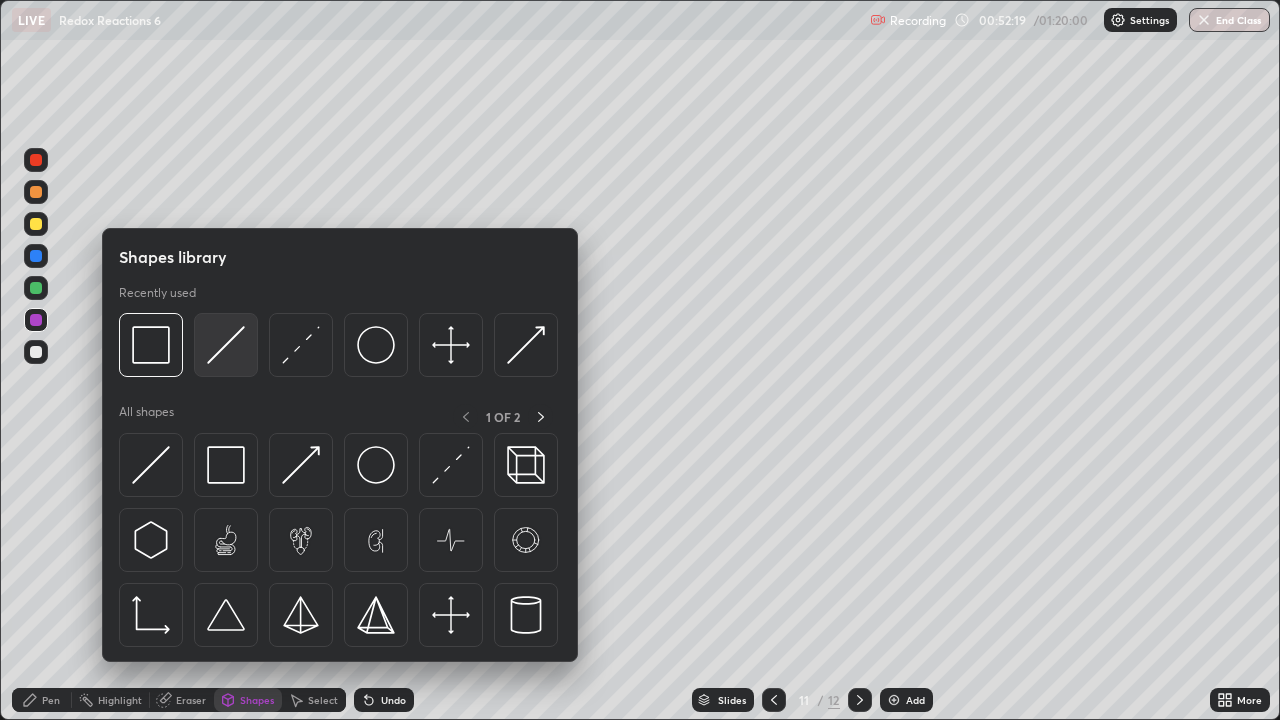 click at bounding box center (226, 345) 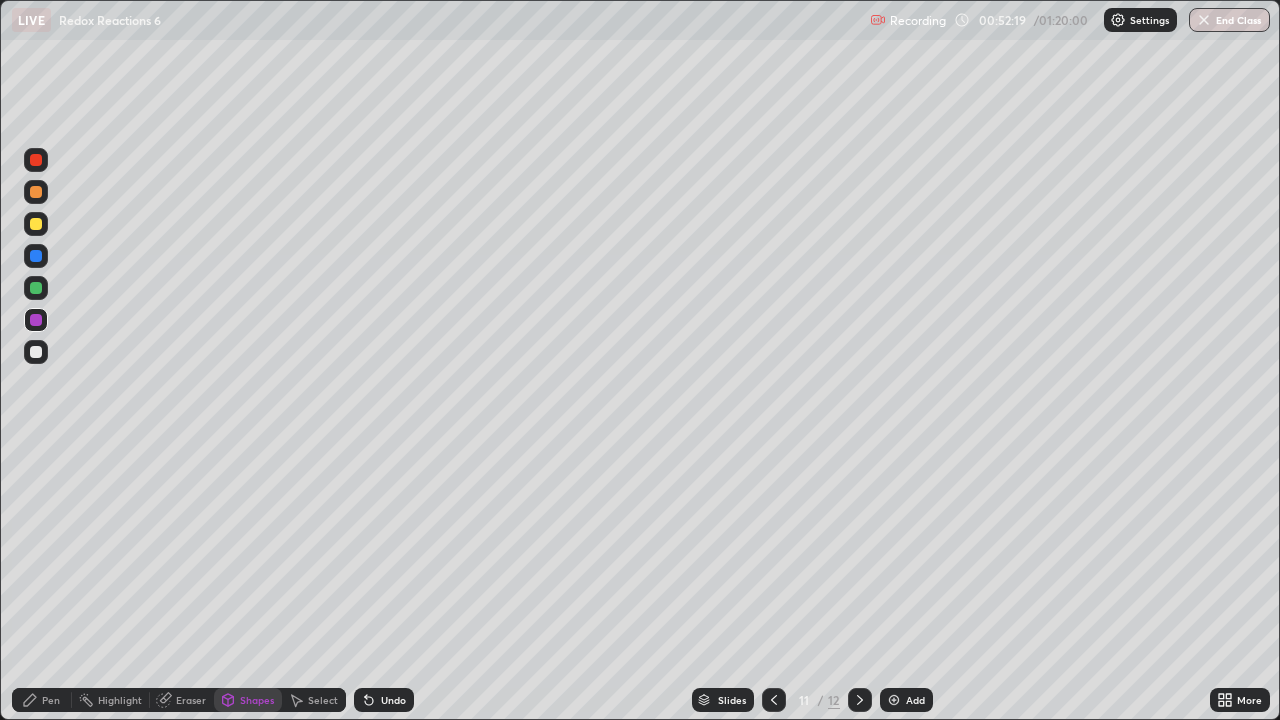 click at bounding box center [36, 224] 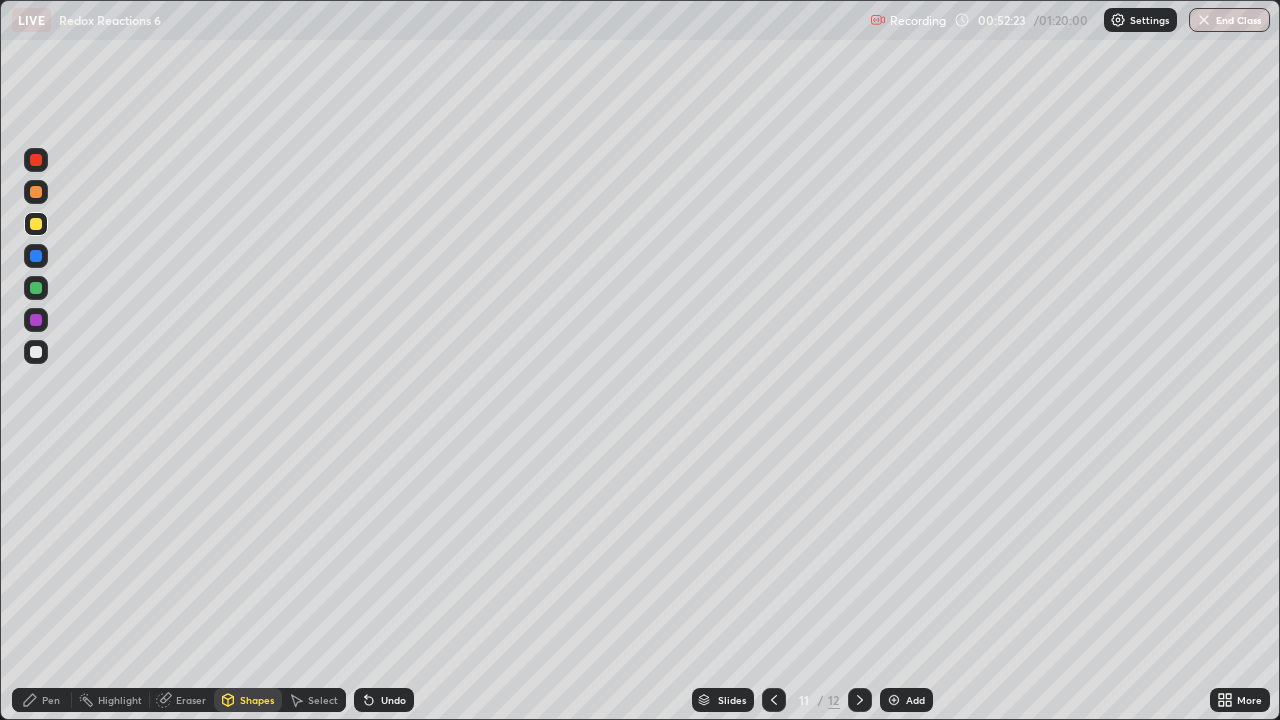 click on "Pen" at bounding box center (51, 700) 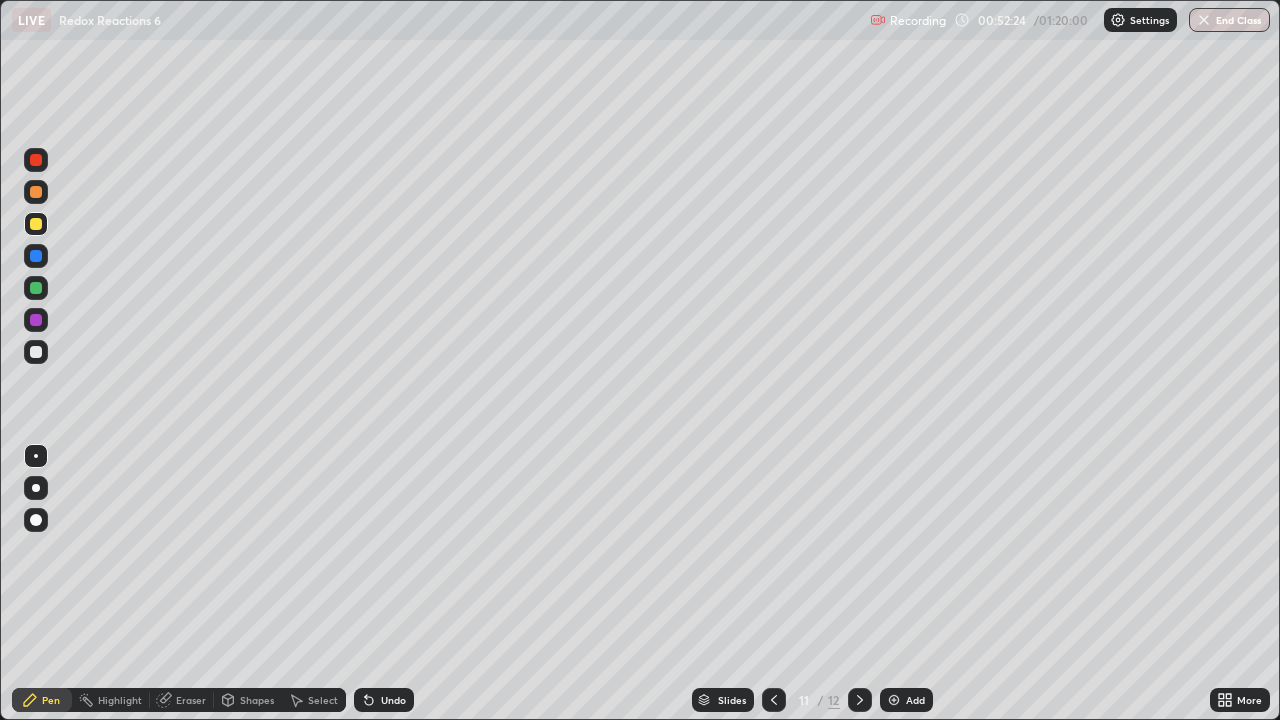 click at bounding box center (36, 320) 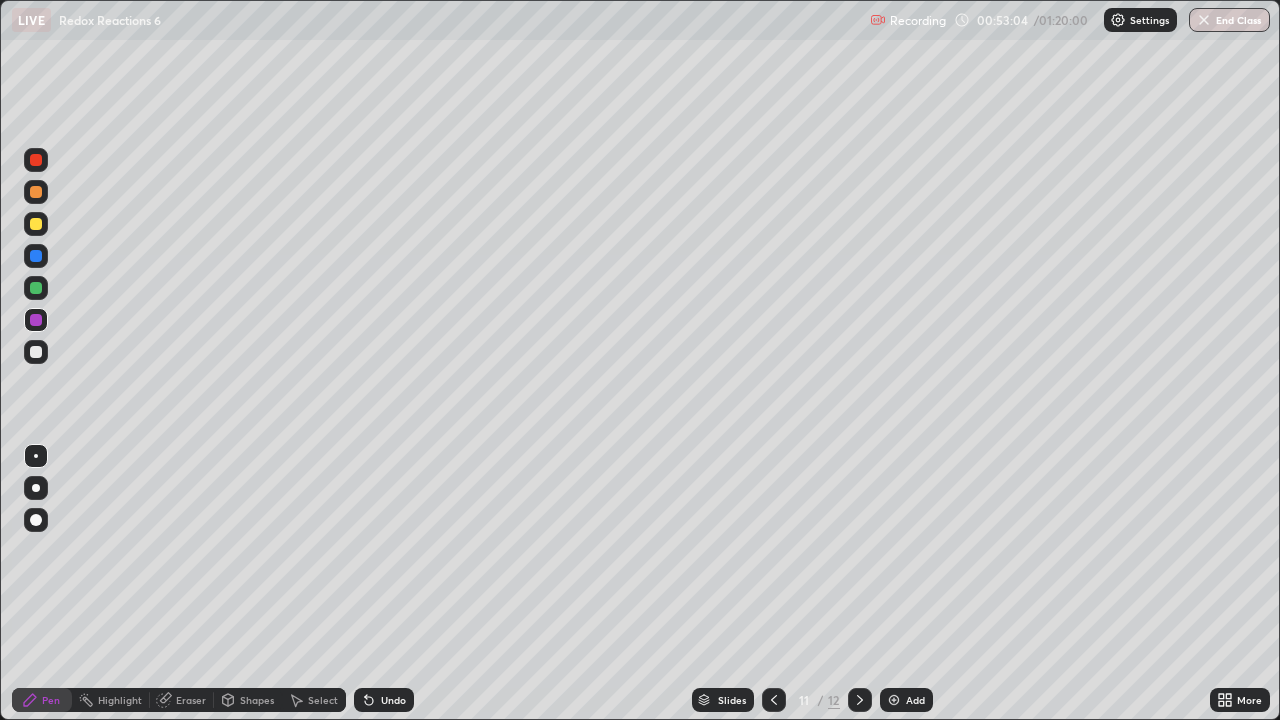 click on "Shapes" at bounding box center (257, 700) 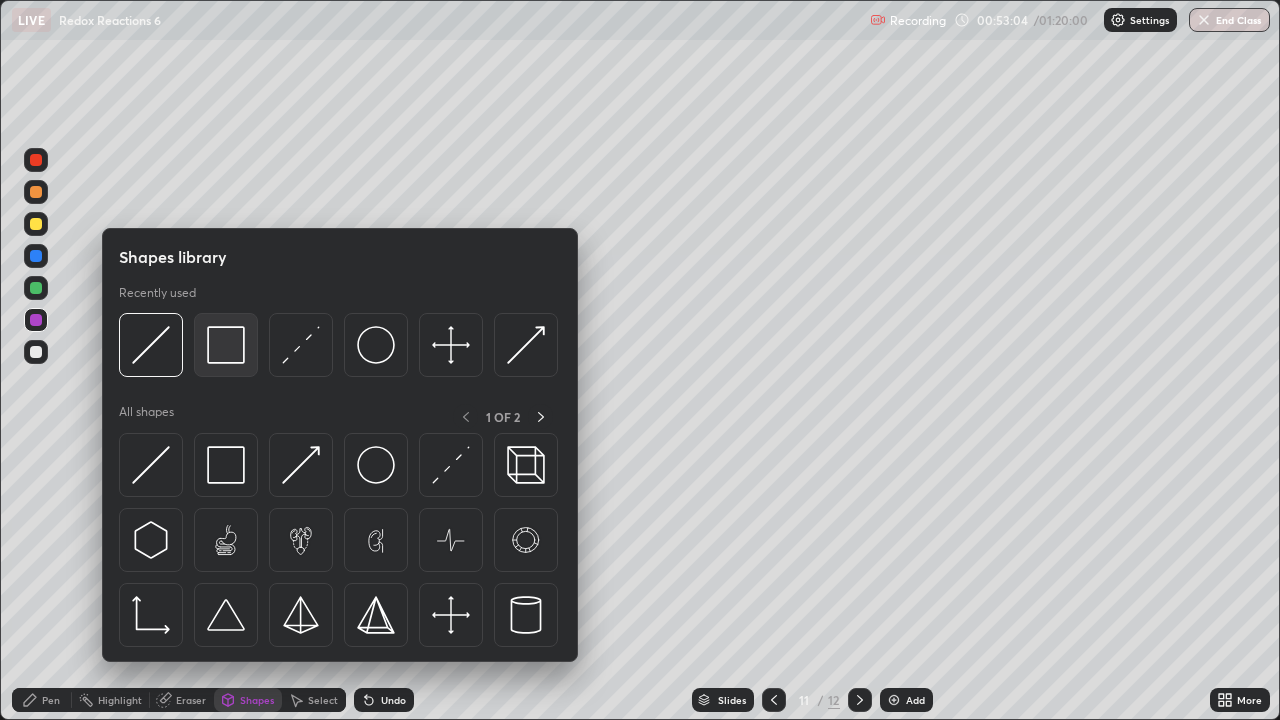 click at bounding box center [226, 345] 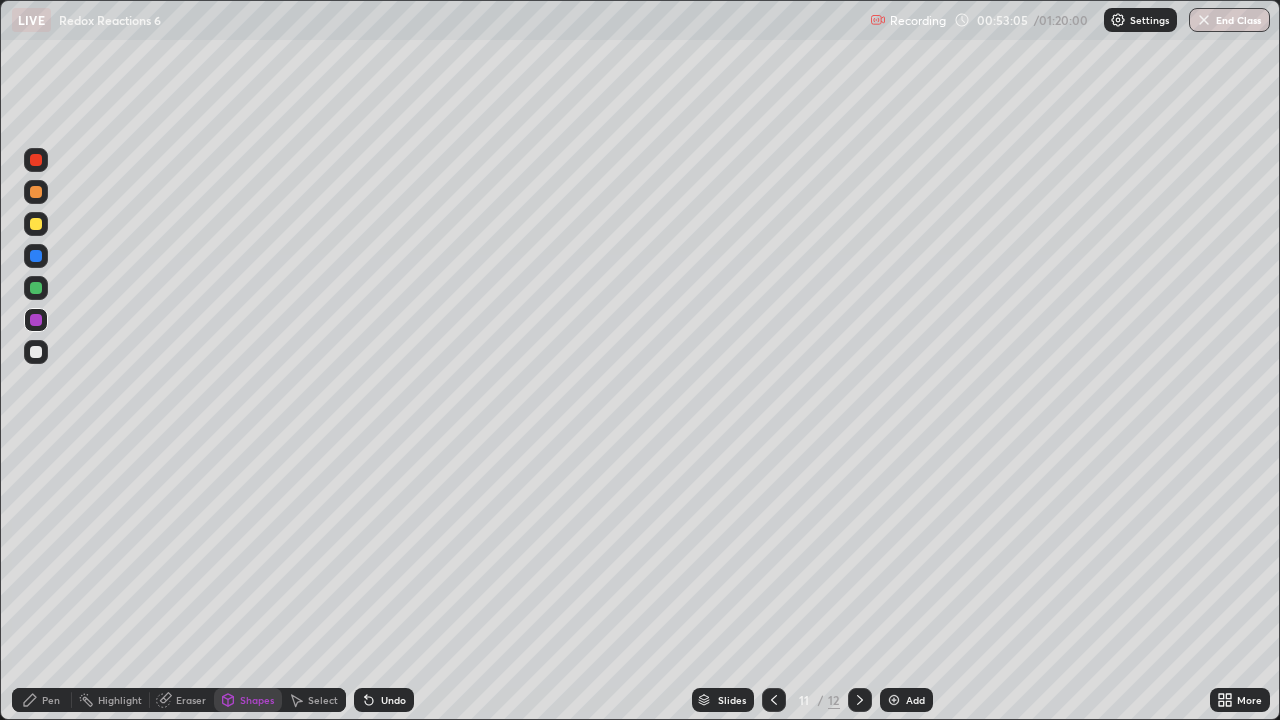 click at bounding box center [36, 224] 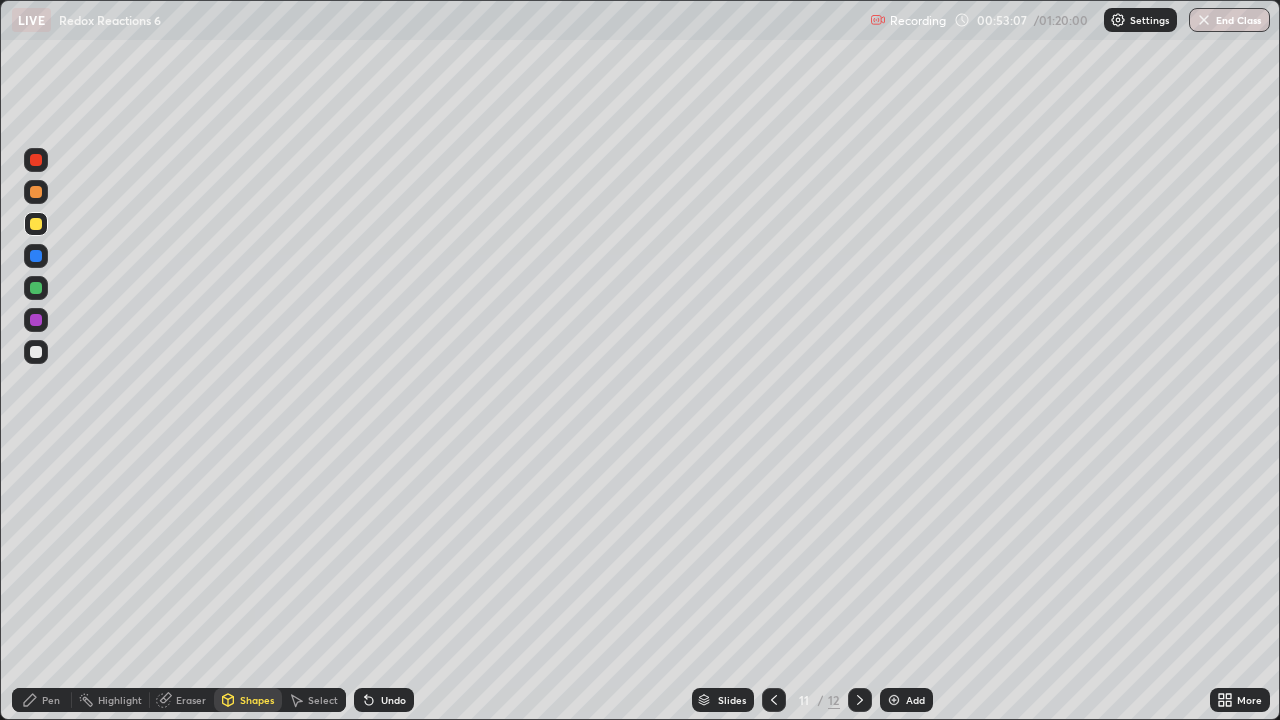 click on "Eraser" at bounding box center (191, 700) 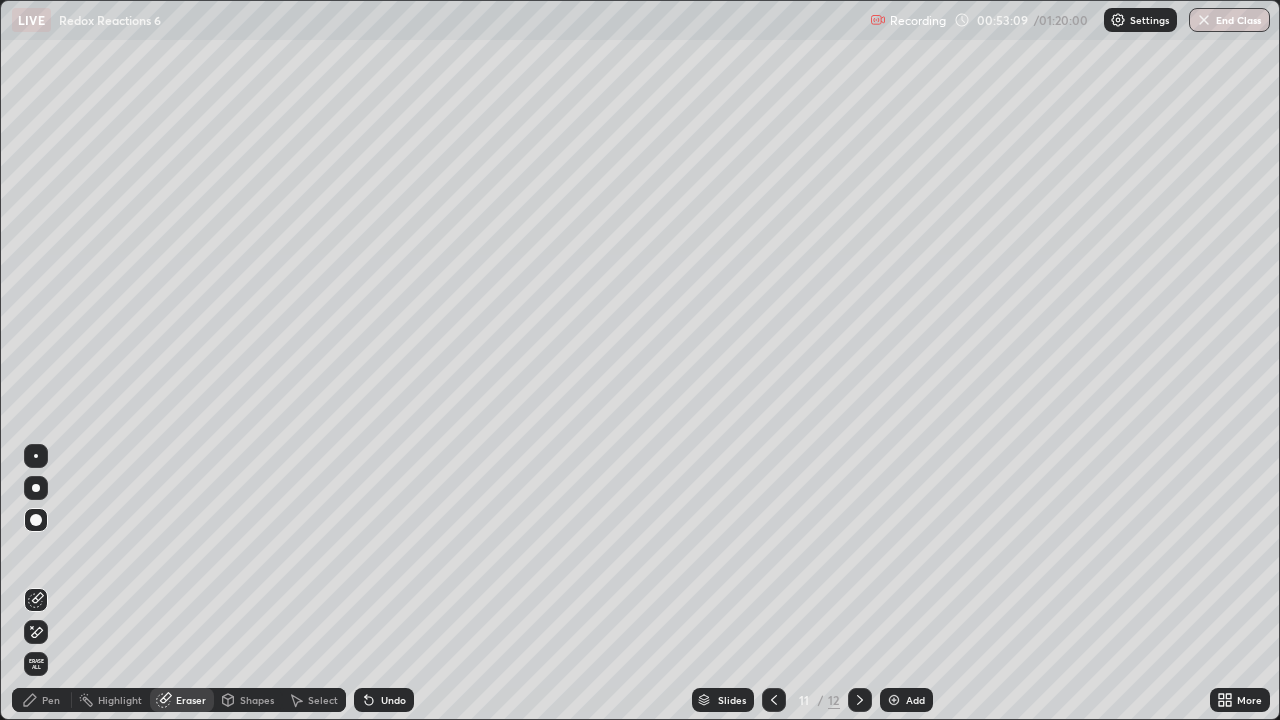 click on "Pen" at bounding box center [51, 700] 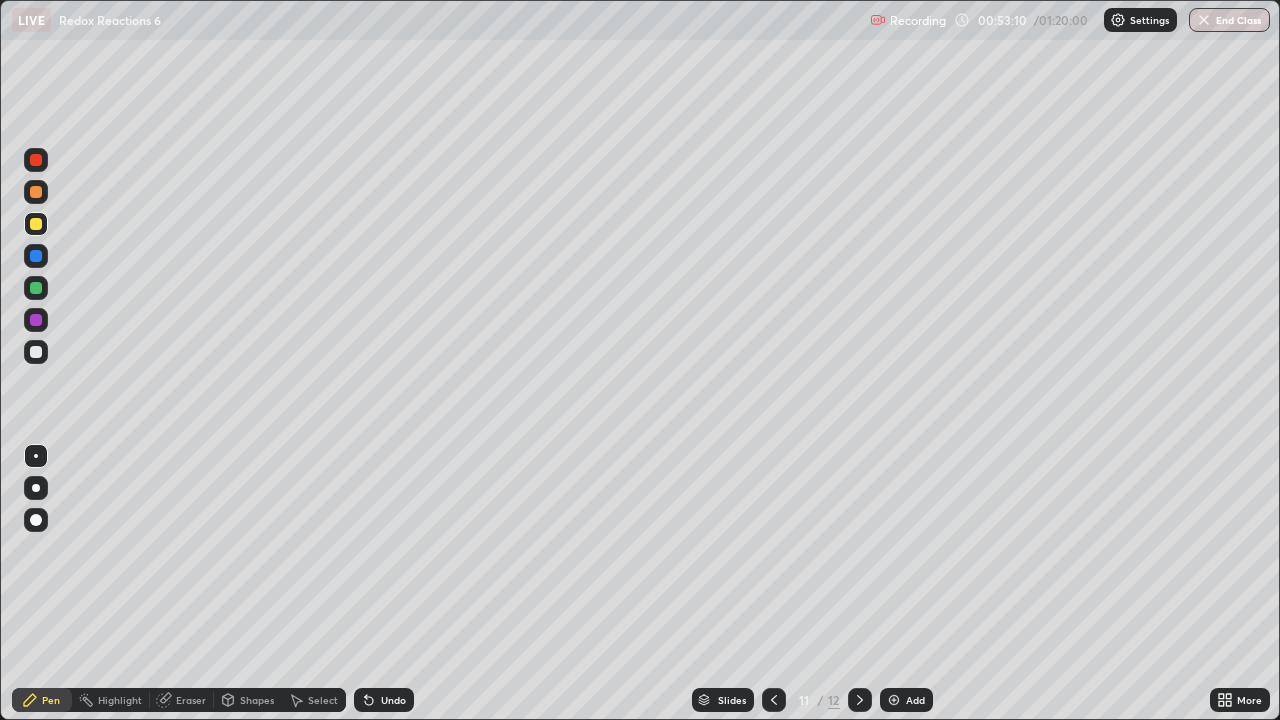 click at bounding box center [36, 256] 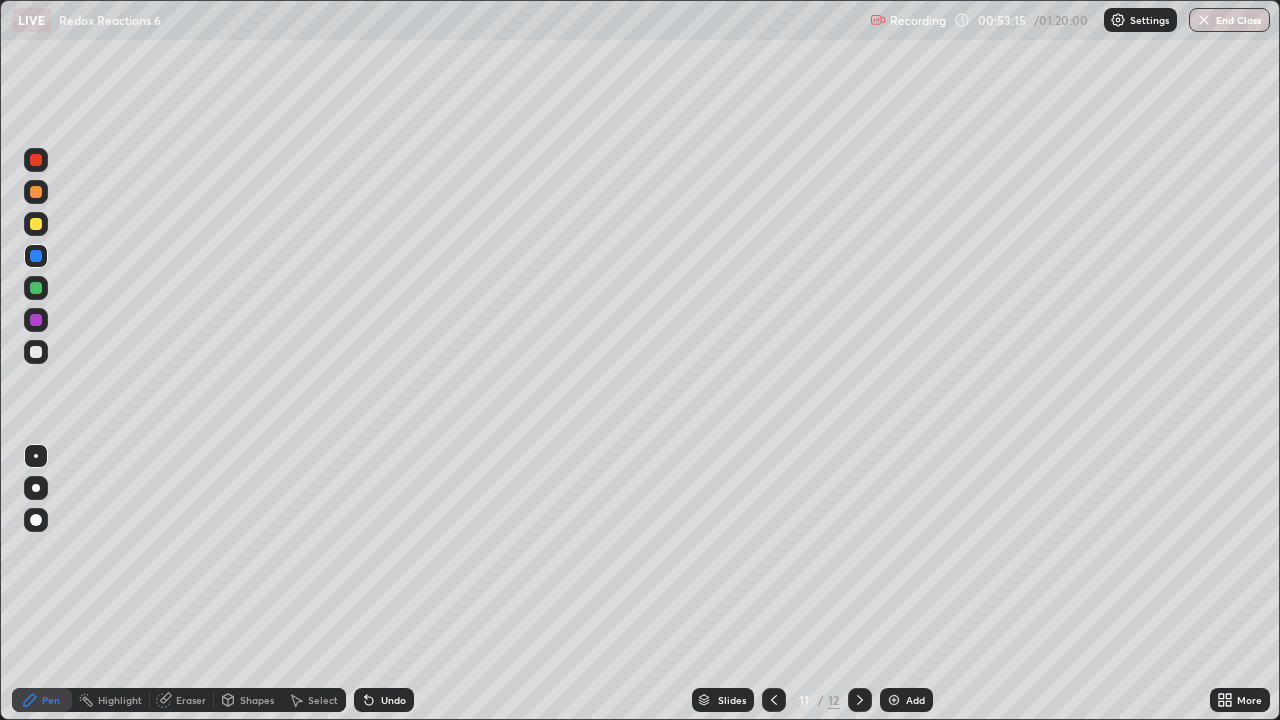 click at bounding box center [36, 224] 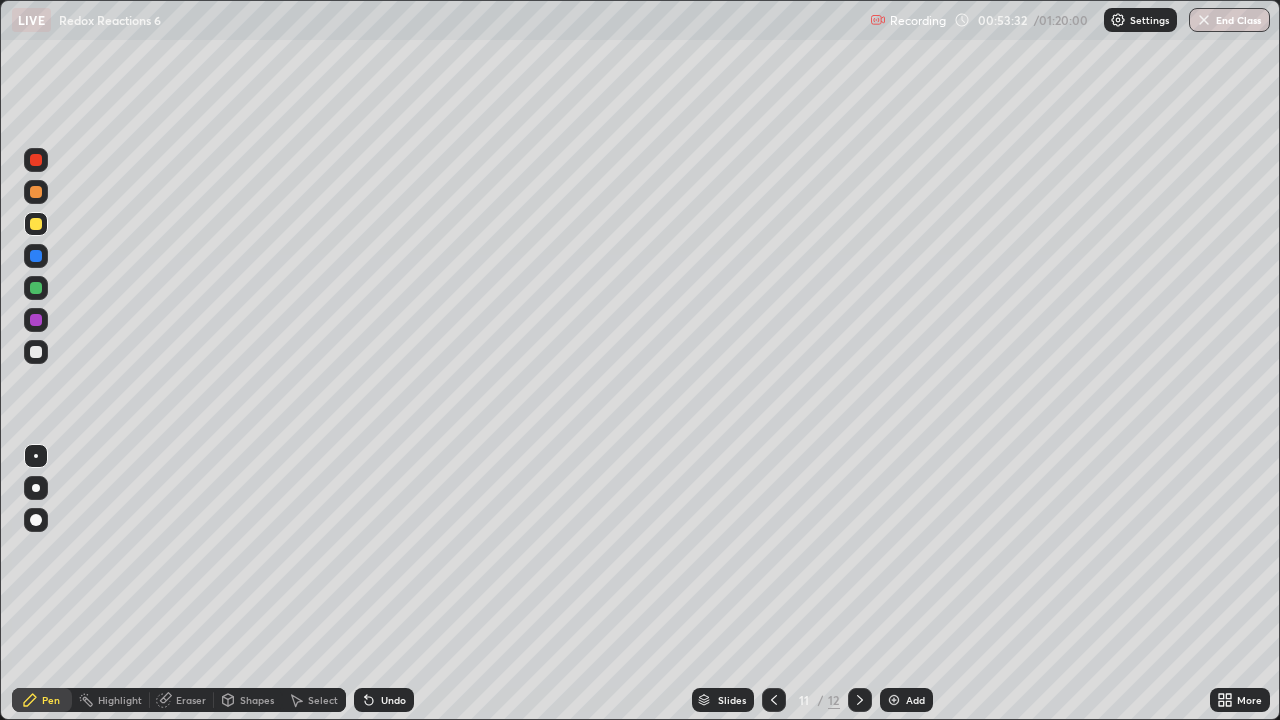 click at bounding box center (36, 352) 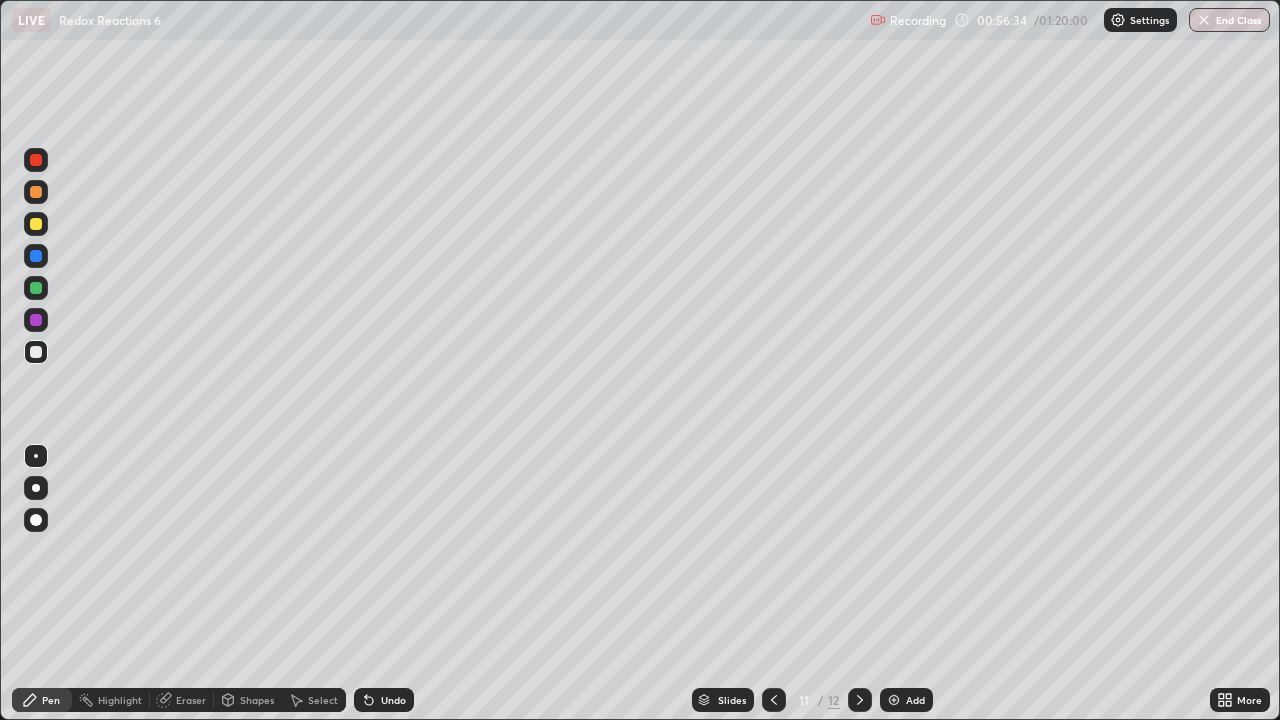 click at bounding box center [36, 320] 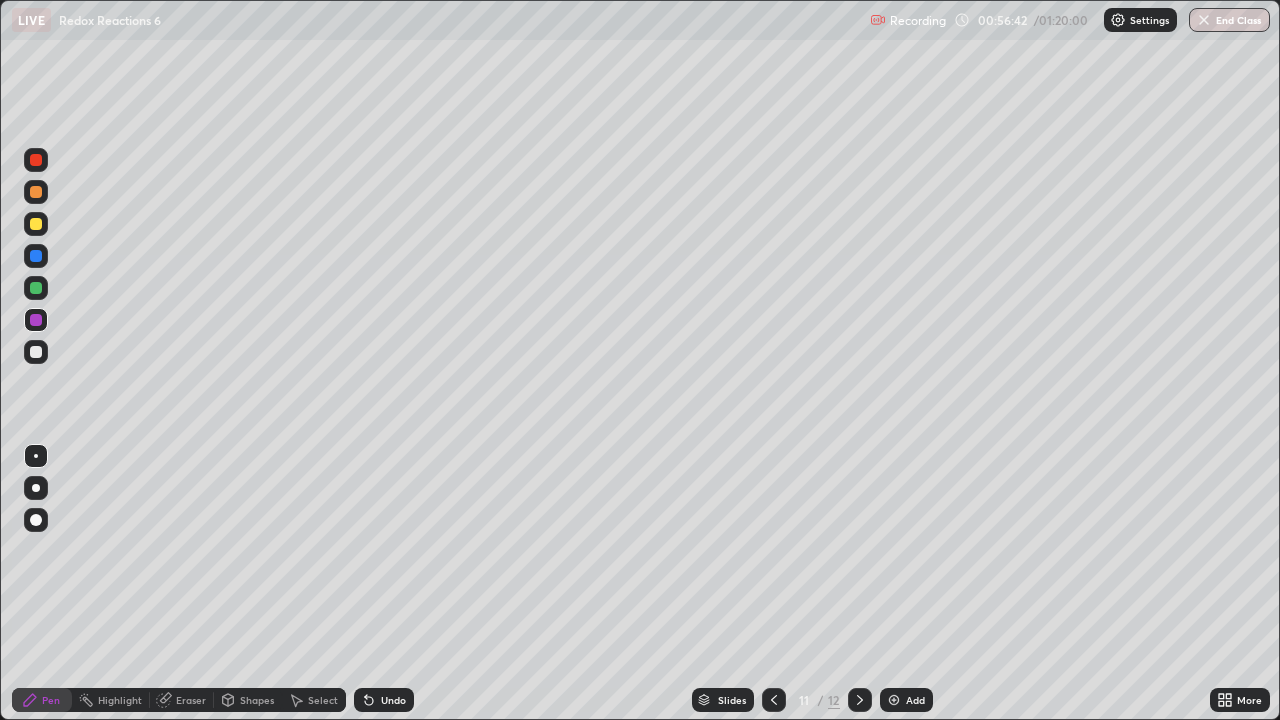 click at bounding box center (36, 256) 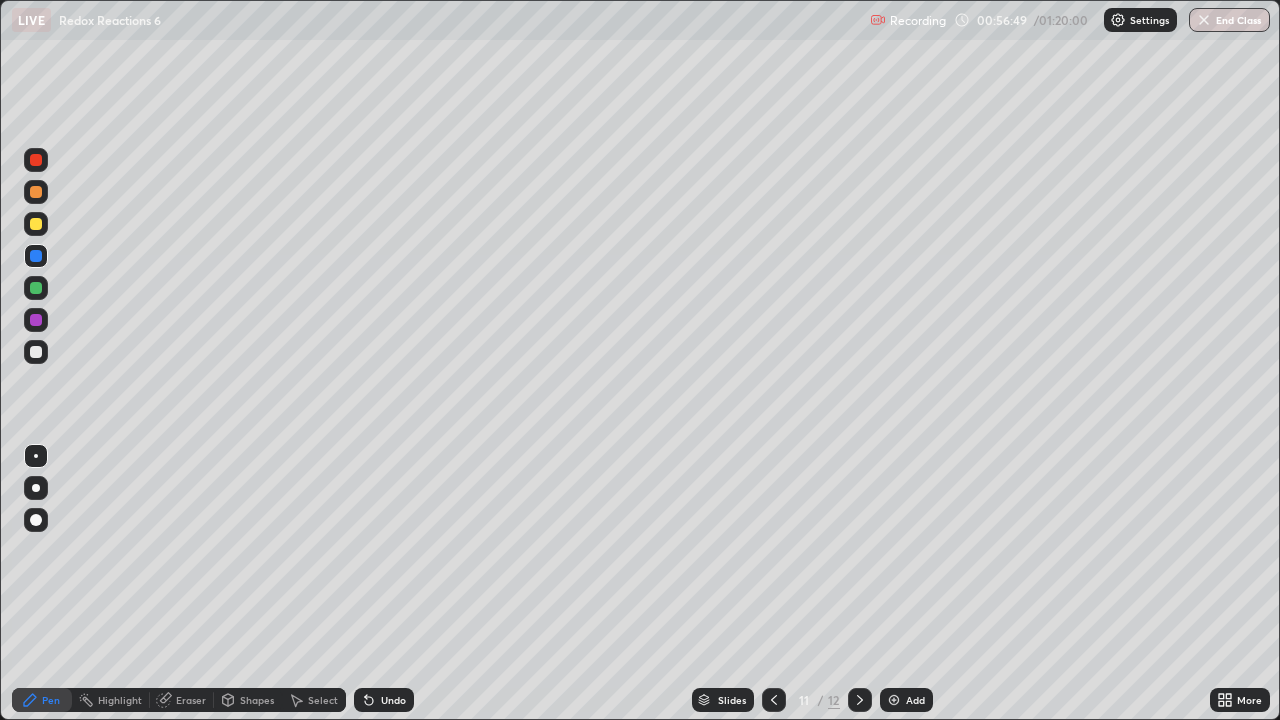 click at bounding box center [36, 320] 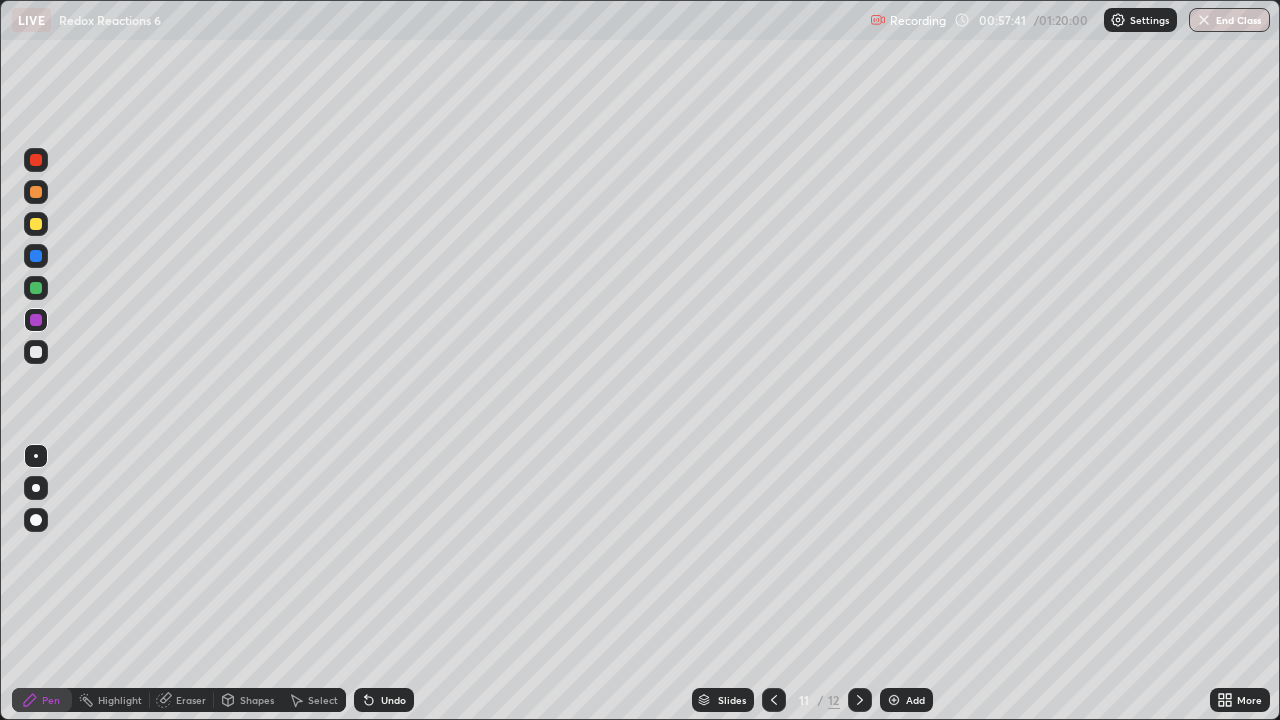 click at bounding box center (36, 224) 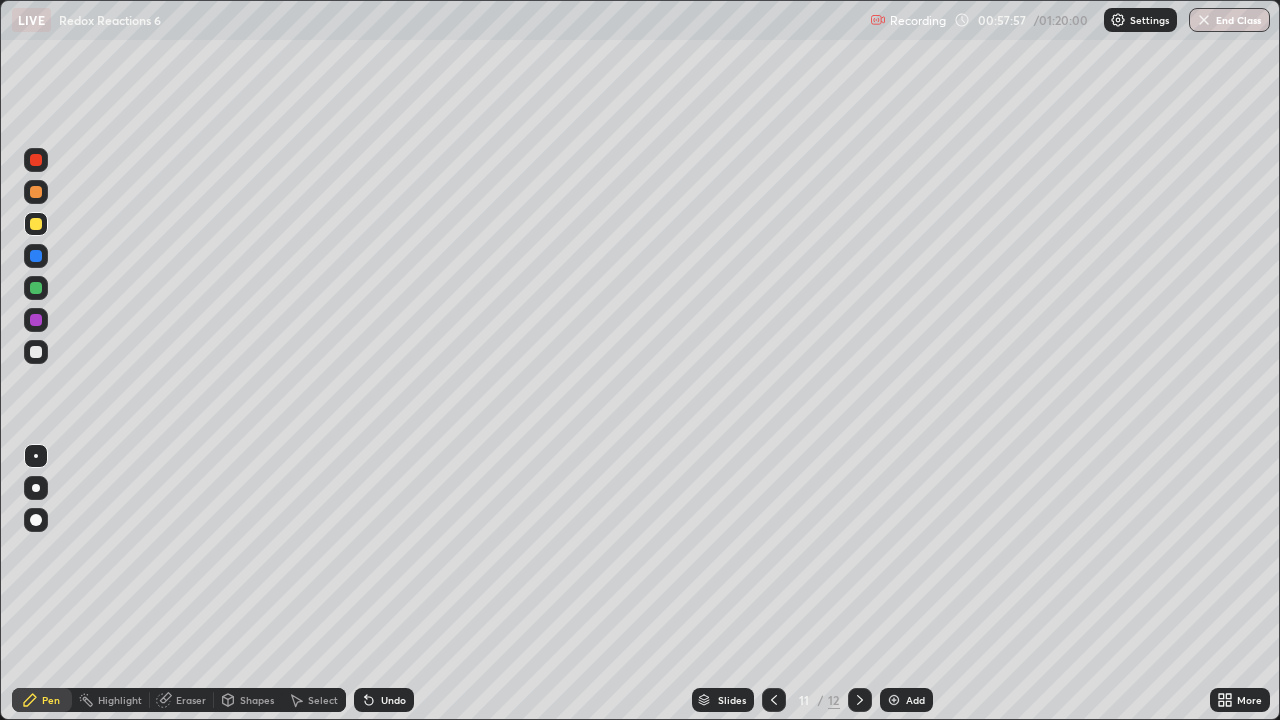 click at bounding box center (36, 352) 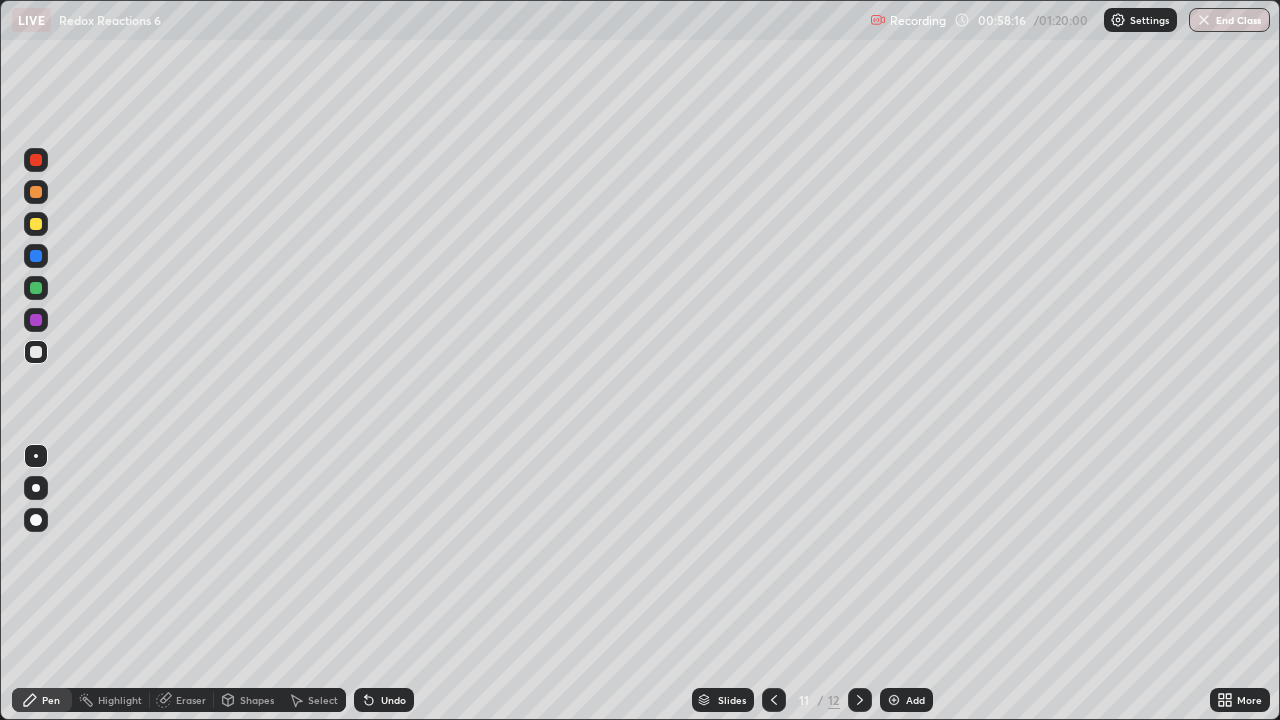 click on "Undo" at bounding box center (393, 700) 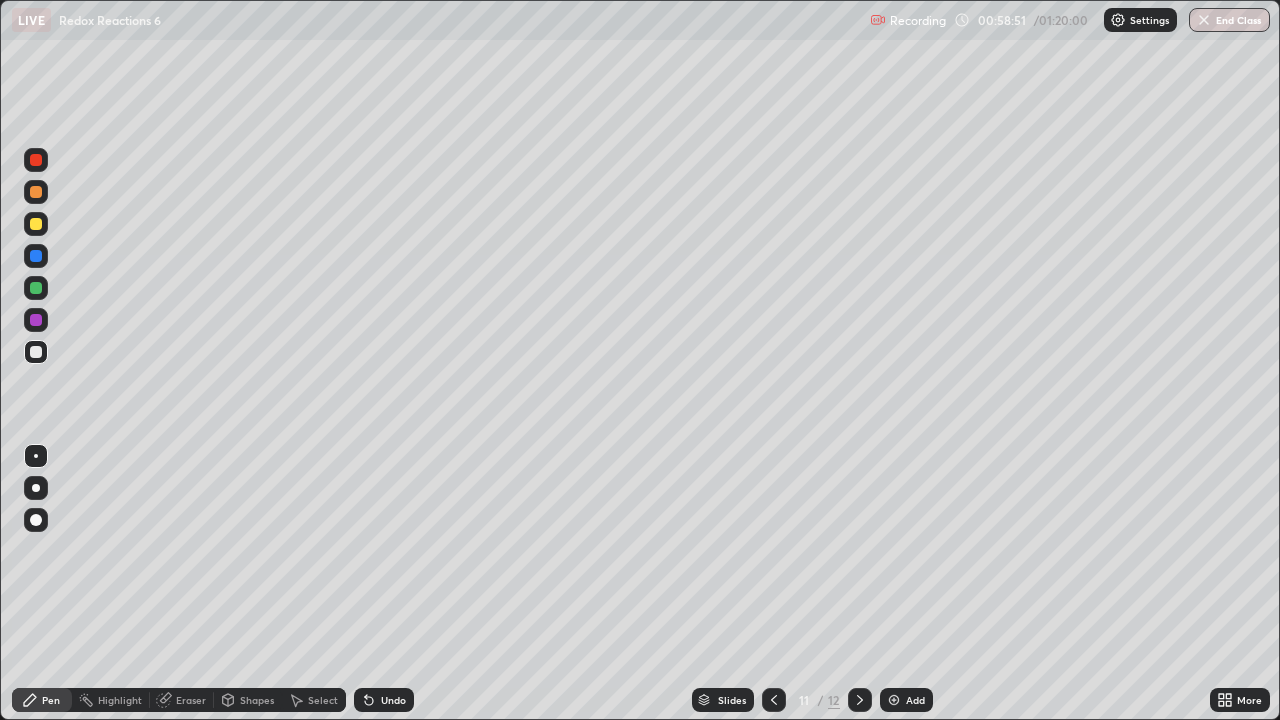 click on "Undo" at bounding box center [393, 700] 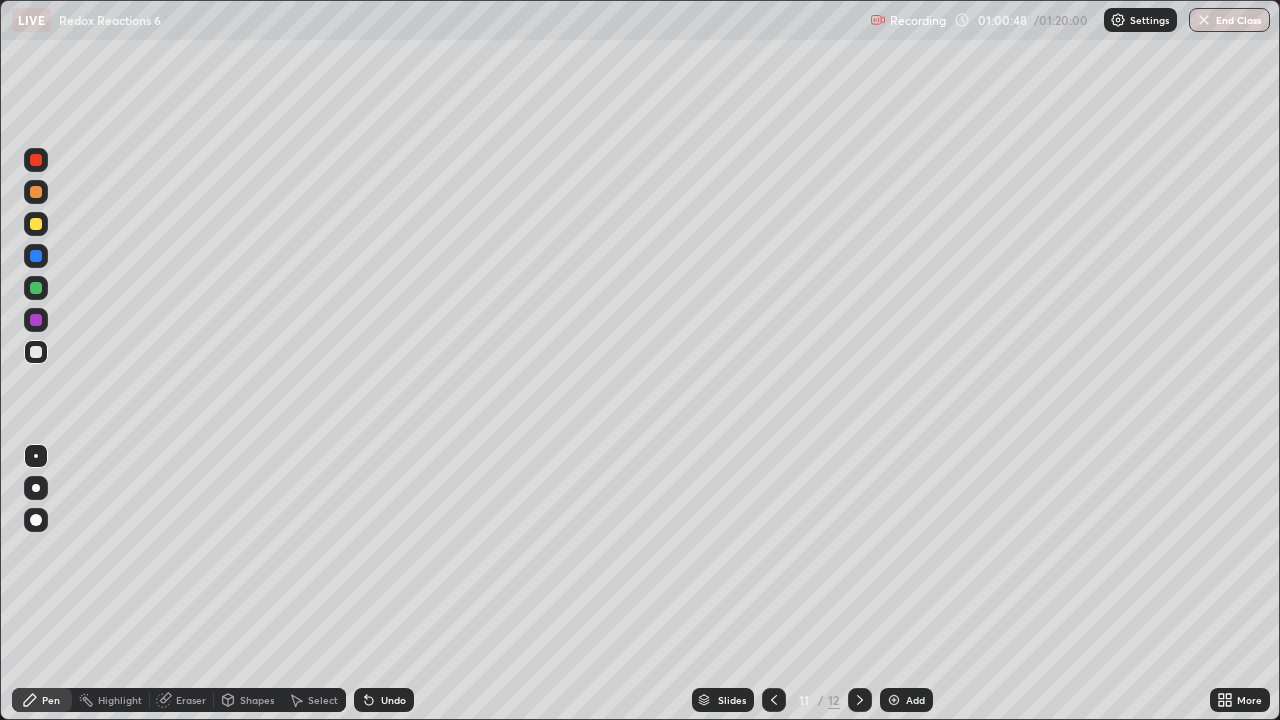 click at bounding box center [36, 192] 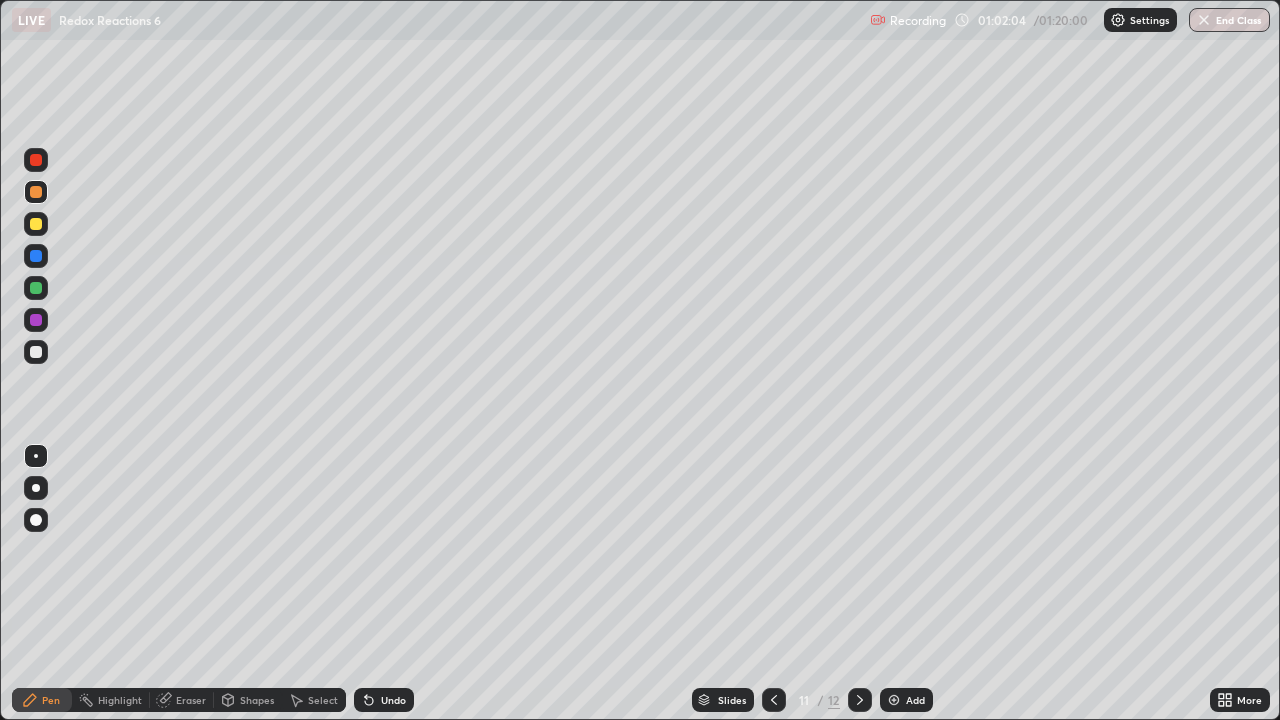 click on "Eraser" at bounding box center (191, 700) 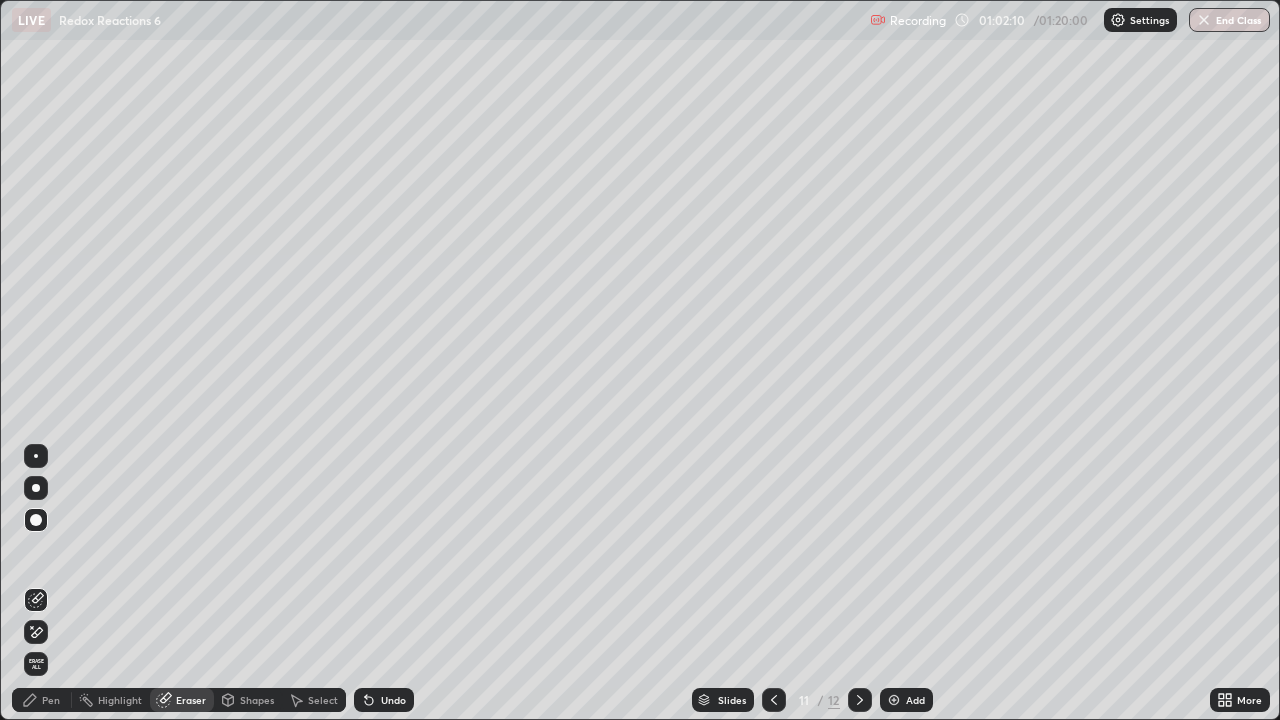 click on "Pen" at bounding box center (51, 700) 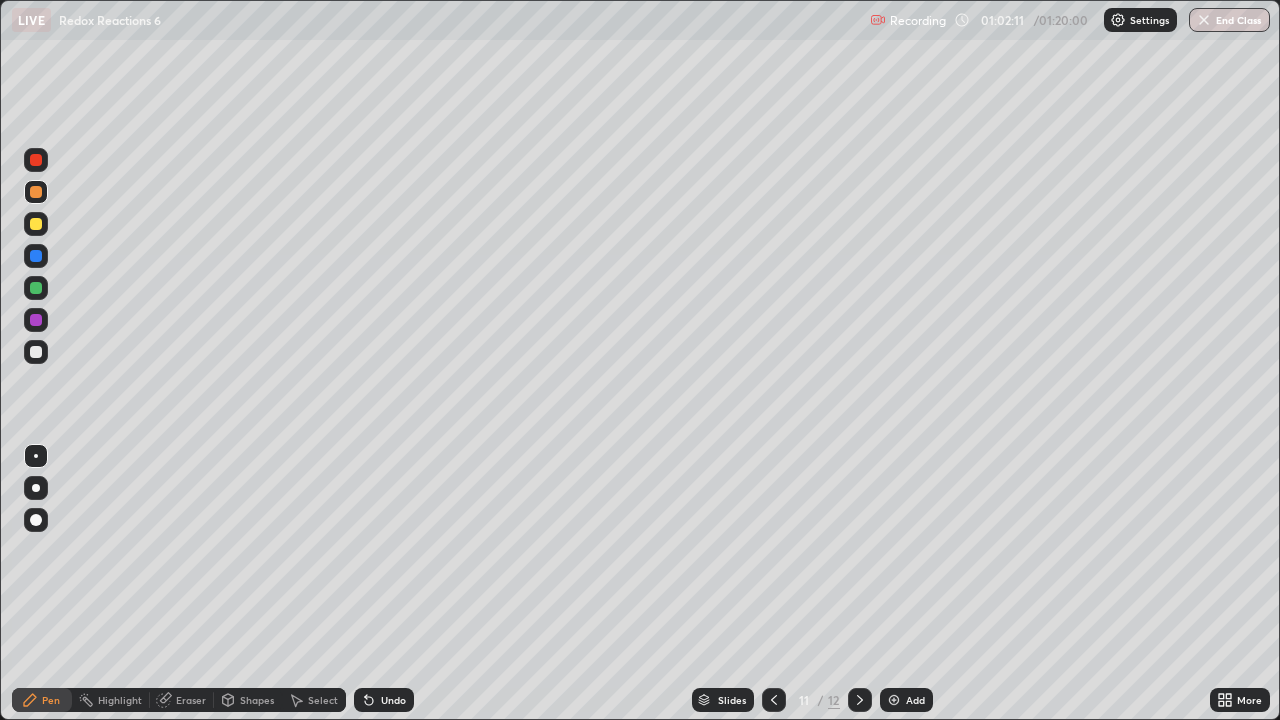 click at bounding box center (36, 288) 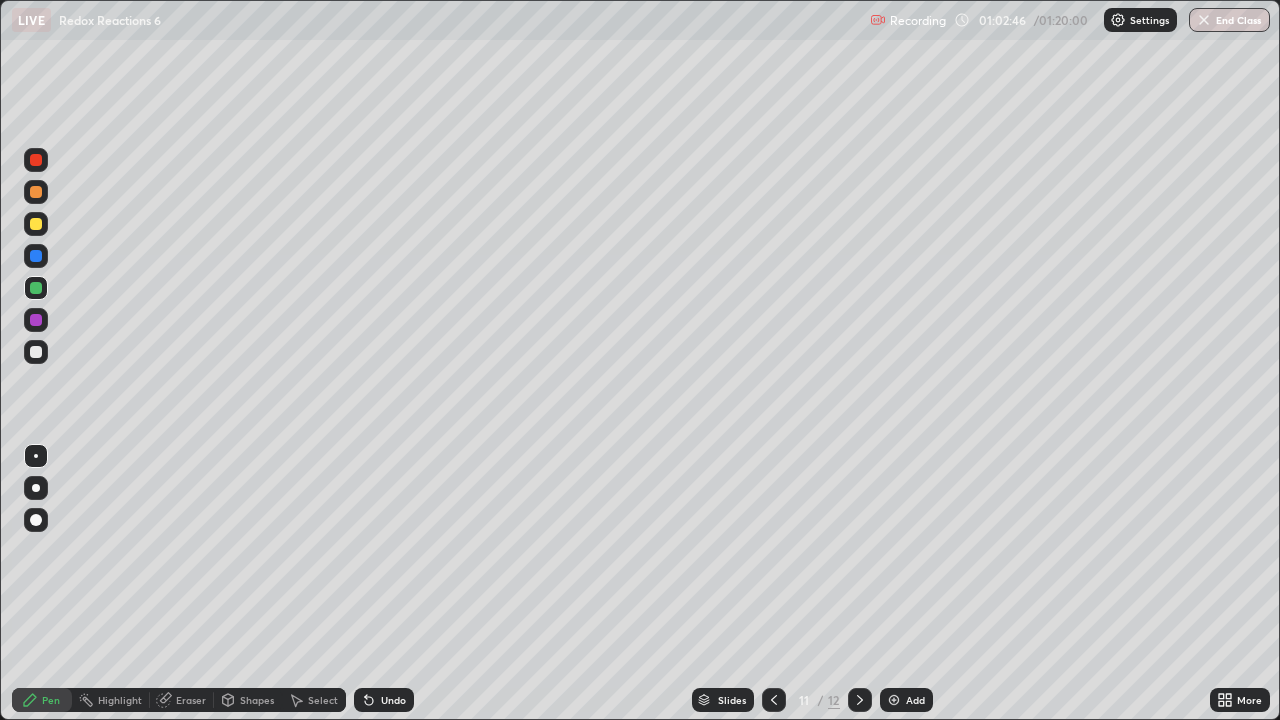 click at bounding box center [36, 320] 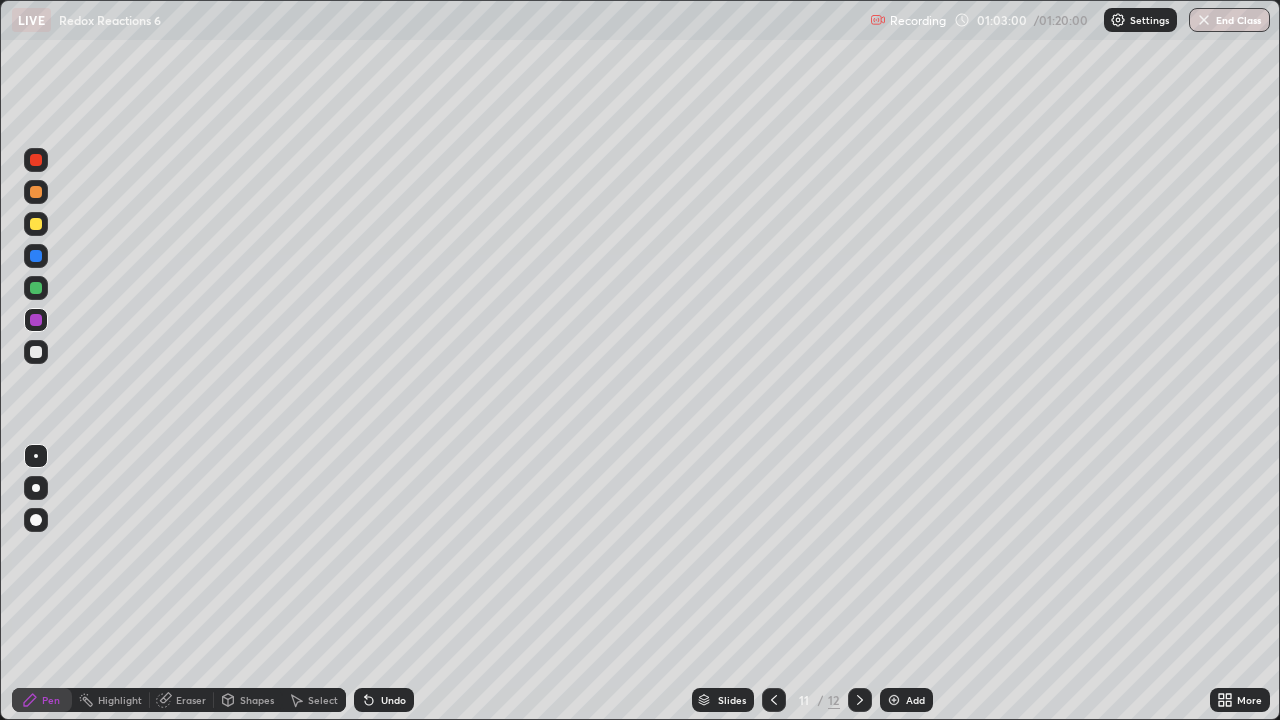 click at bounding box center (36, 288) 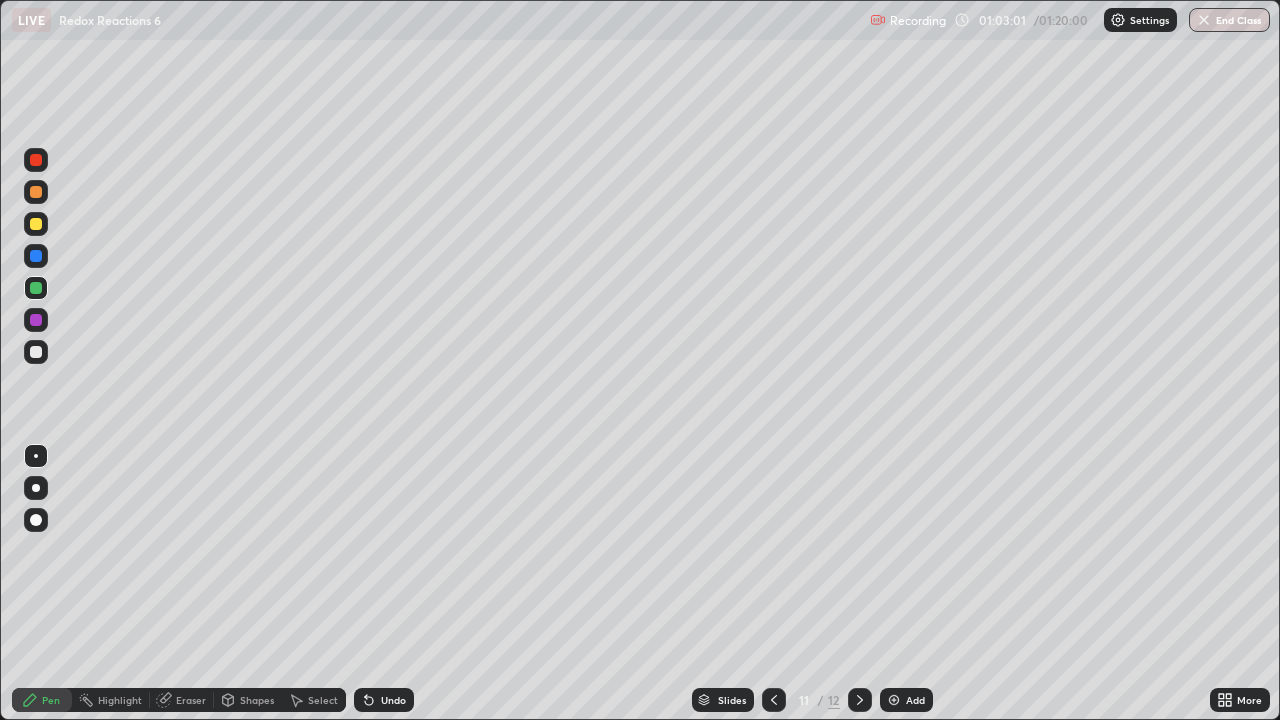 click at bounding box center [894, 700] 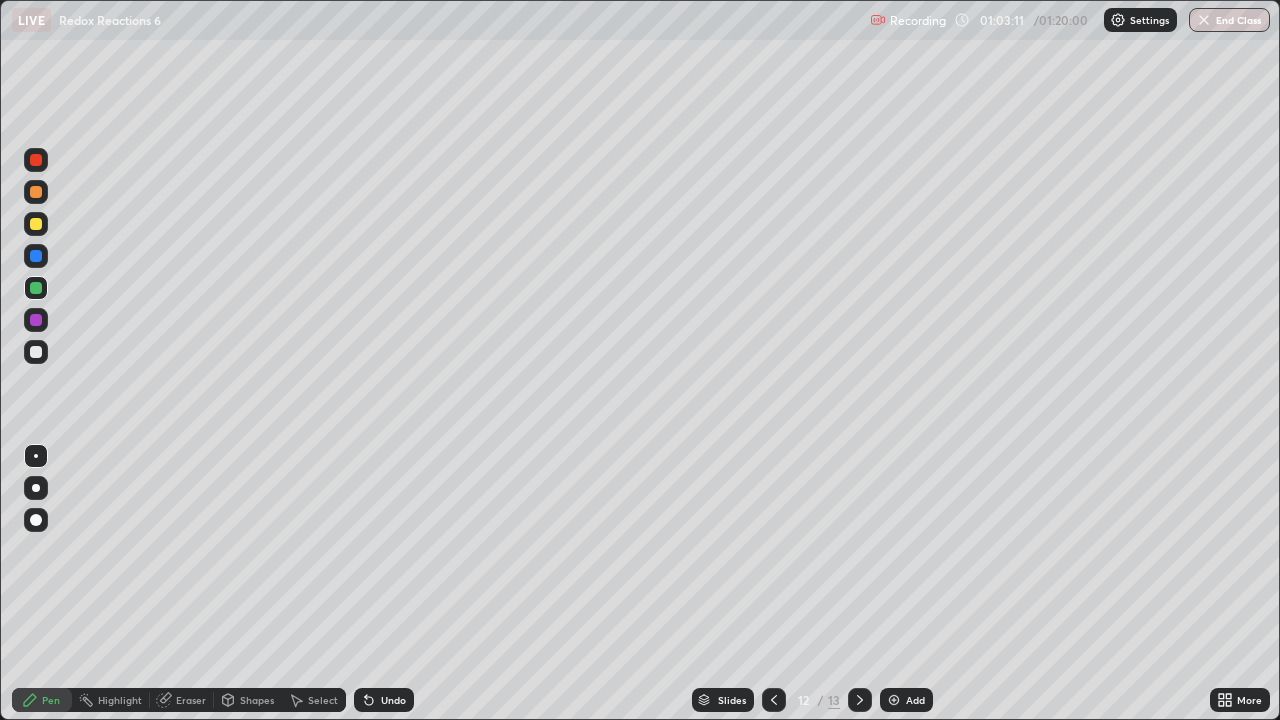 click at bounding box center [774, 700] 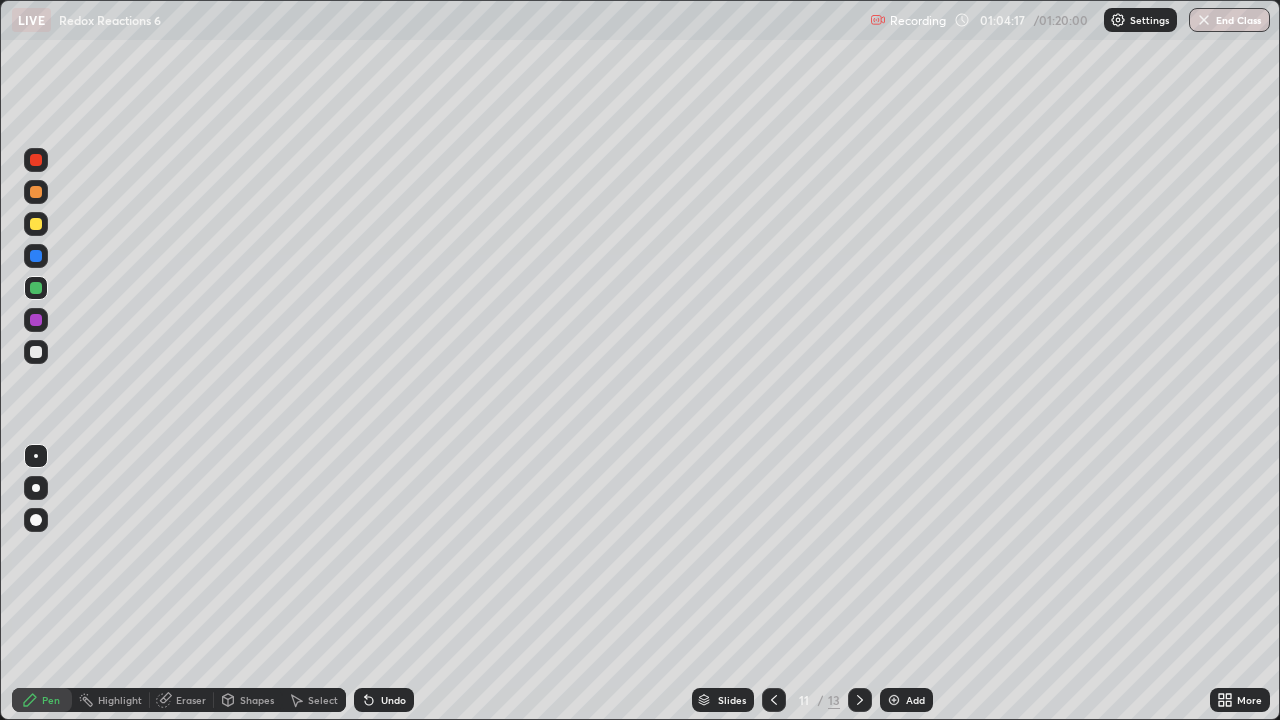 click on "Undo" at bounding box center [393, 700] 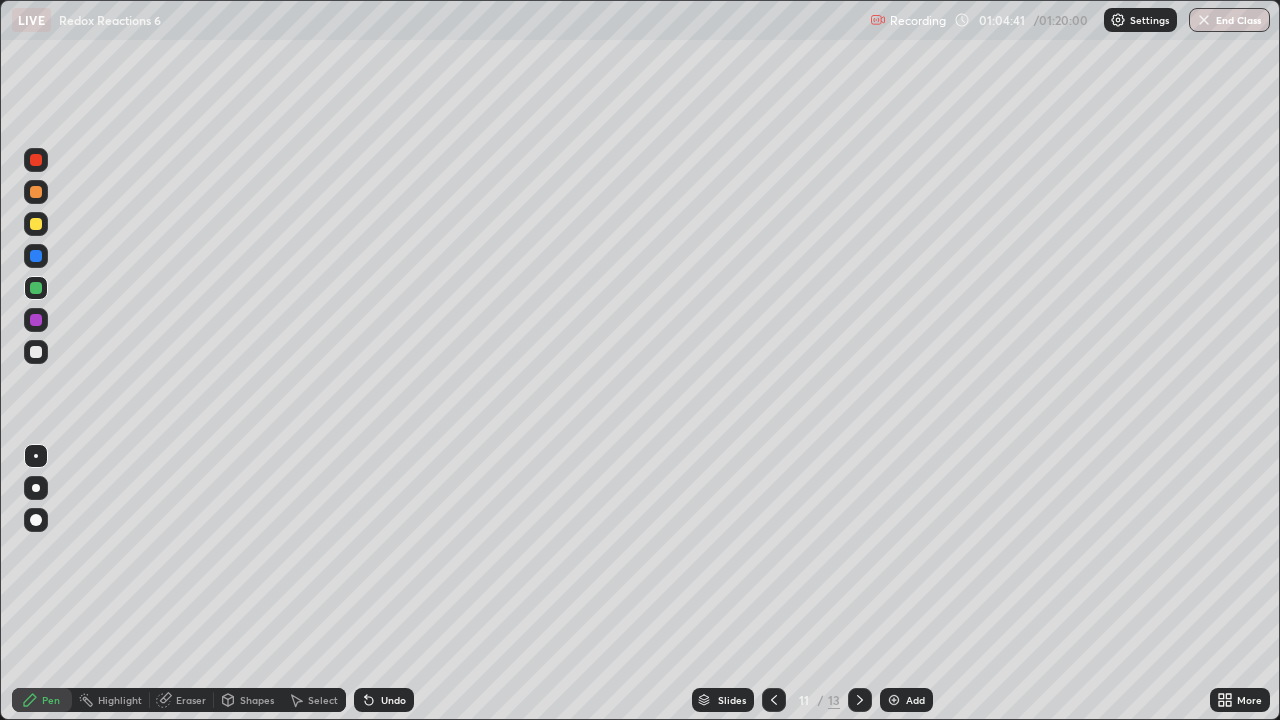 click at bounding box center [894, 700] 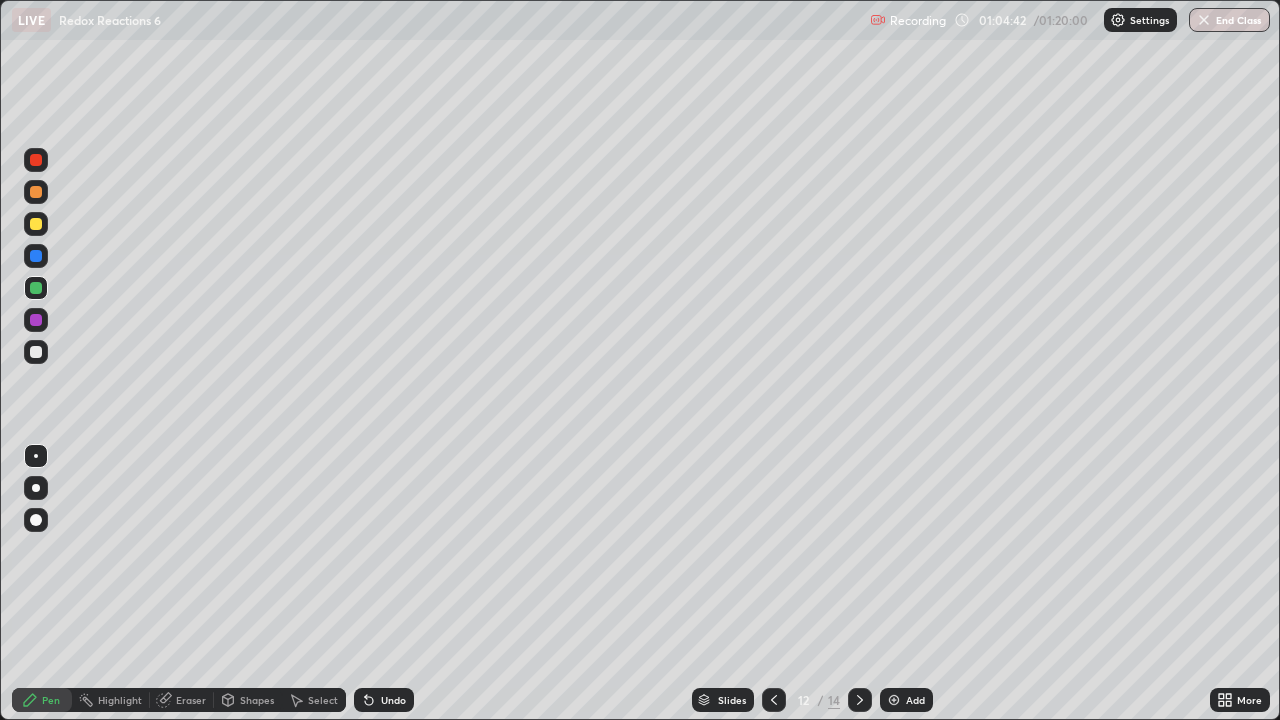 click at bounding box center (36, 352) 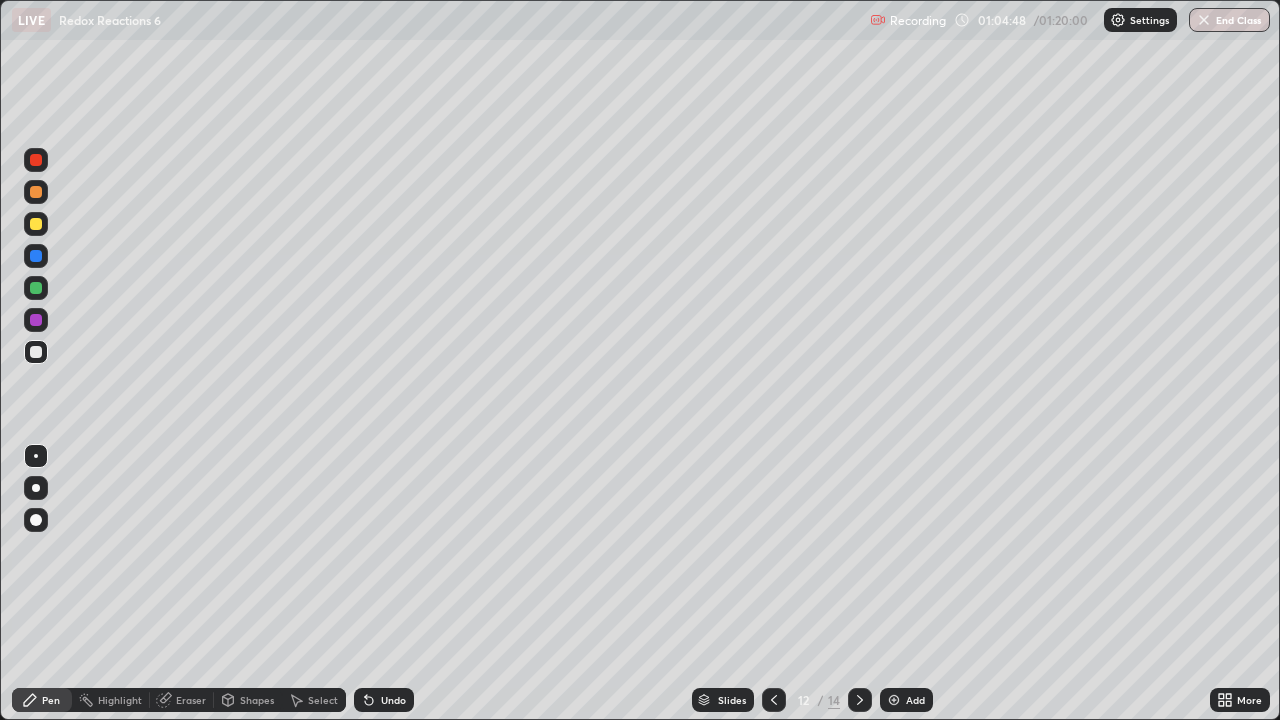 click 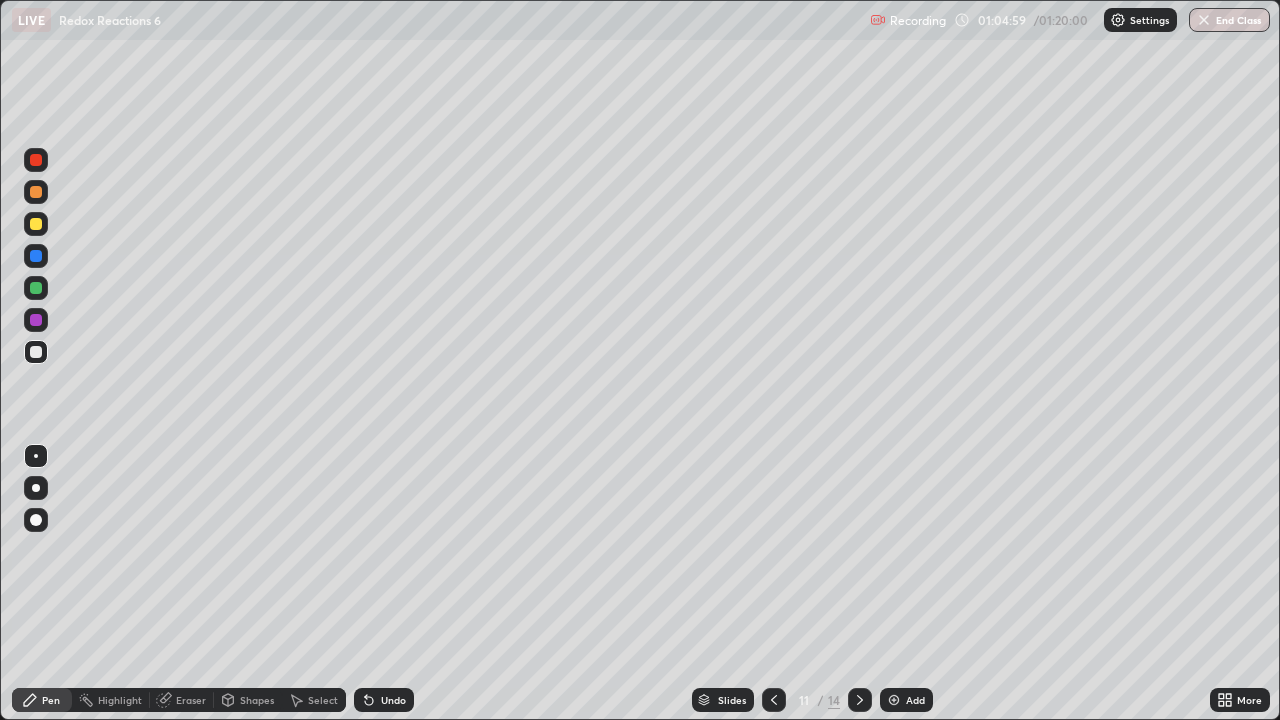 click 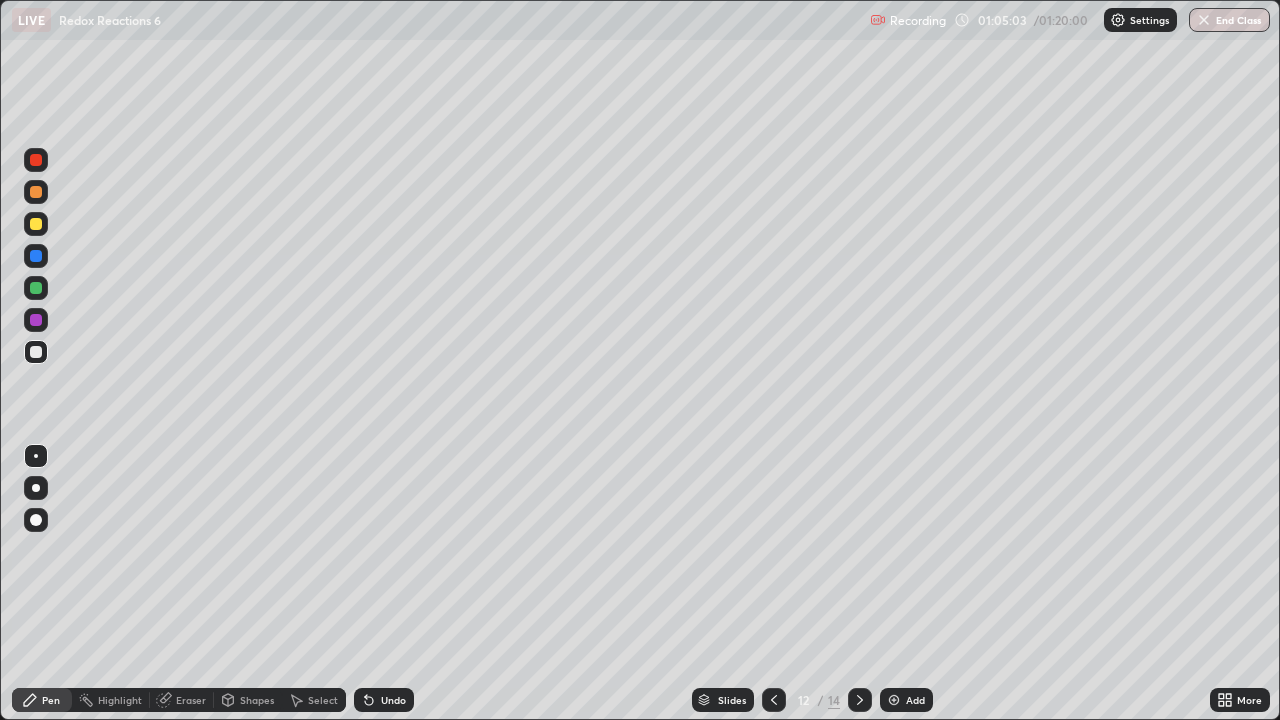 click on "Undo" at bounding box center (384, 700) 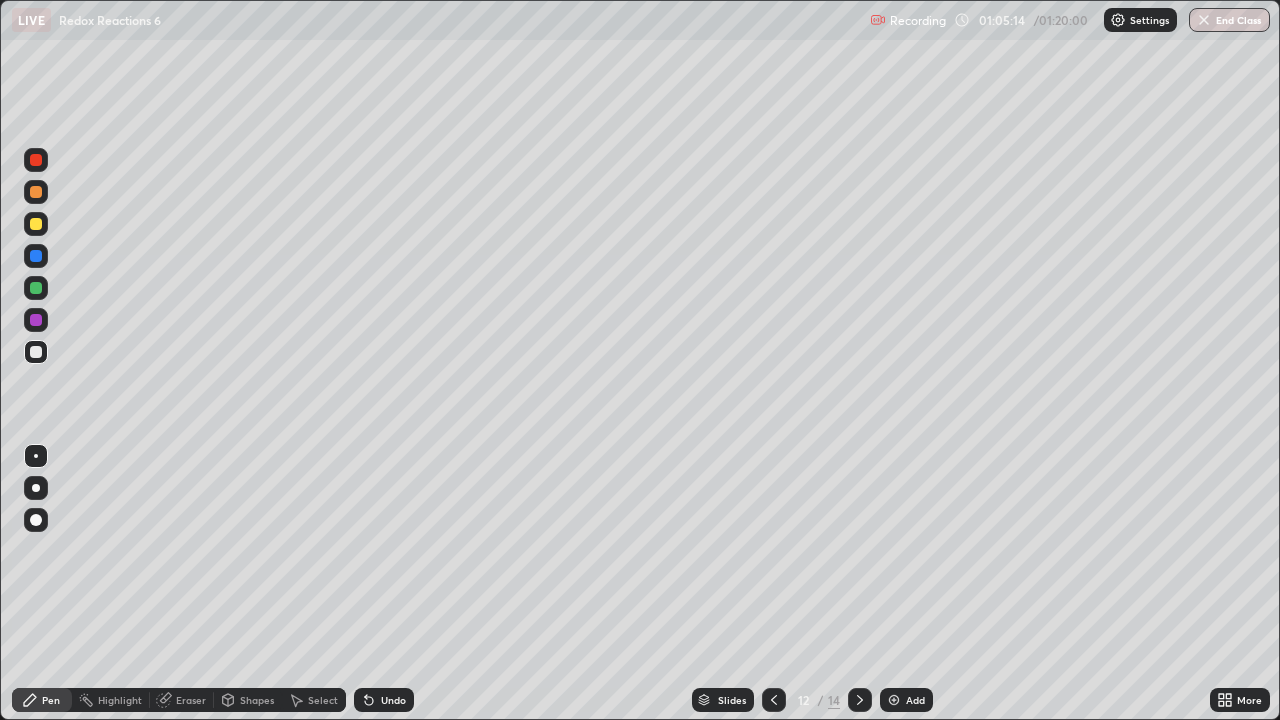 click at bounding box center (36, 224) 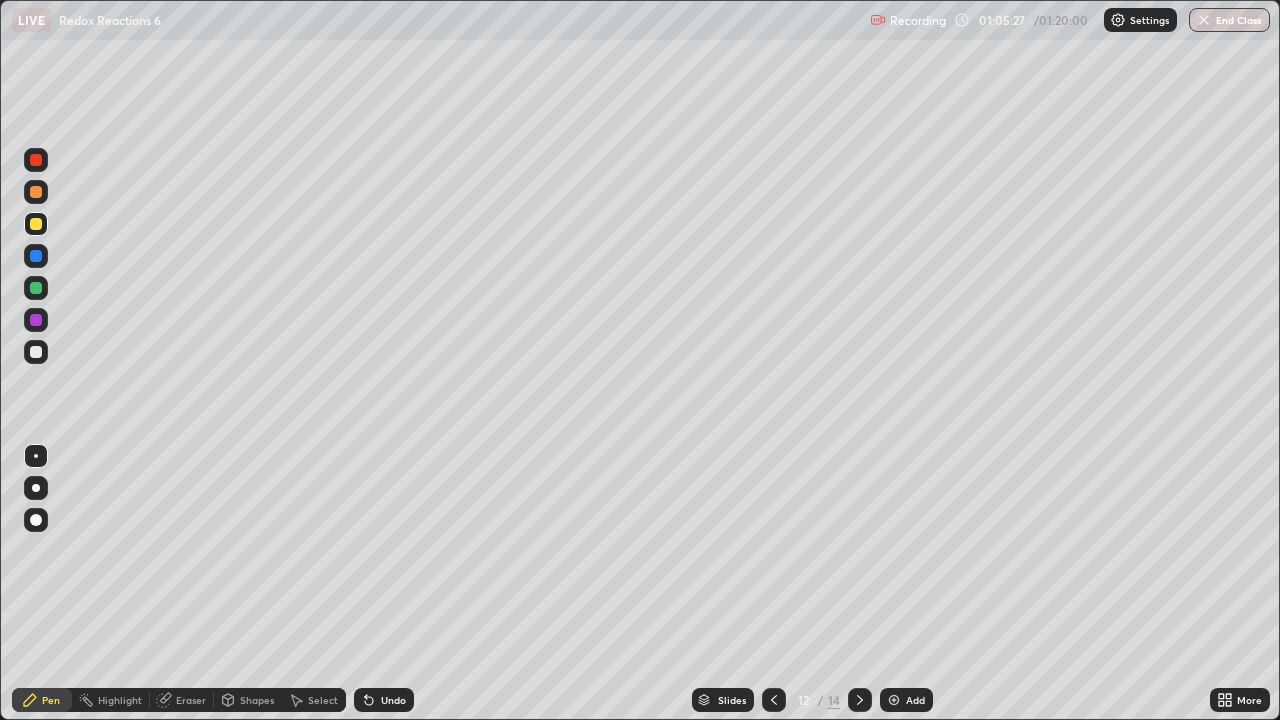 click at bounding box center [774, 700] 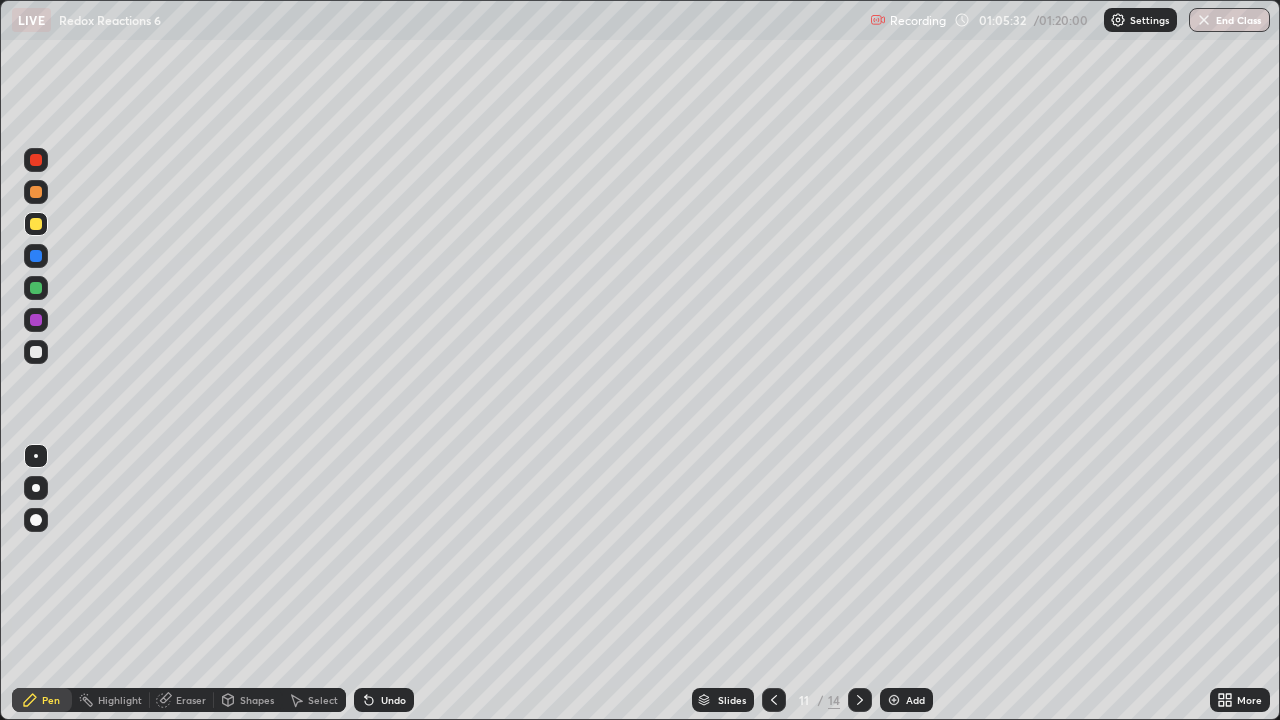 click at bounding box center [860, 700] 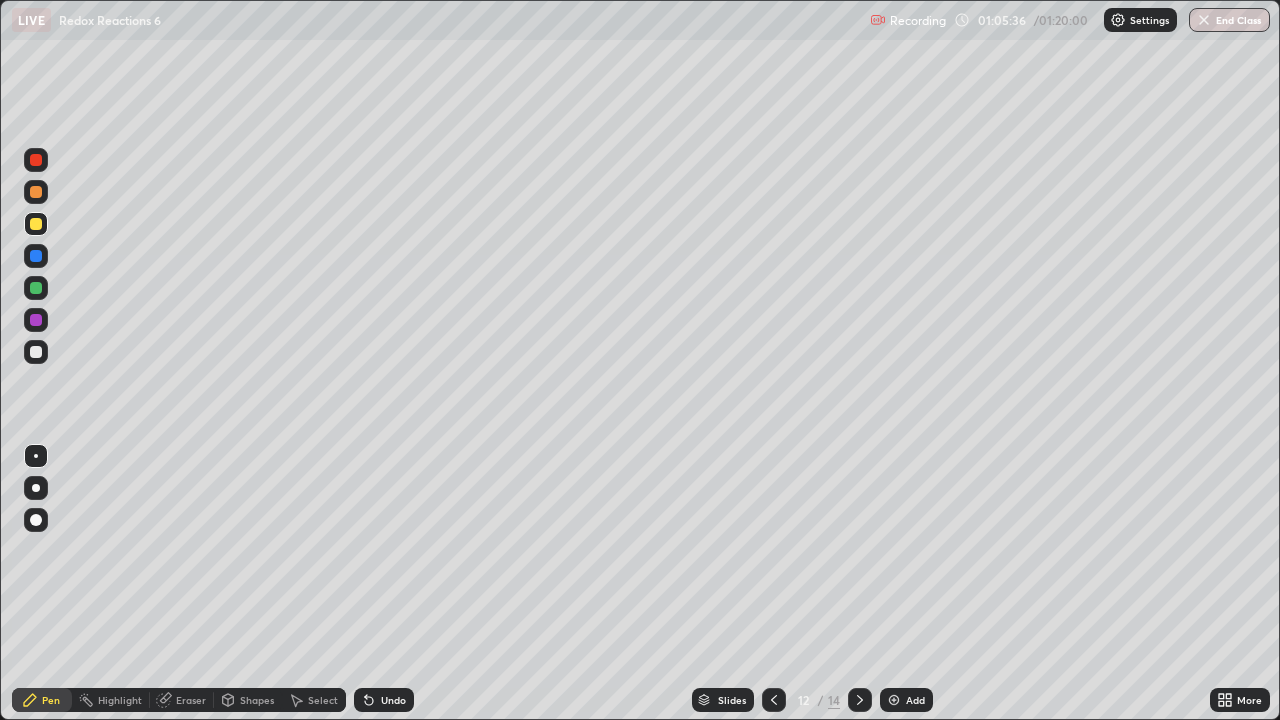 click 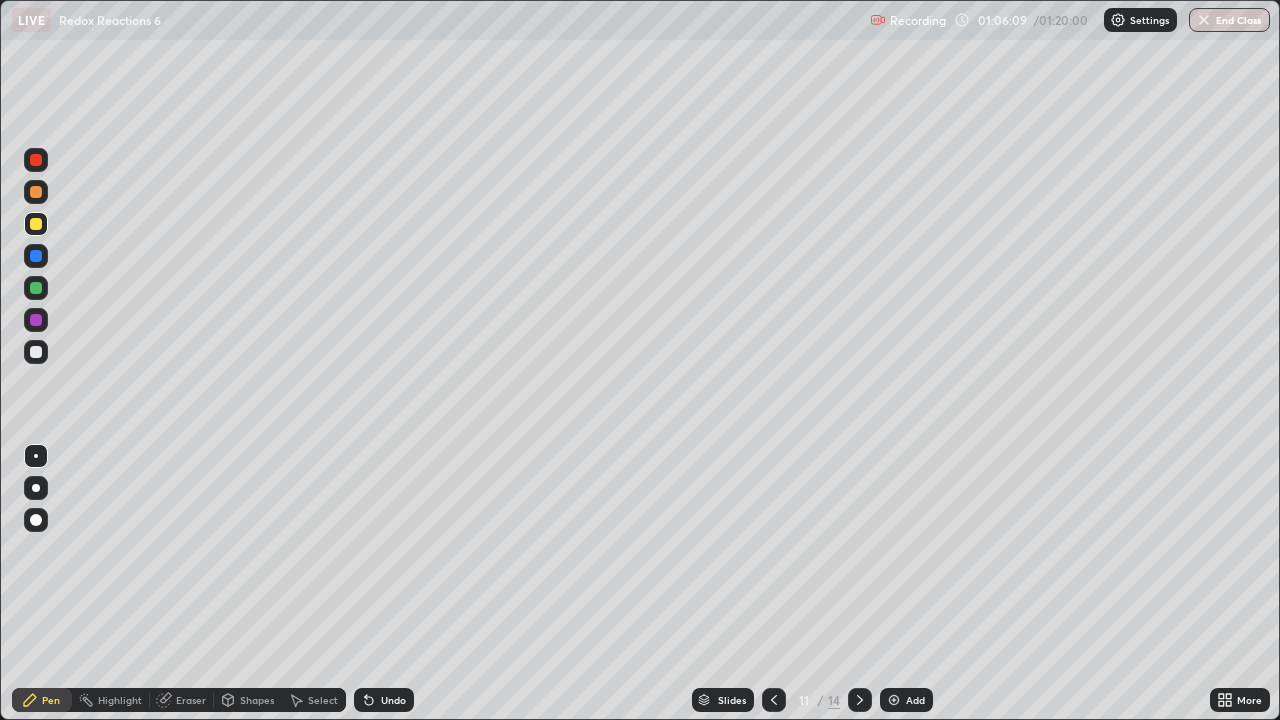 click 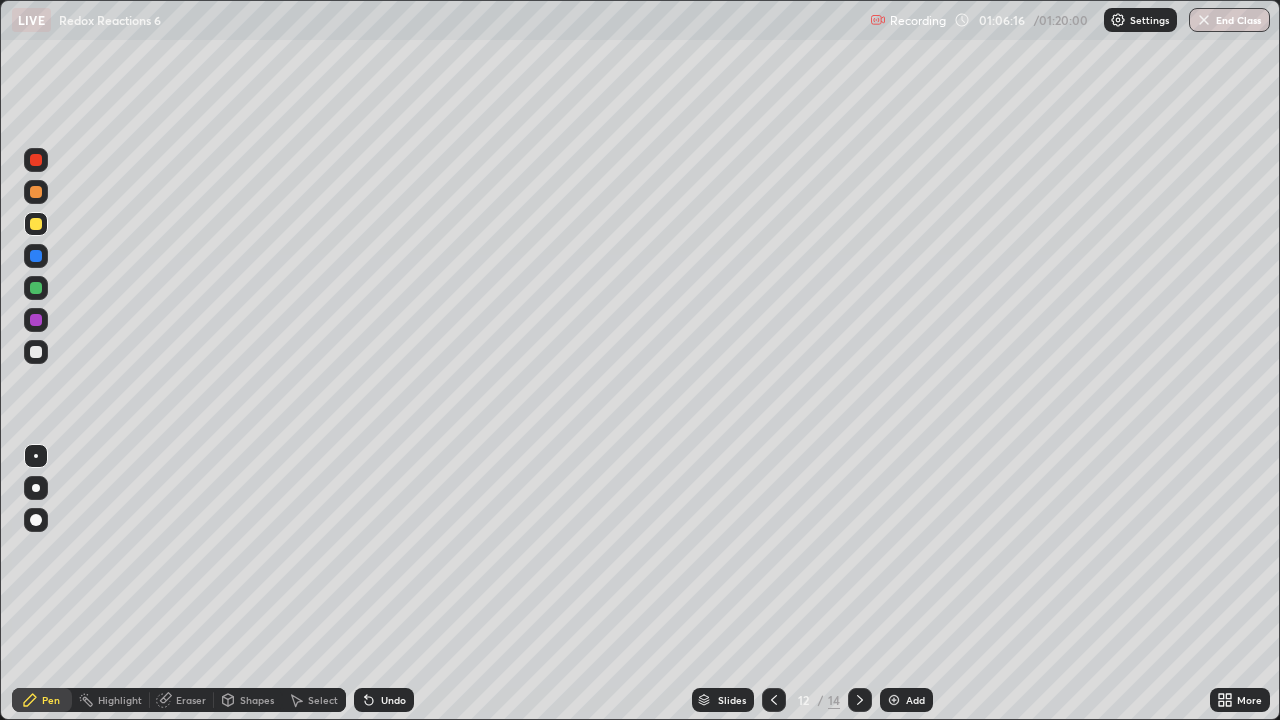 click at bounding box center [36, 352] 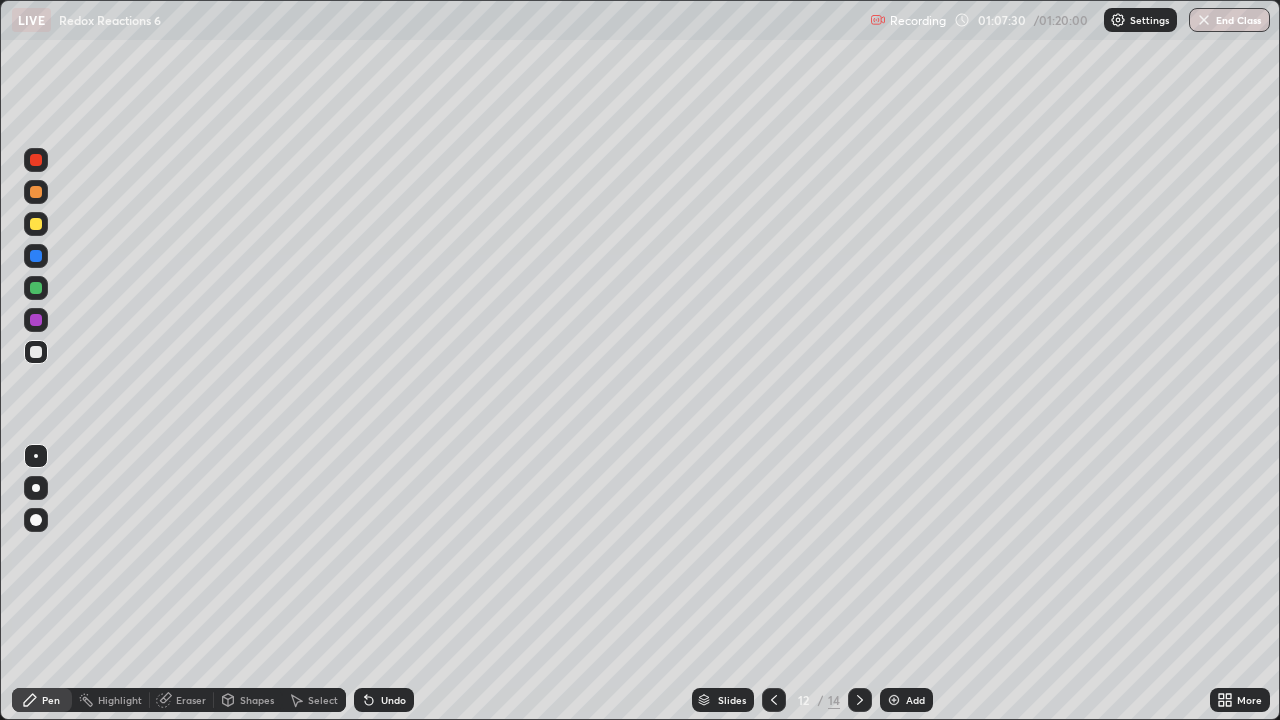 click at bounding box center [36, 288] 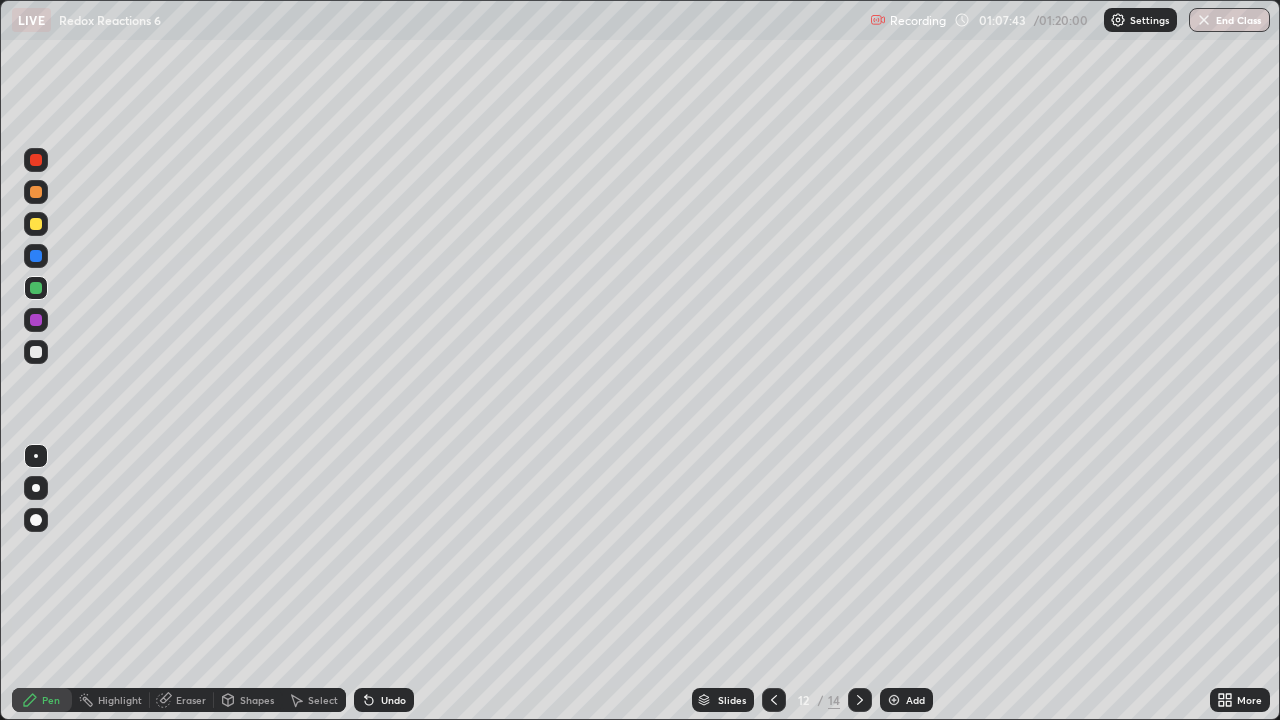 click on "Undo" at bounding box center (393, 700) 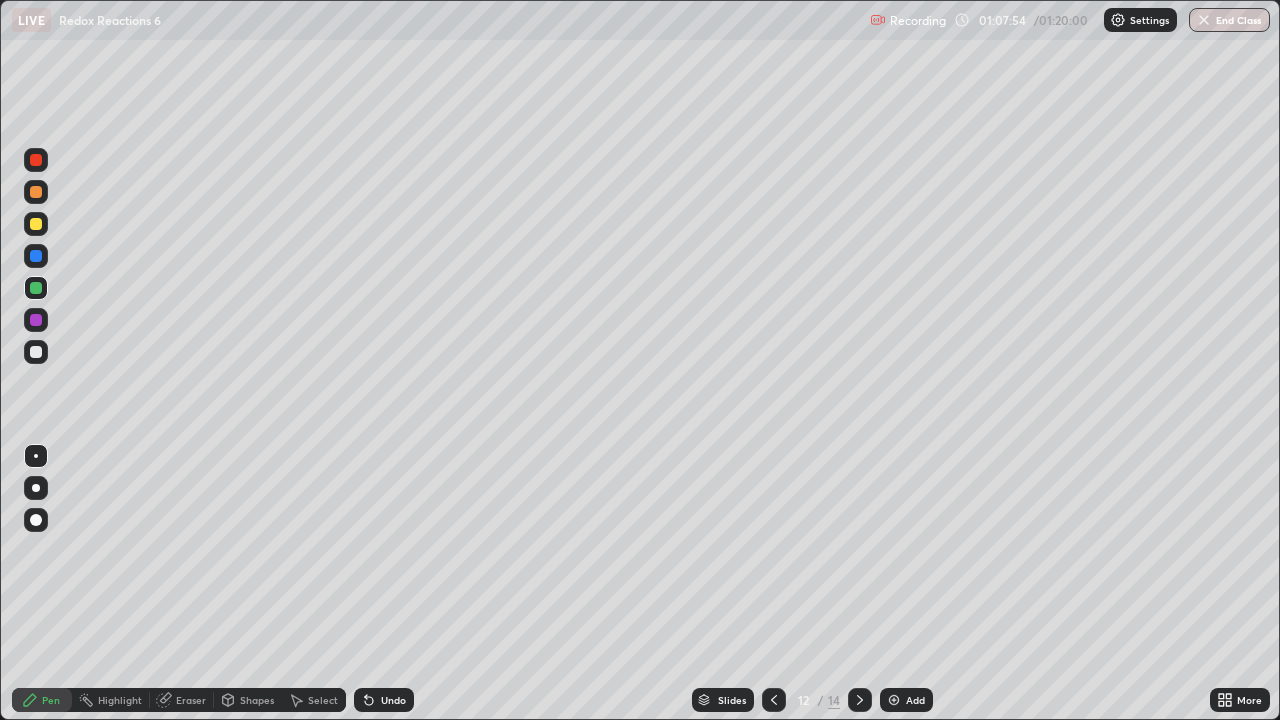 click 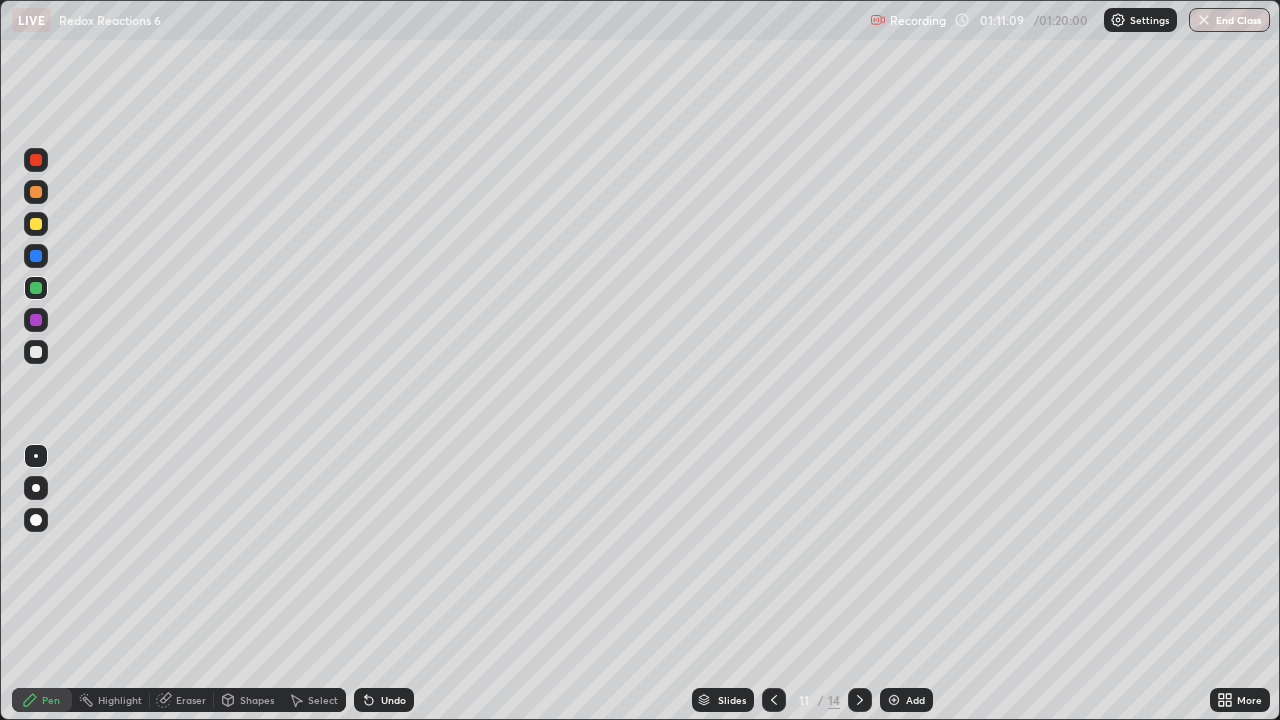click at bounding box center (36, 352) 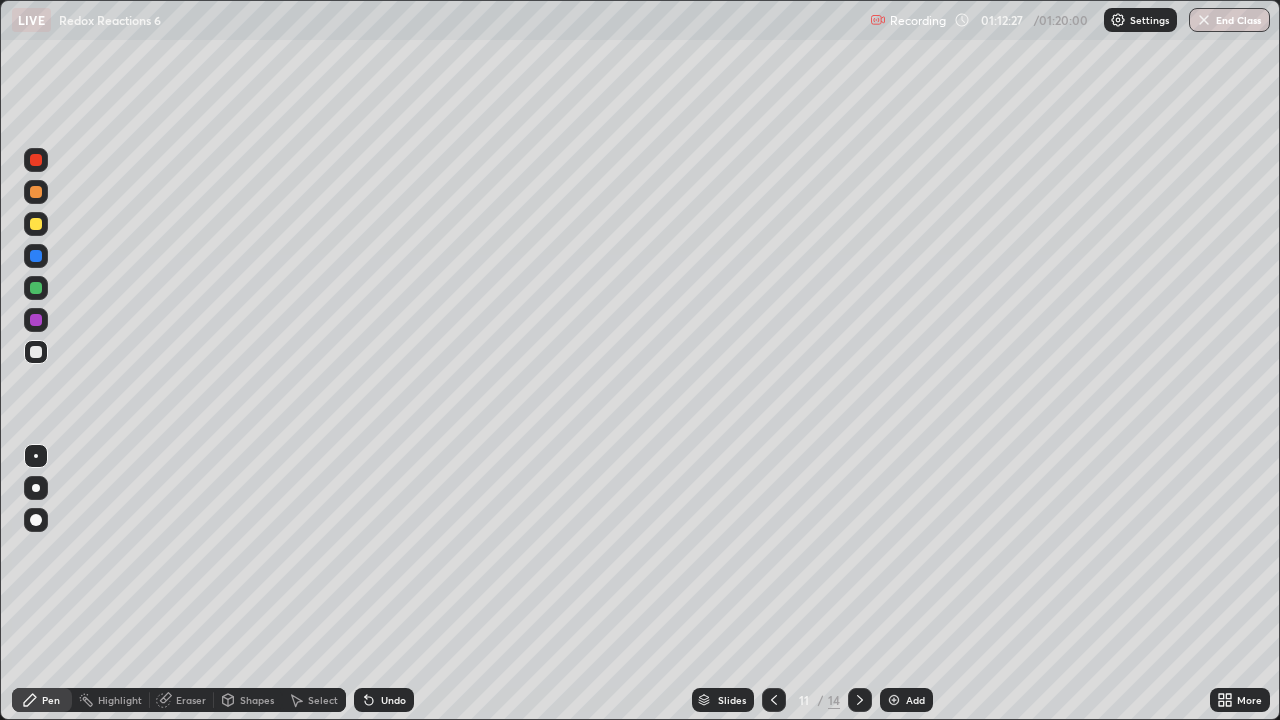 click at bounding box center (860, 700) 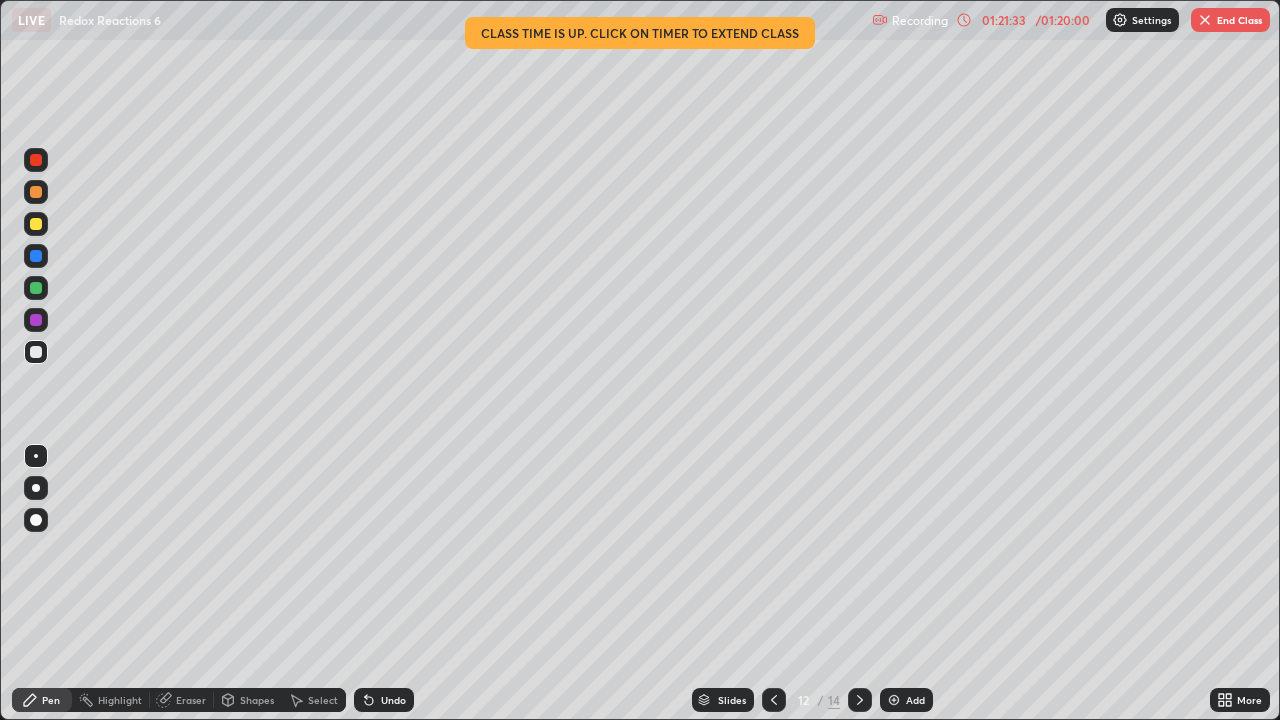 click on "End Class" at bounding box center [1230, 20] 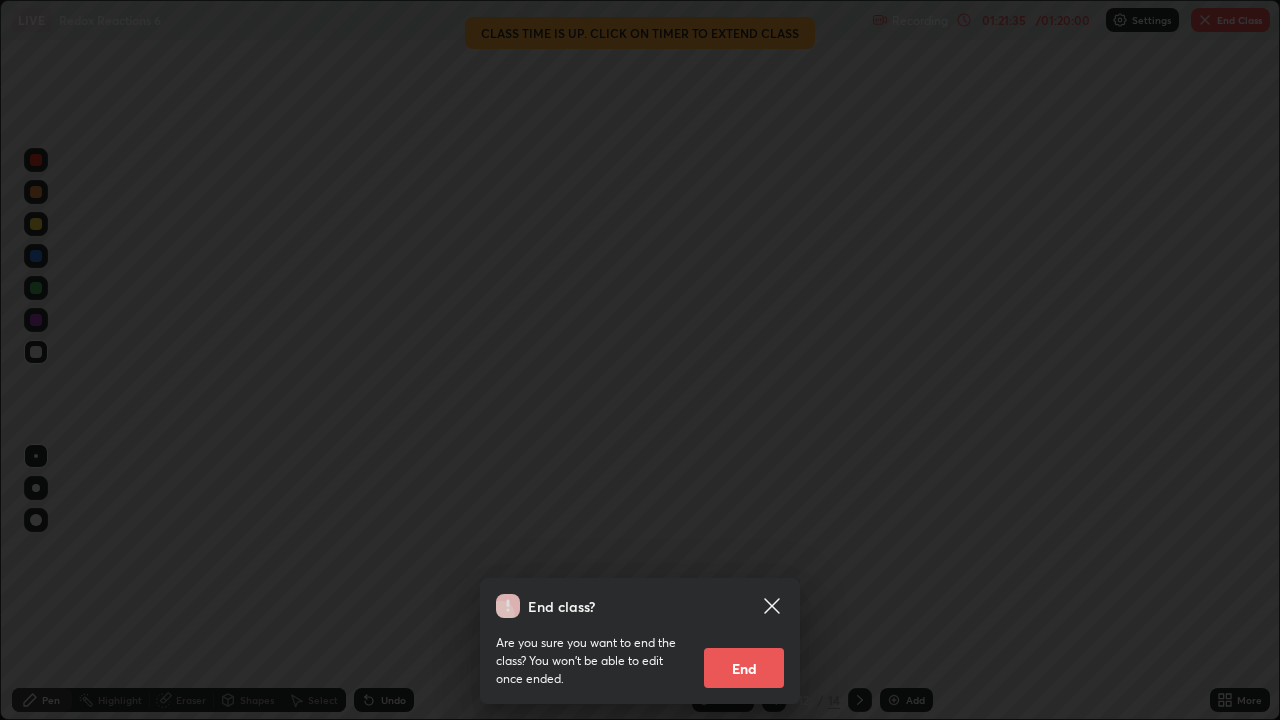 click on "End" at bounding box center (744, 668) 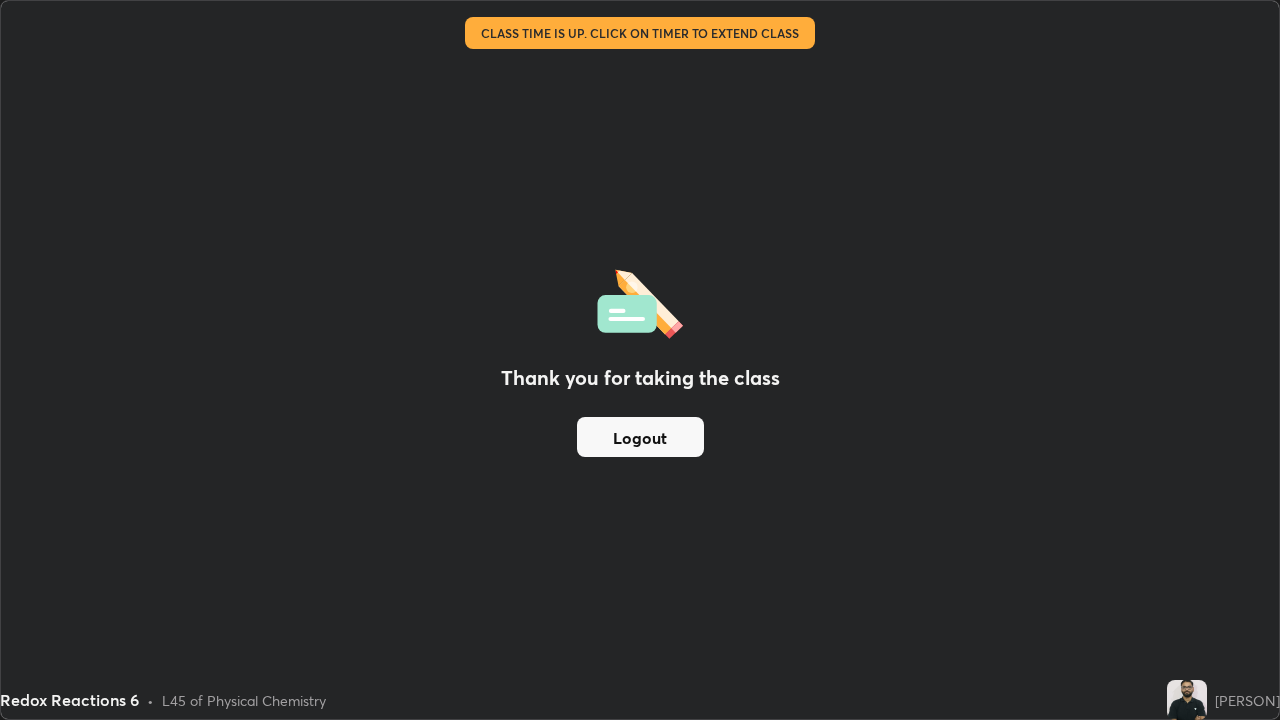 click on "Logout" at bounding box center [640, 437] 